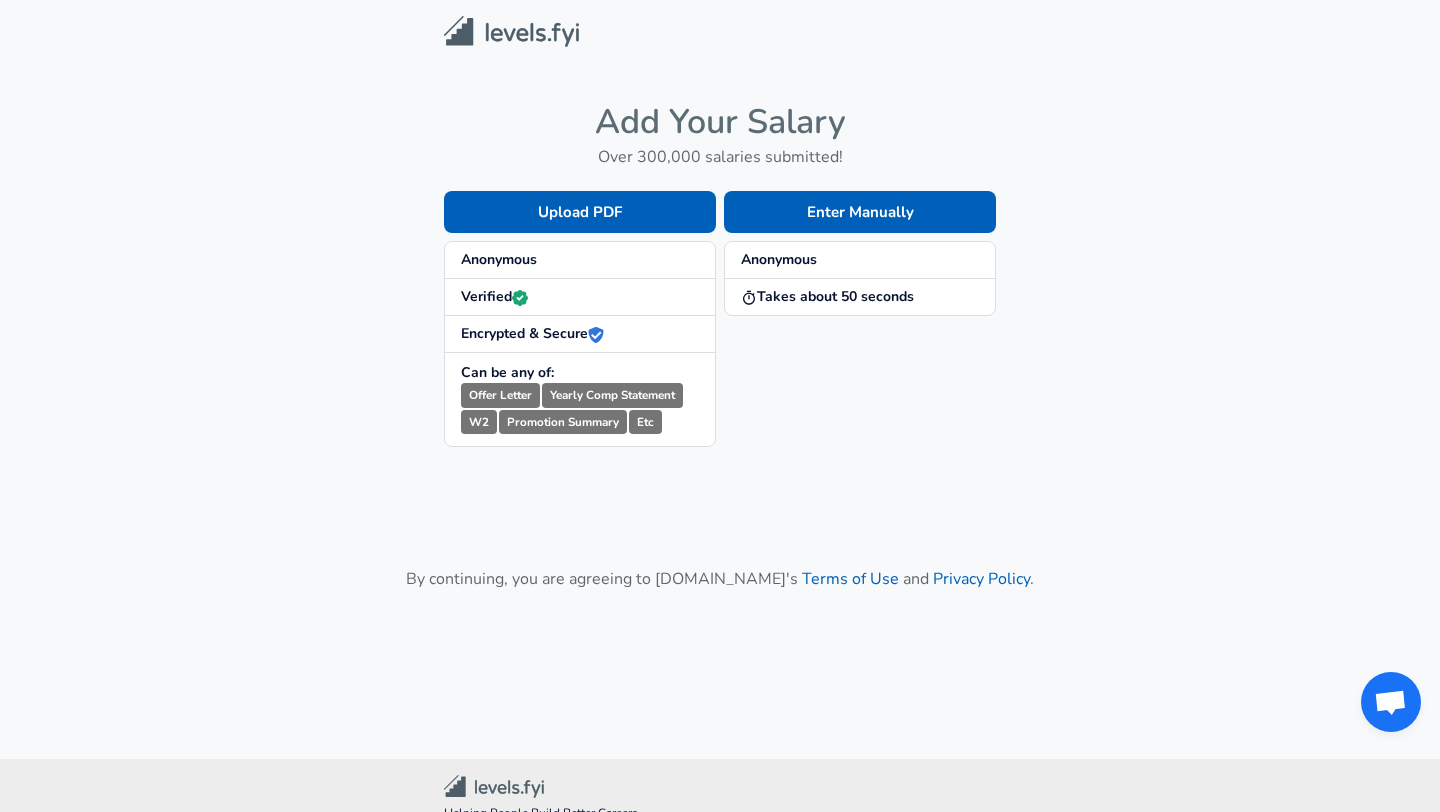 scroll, scrollTop: 0, scrollLeft: 0, axis: both 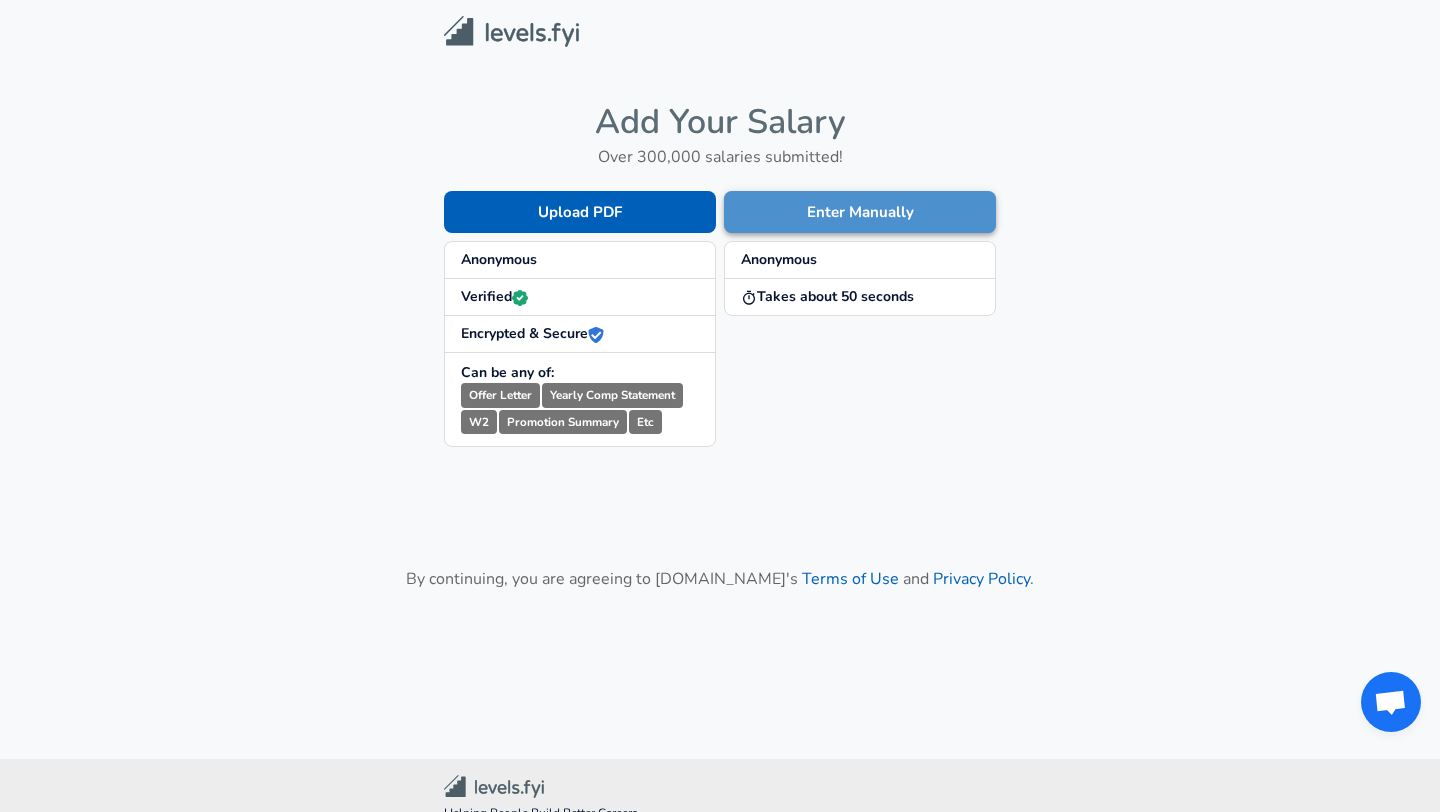 click on "Enter Manually" at bounding box center (860, 212) 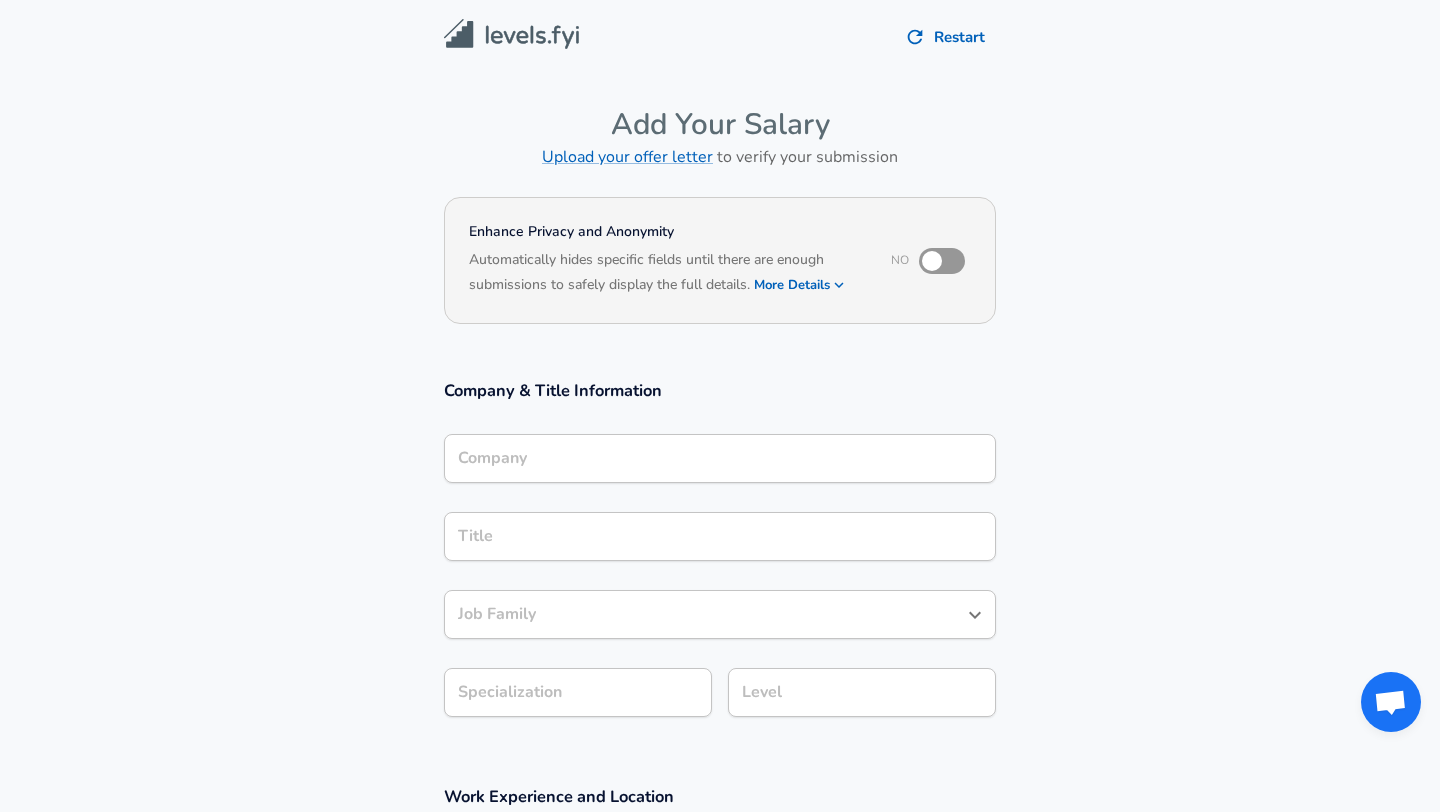 click on "Company" at bounding box center [720, 458] 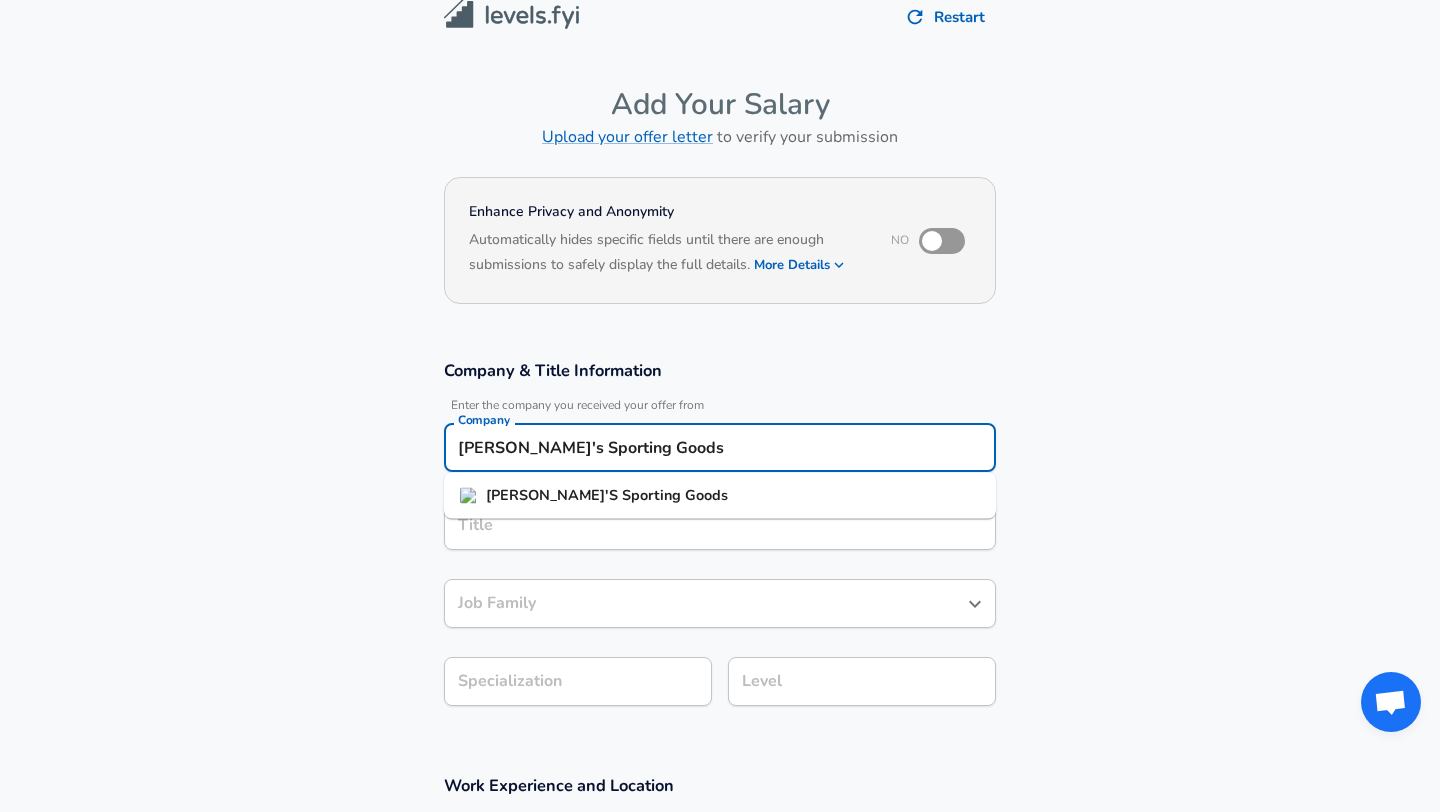 click on "DICK'S     Sporting     Goods" at bounding box center (720, 496) 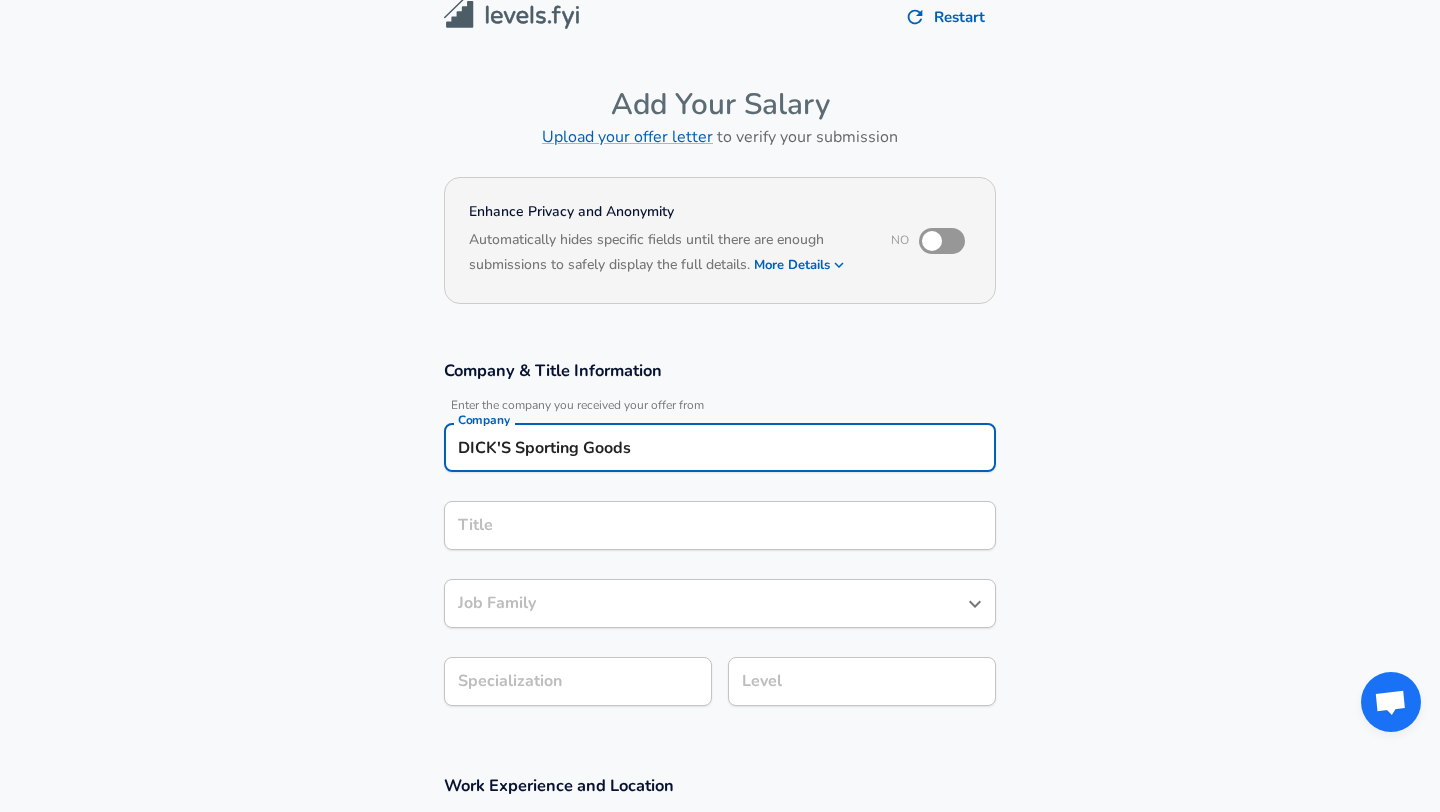 type on "DICK'S Sporting Goods" 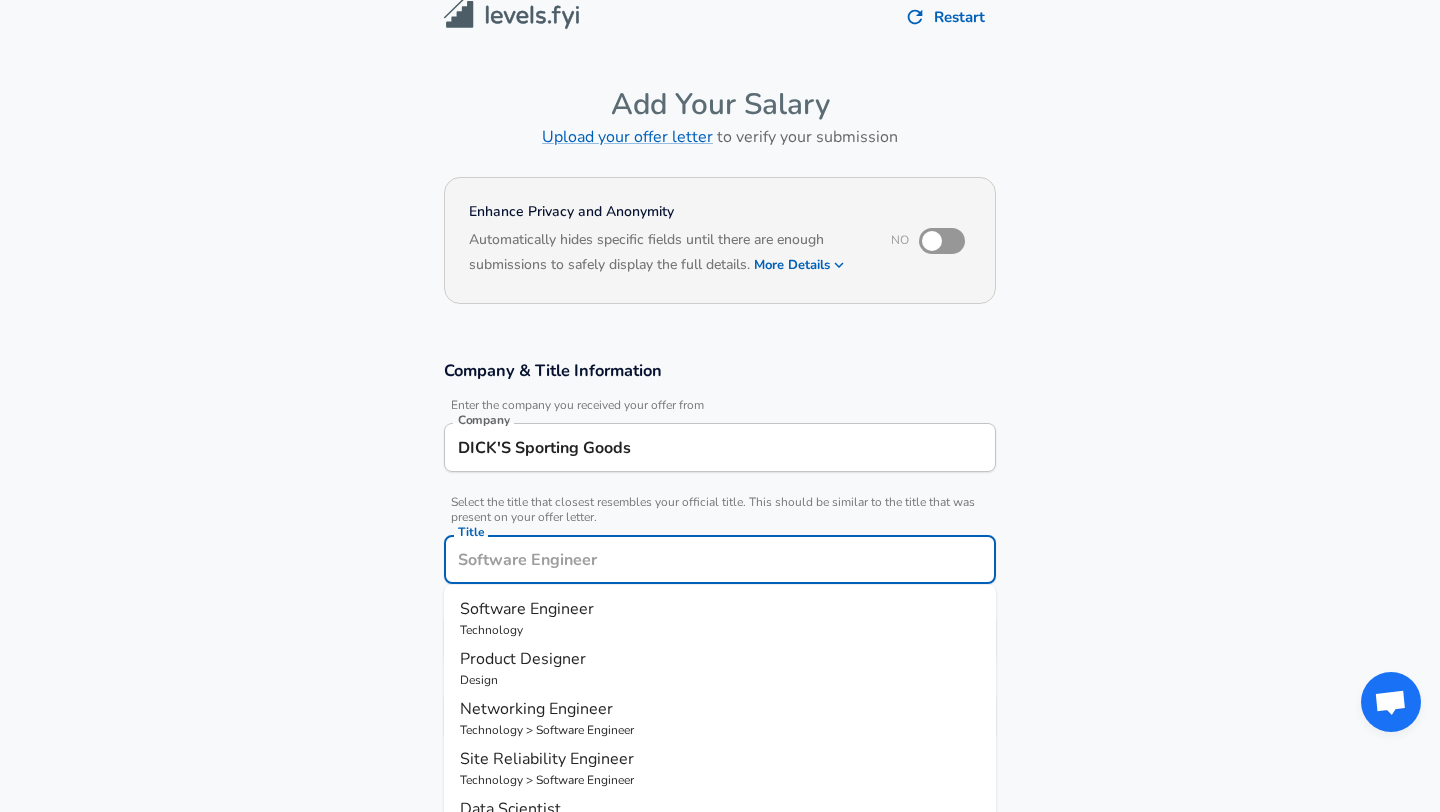 scroll, scrollTop: 60, scrollLeft: 0, axis: vertical 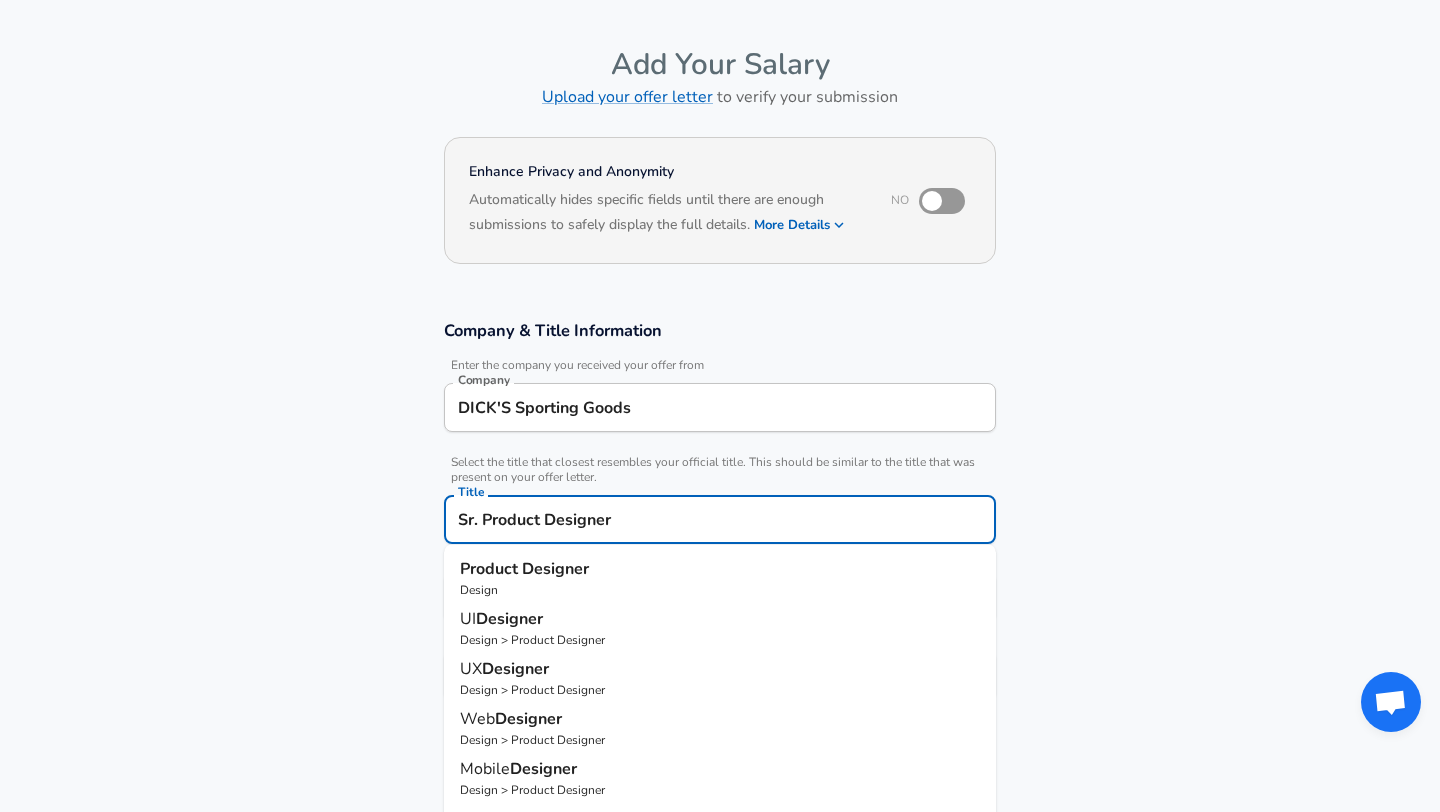 click on "Design" at bounding box center (720, 590) 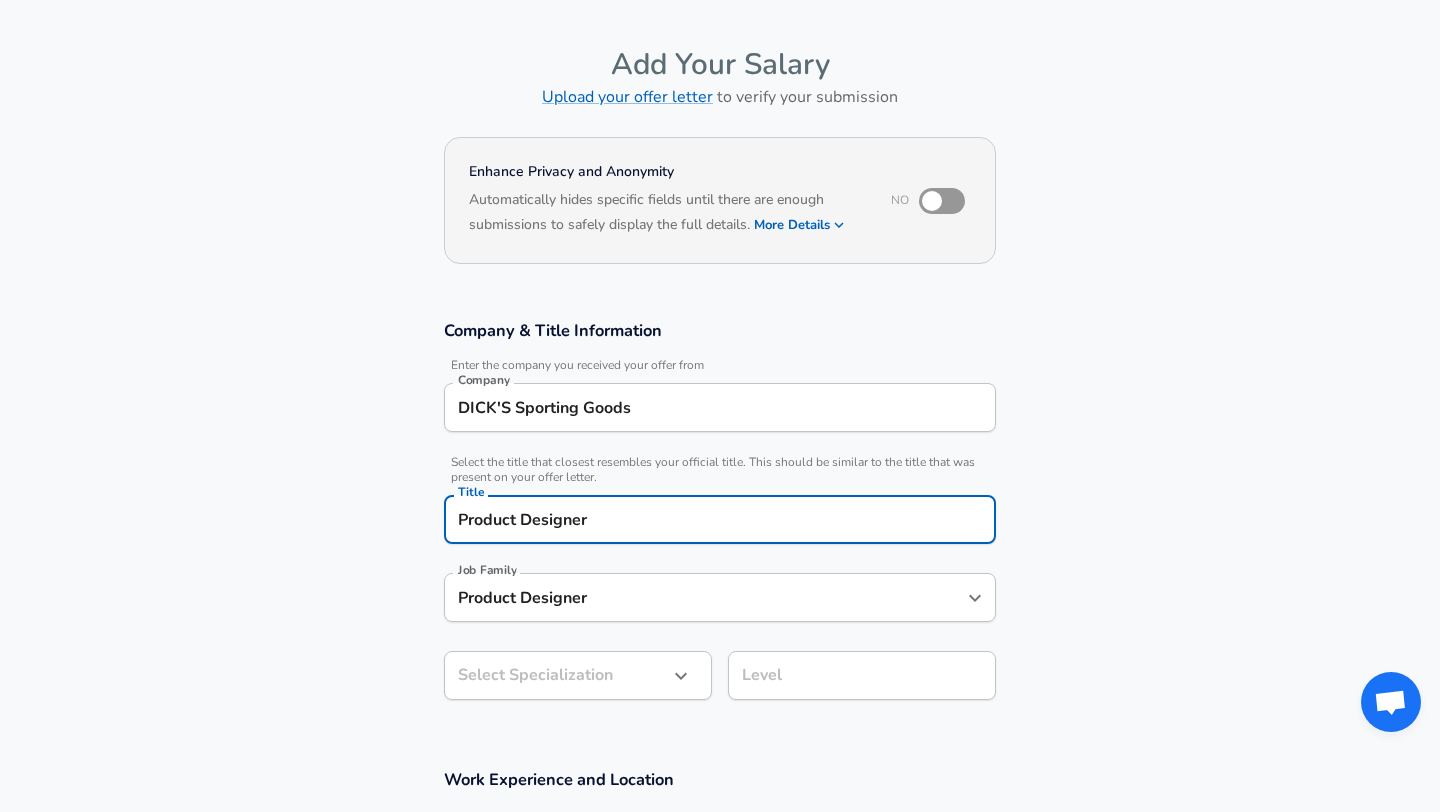 type on "Product Designer" 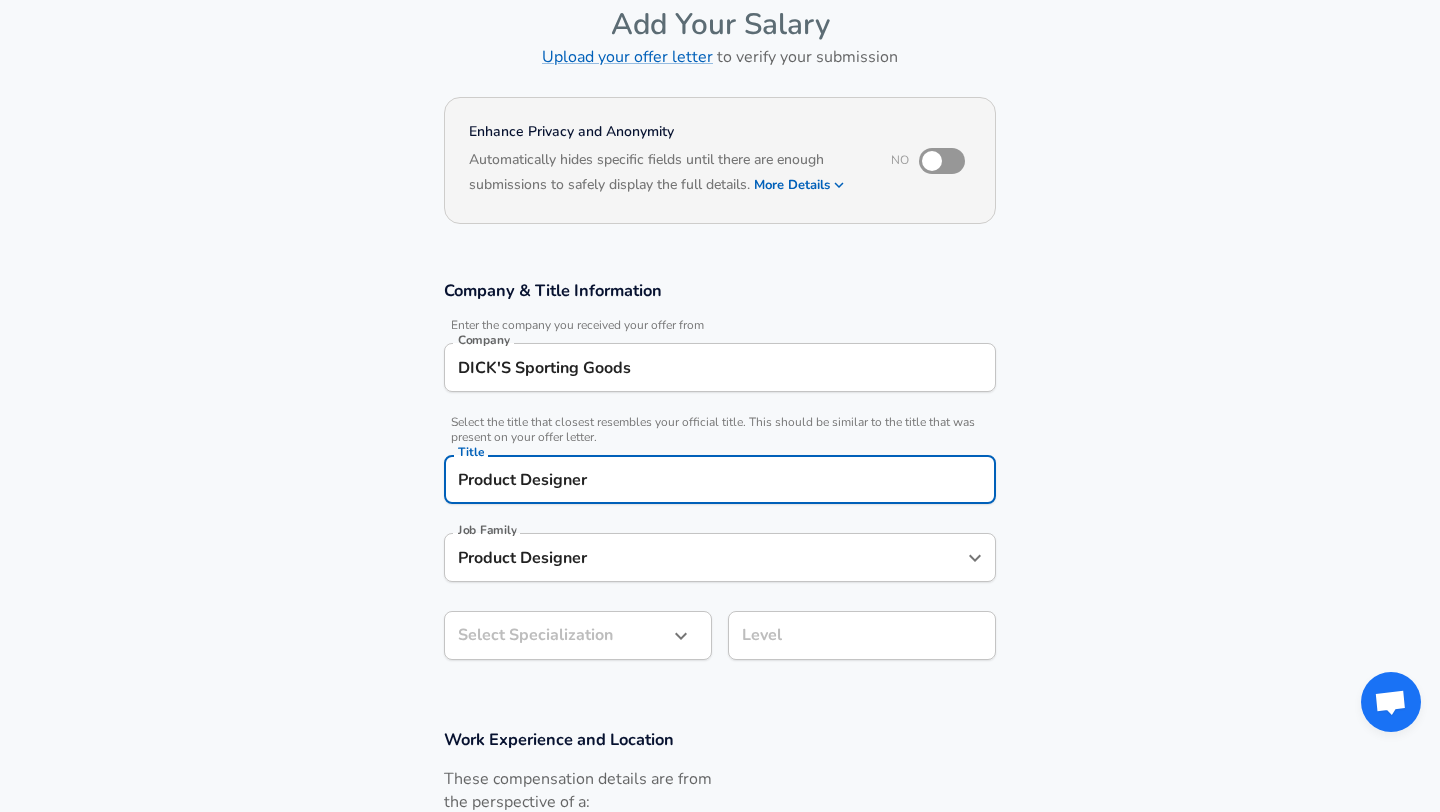 click on "Product Designer Job Family" at bounding box center [720, 557] 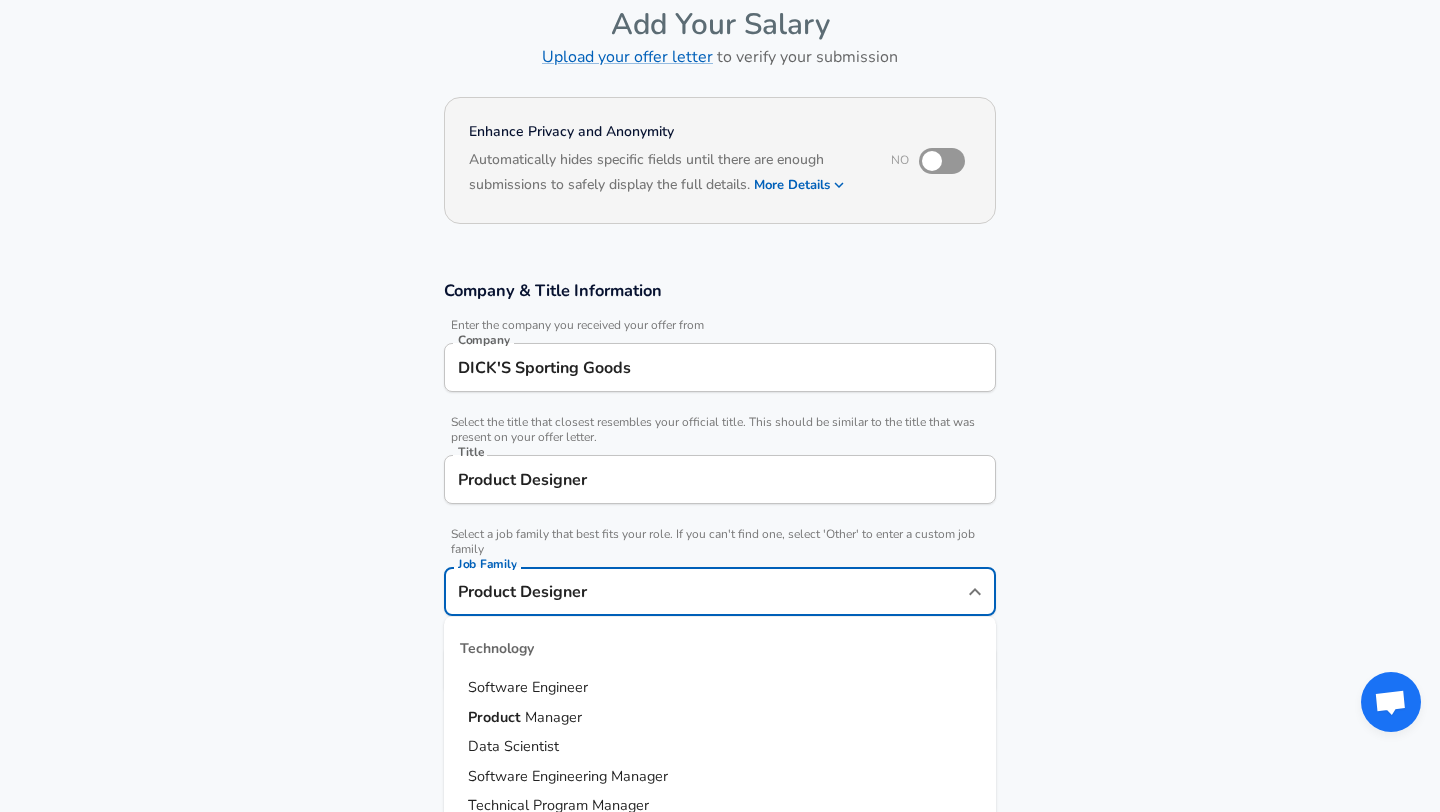 scroll, scrollTop: 1092, scrollLeft: 0, axis: vertical 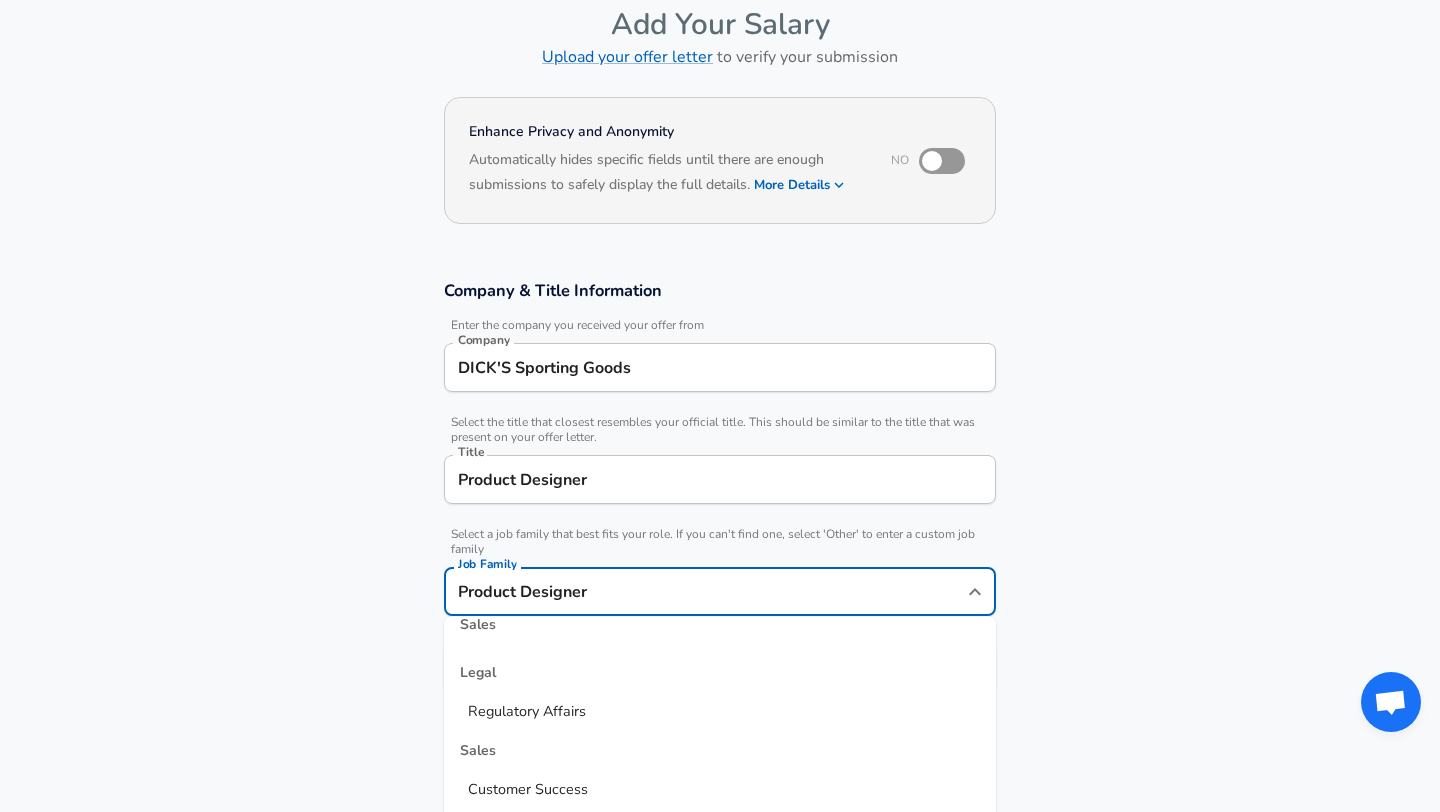 click on "Product Designer Job Family" at bounding box center (720, 591) 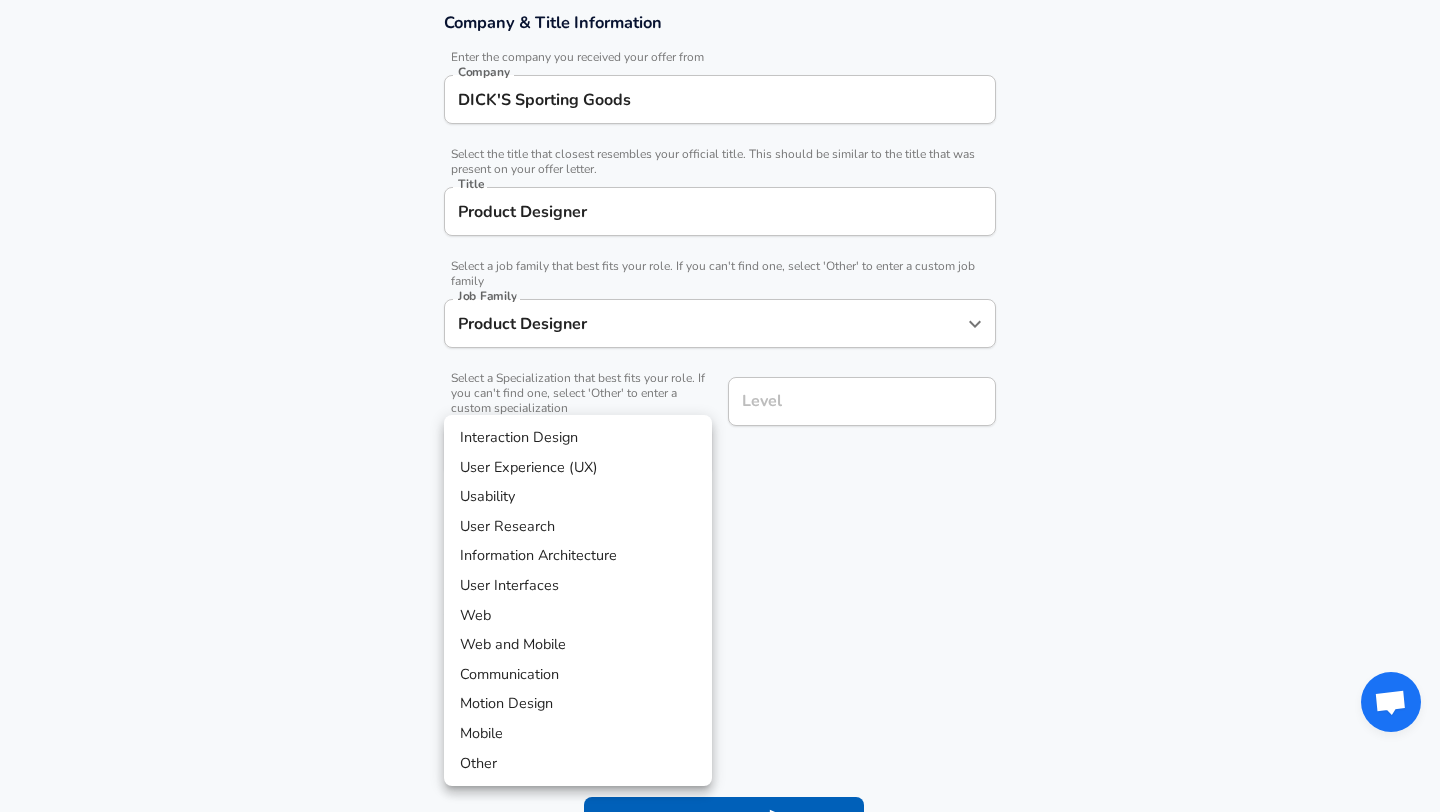 click on "Restart Add Your Salary Upload your offer letter   to verify your submission Enhance Privacy and Anonymity No Automatically hides specific fields until there are enough submissions to safely display the full details.   More Details Based on your submission and the data points that we have already collected, we will automatically hide and anonymize specific fields if there aren't enough data points to remain sufficiently anonymous. Company & Title Information   Enter the company you received your offer from Company DICK'S Sporting Goods Company   Select the title that closest resembles your official title. This should be similar to the title that was present on your offer letter. Title Product Designer Title   Select a job family that best fits your role. If you can't find one, select 'Other' to enter a custom job family Job Family Product Designer Job Family   Select a Specialization that best fits your role. If you can't find one, select 'Other' to enter a custom specialization Select Specialization ​" at bounding box center (720, 38) 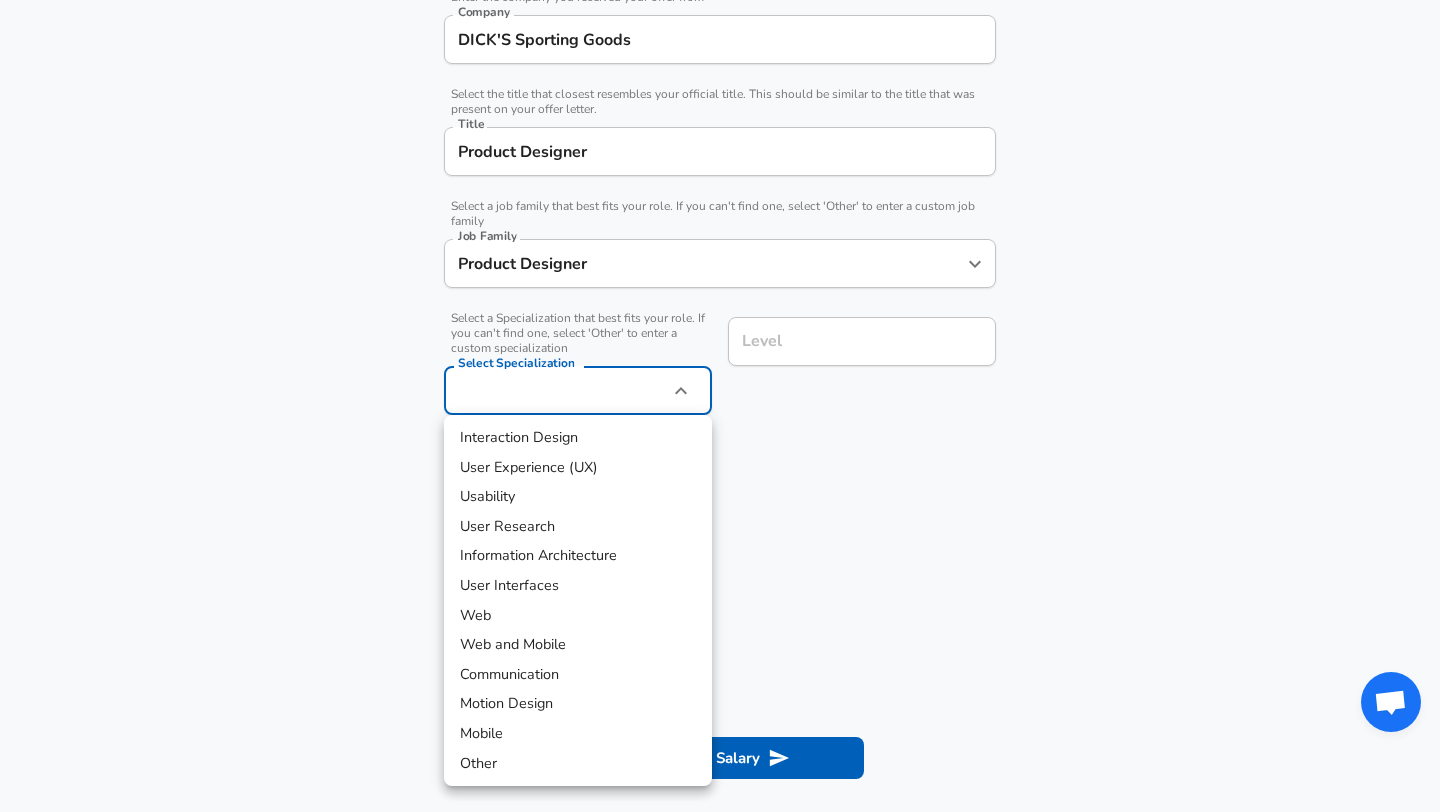 click on "Other" at bounding box center (578, 764) 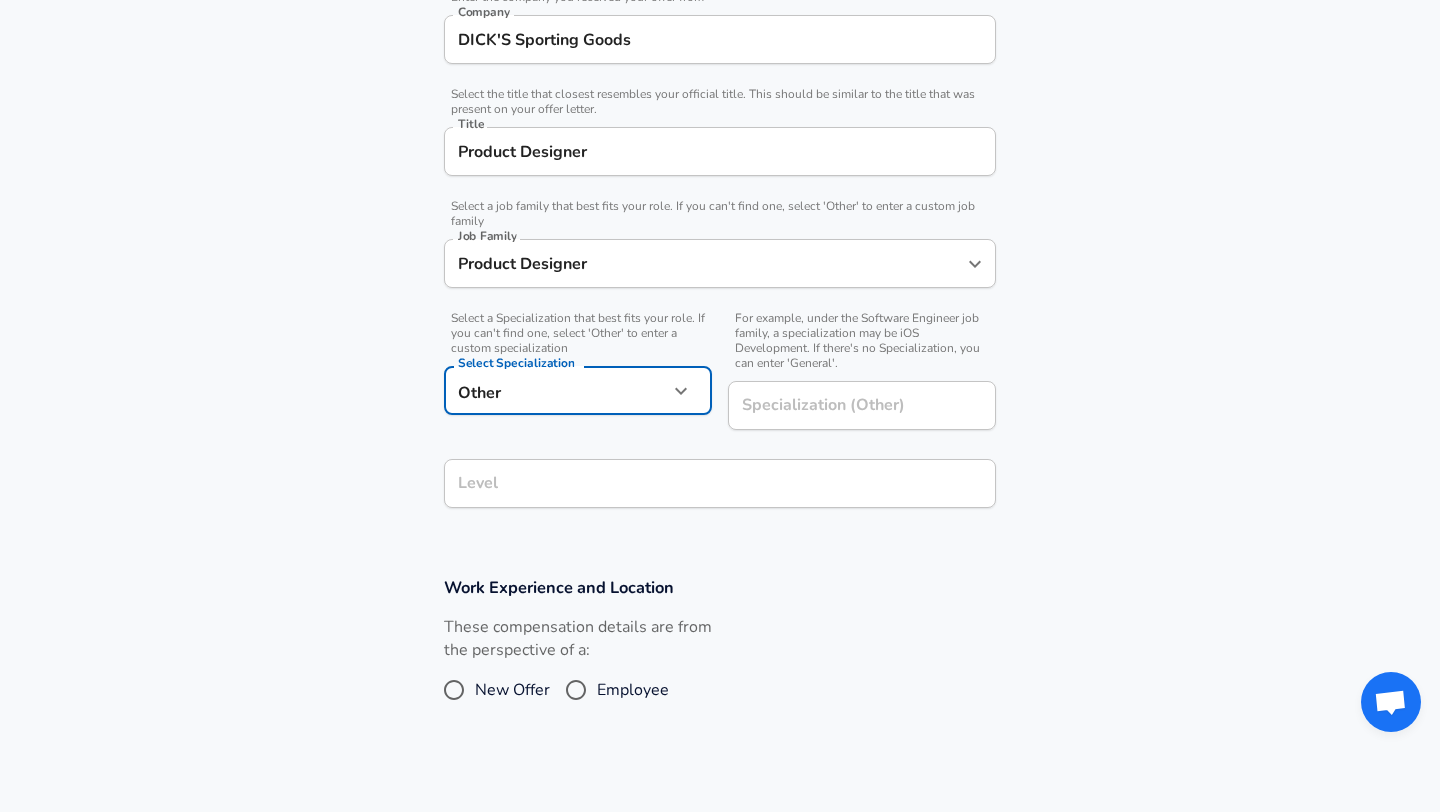 scroll, scrollTop: 468, scrollLeft: 0, axis: vertical 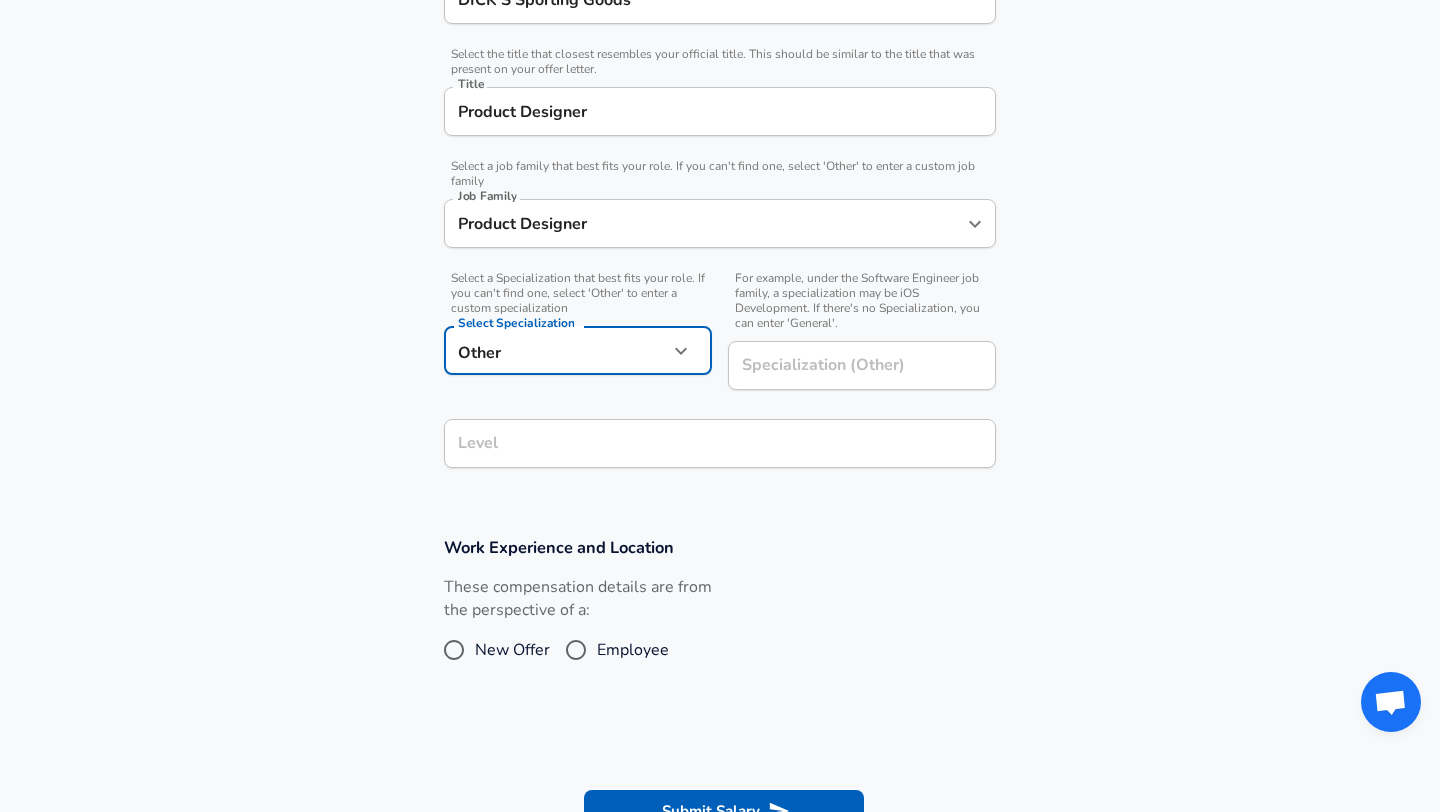 click on "Level" at bounding box center [720, 443] 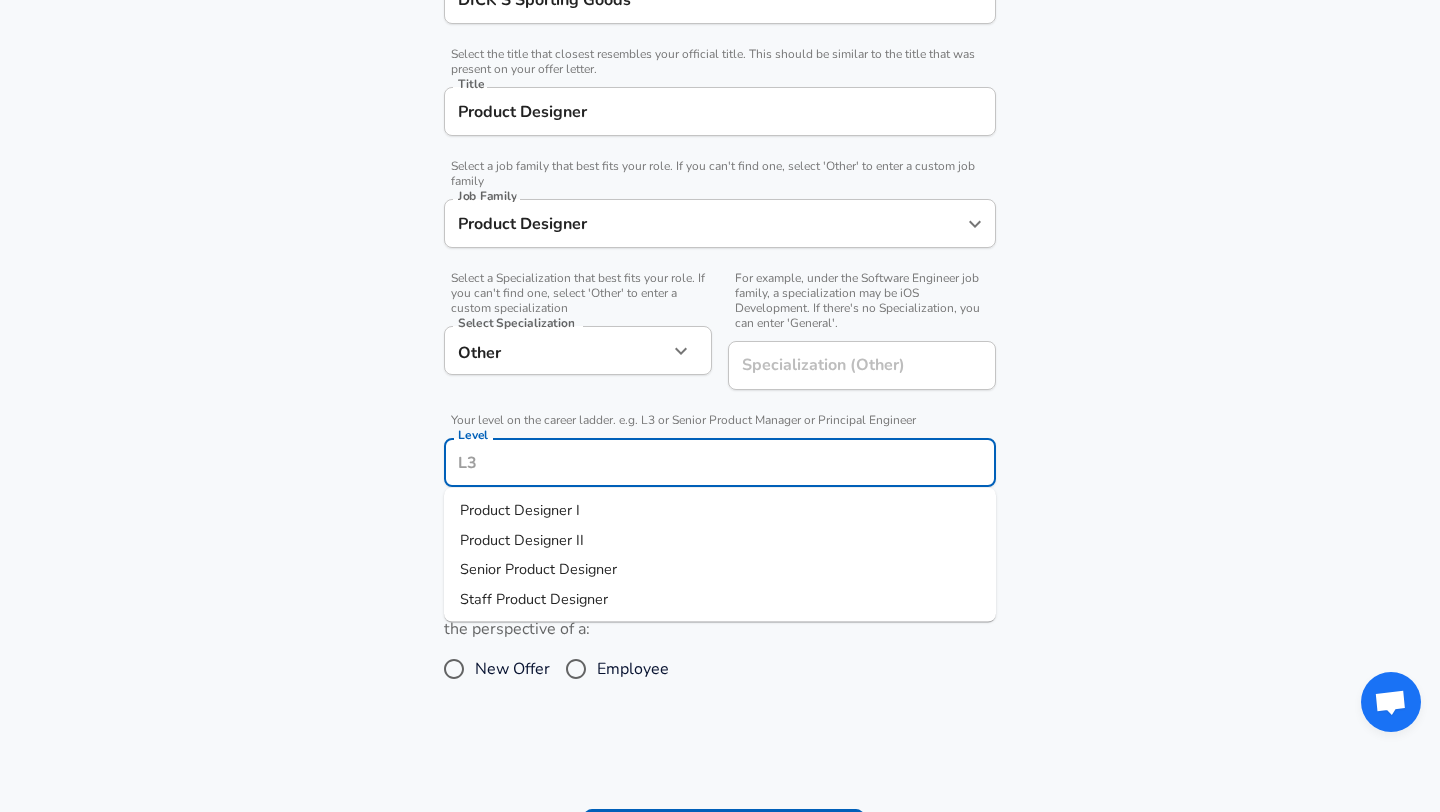 click on "Senior Product Designer" at bounding box center [720, 570] 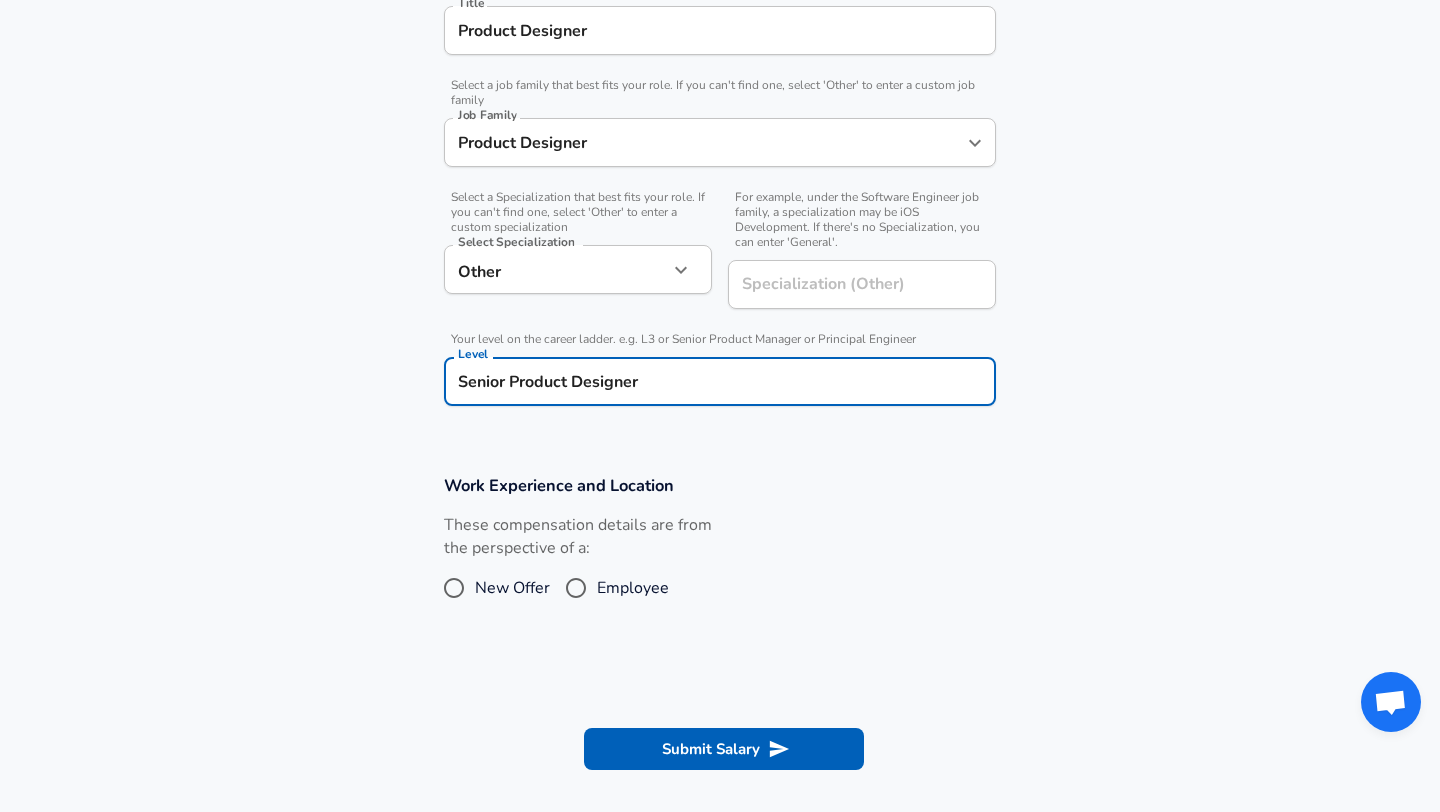 scroll, scrollTop: 559, scrollLeft: 0, axis: vertical 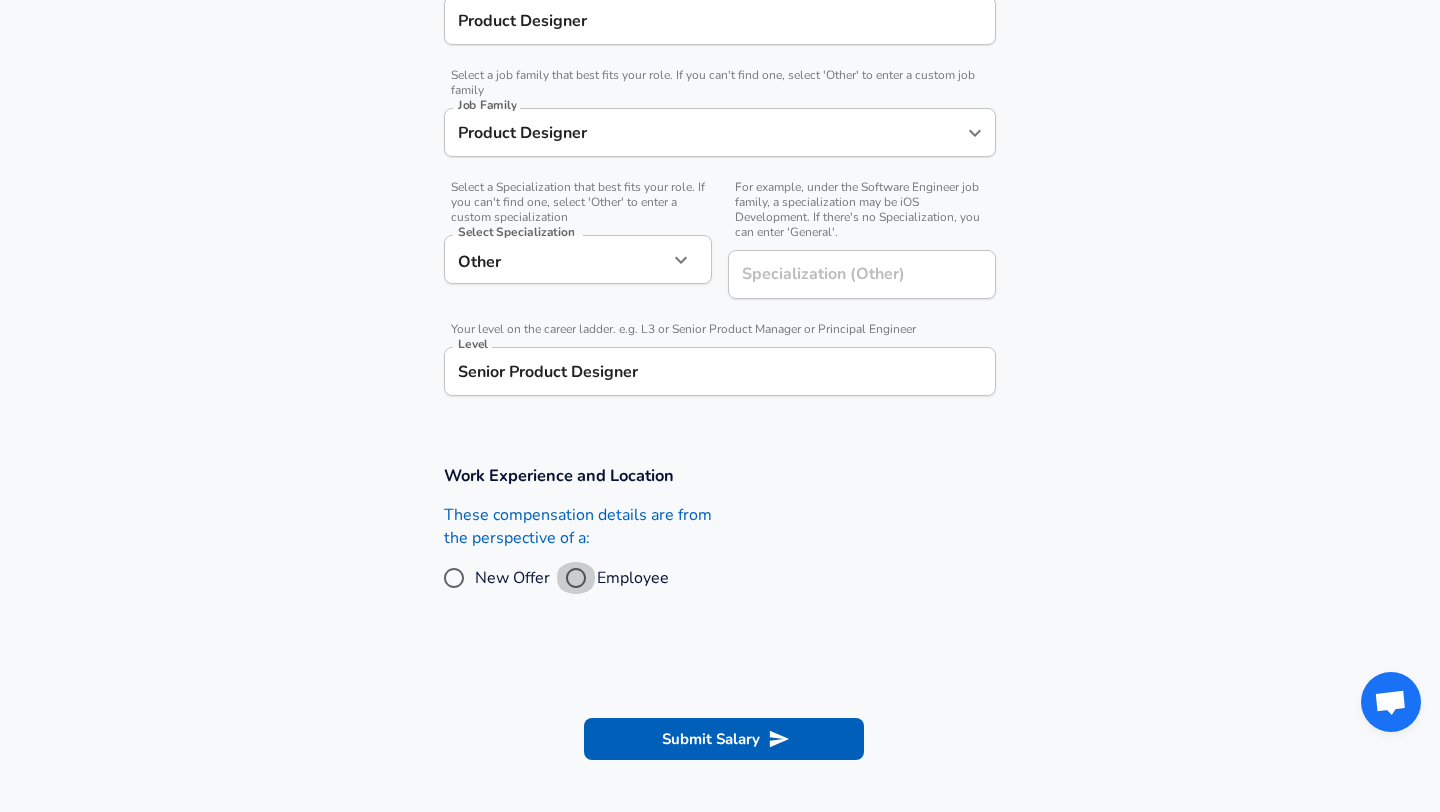 click on "Employee" at bounding box center (576, 578) 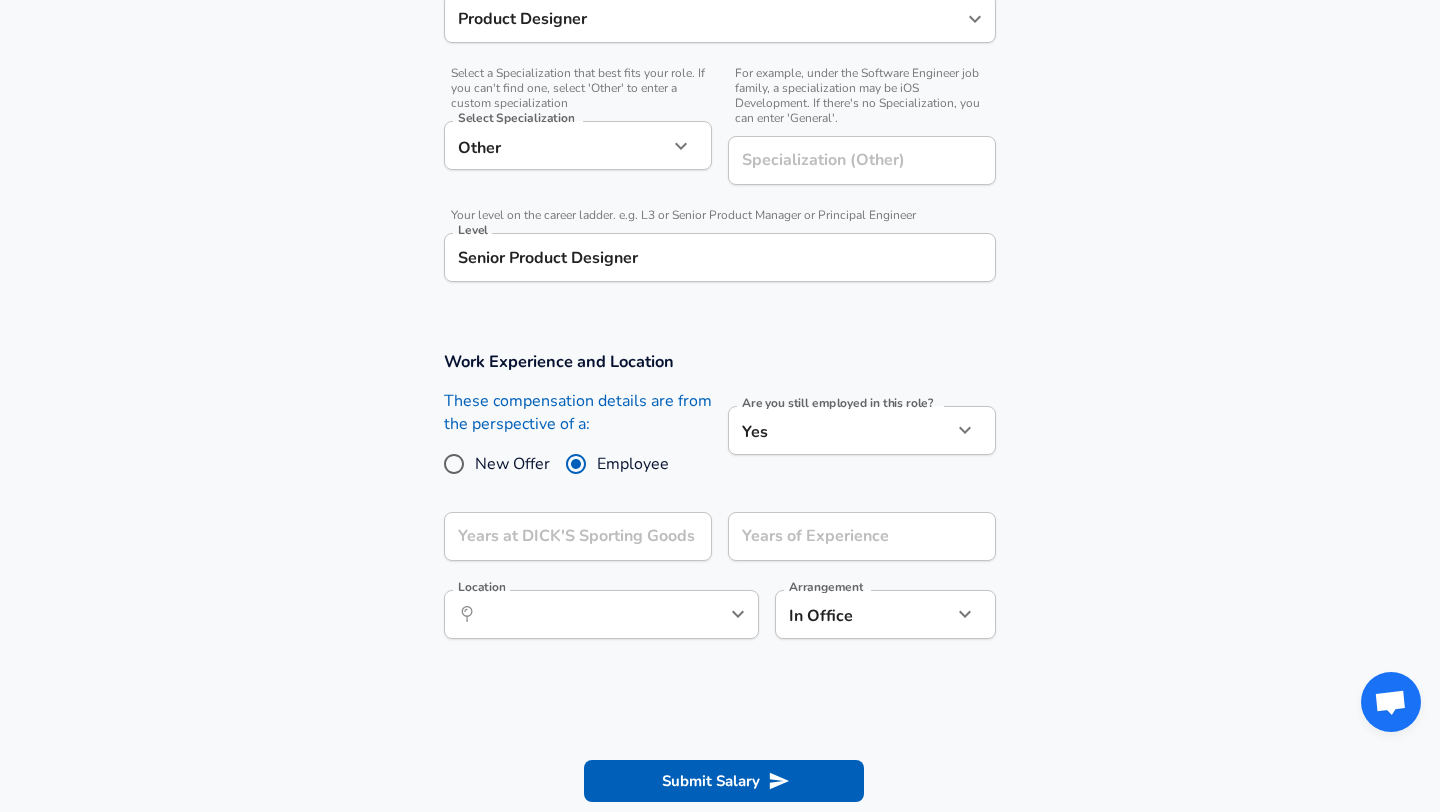scroll, scrollTop: 769, scrollLeft: 0, axis: vertical 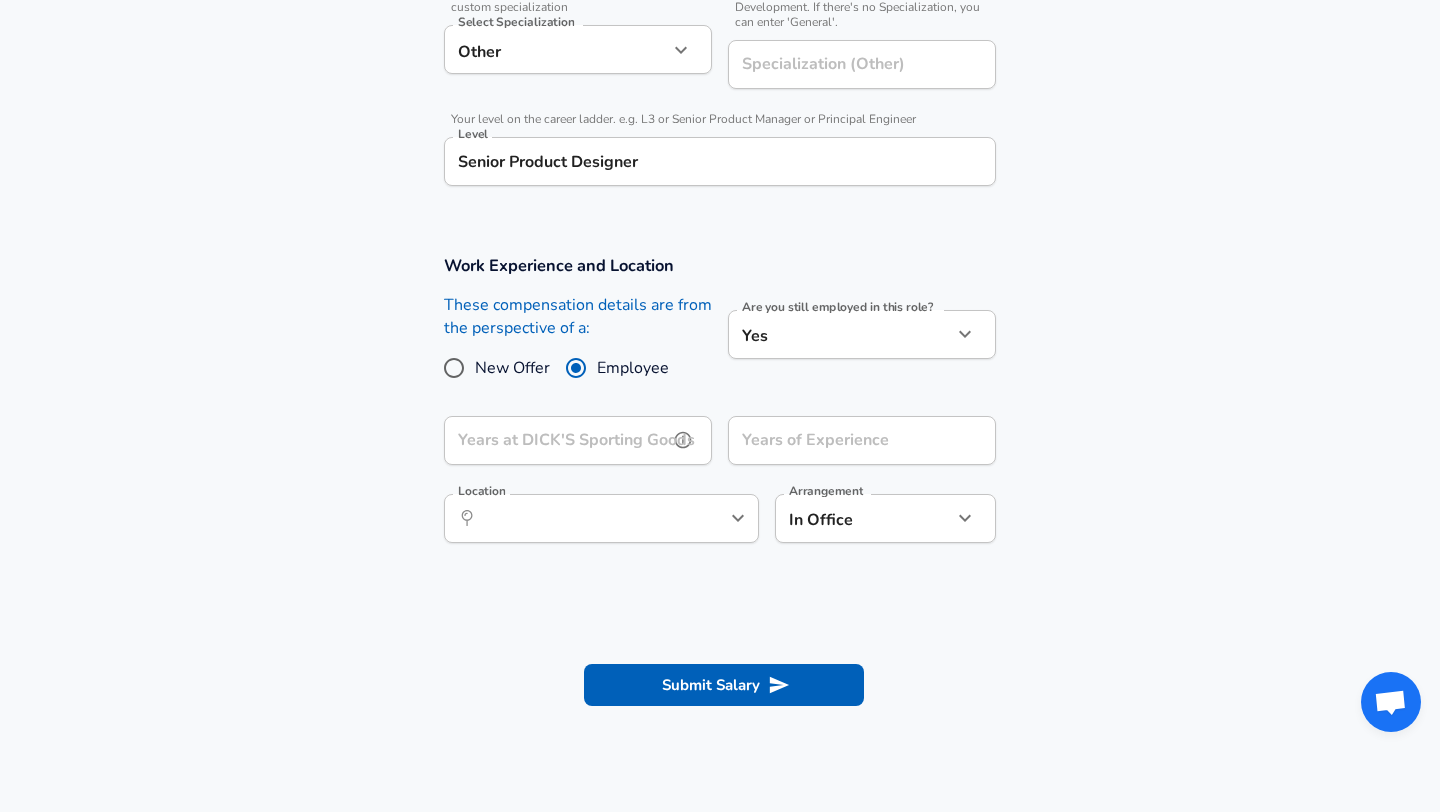 click on "Years at DICK'S Sporting Goods" at bounding box center (556, 440) 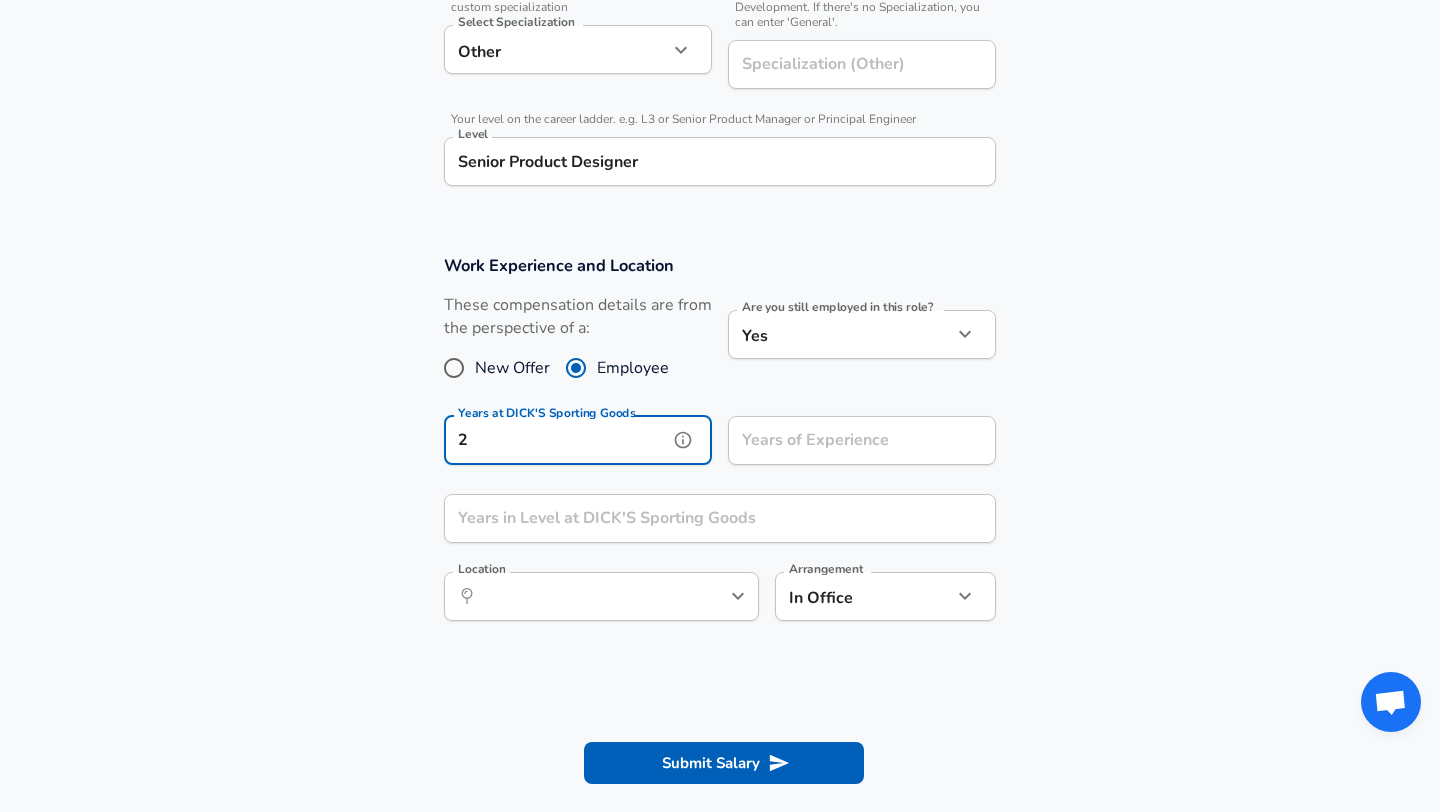 type on "2" 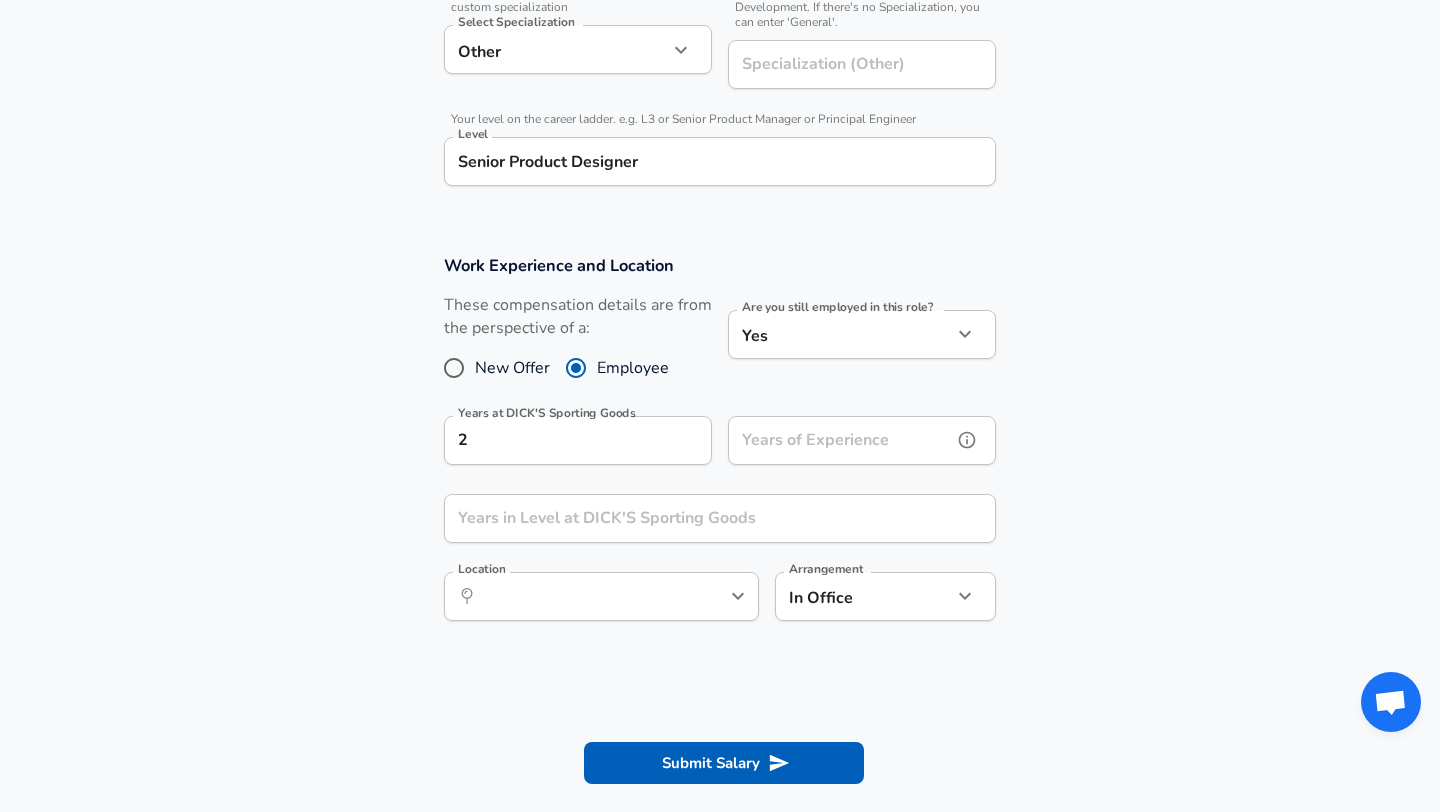 click on "Years of Experience" at bounding box center [840, 440] 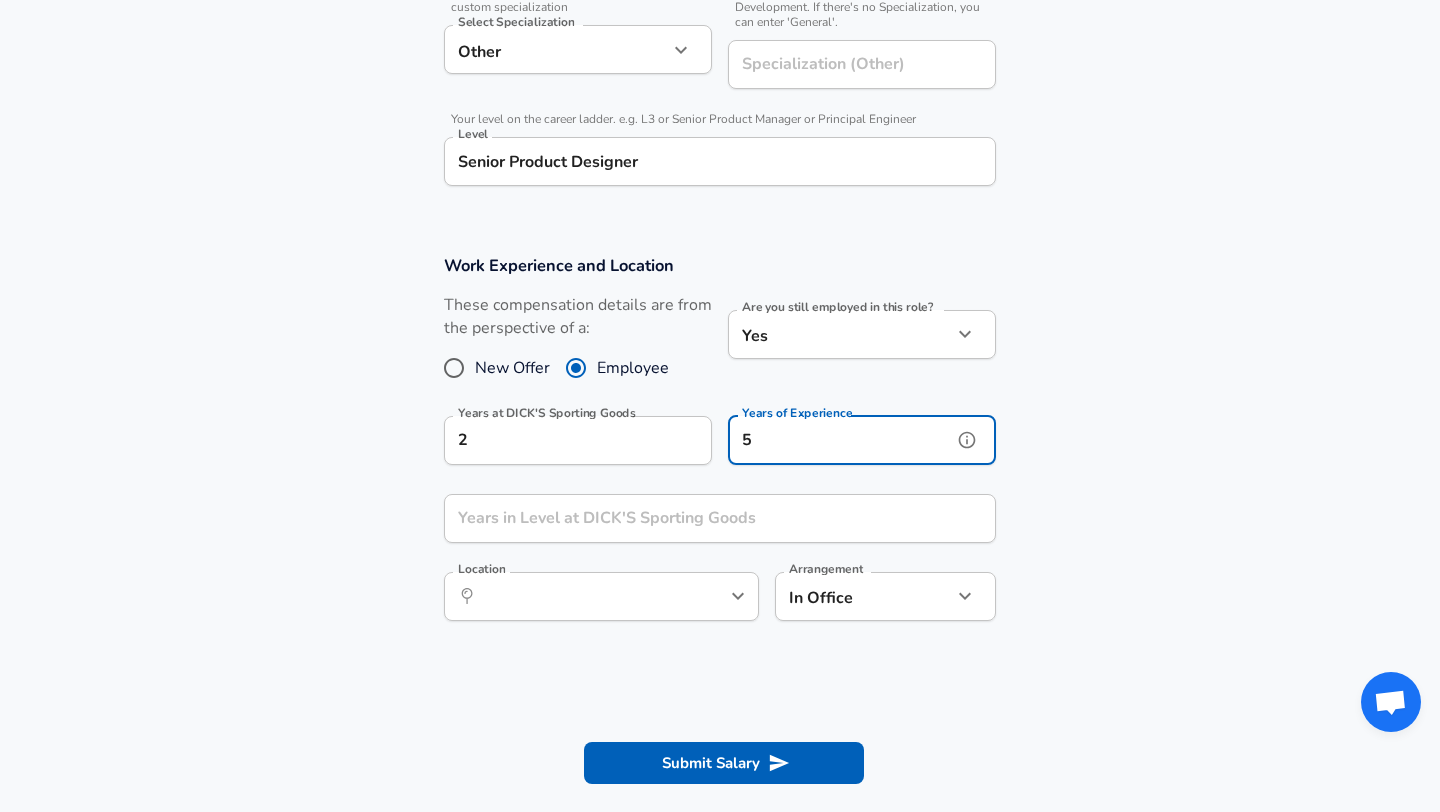 type on "5" 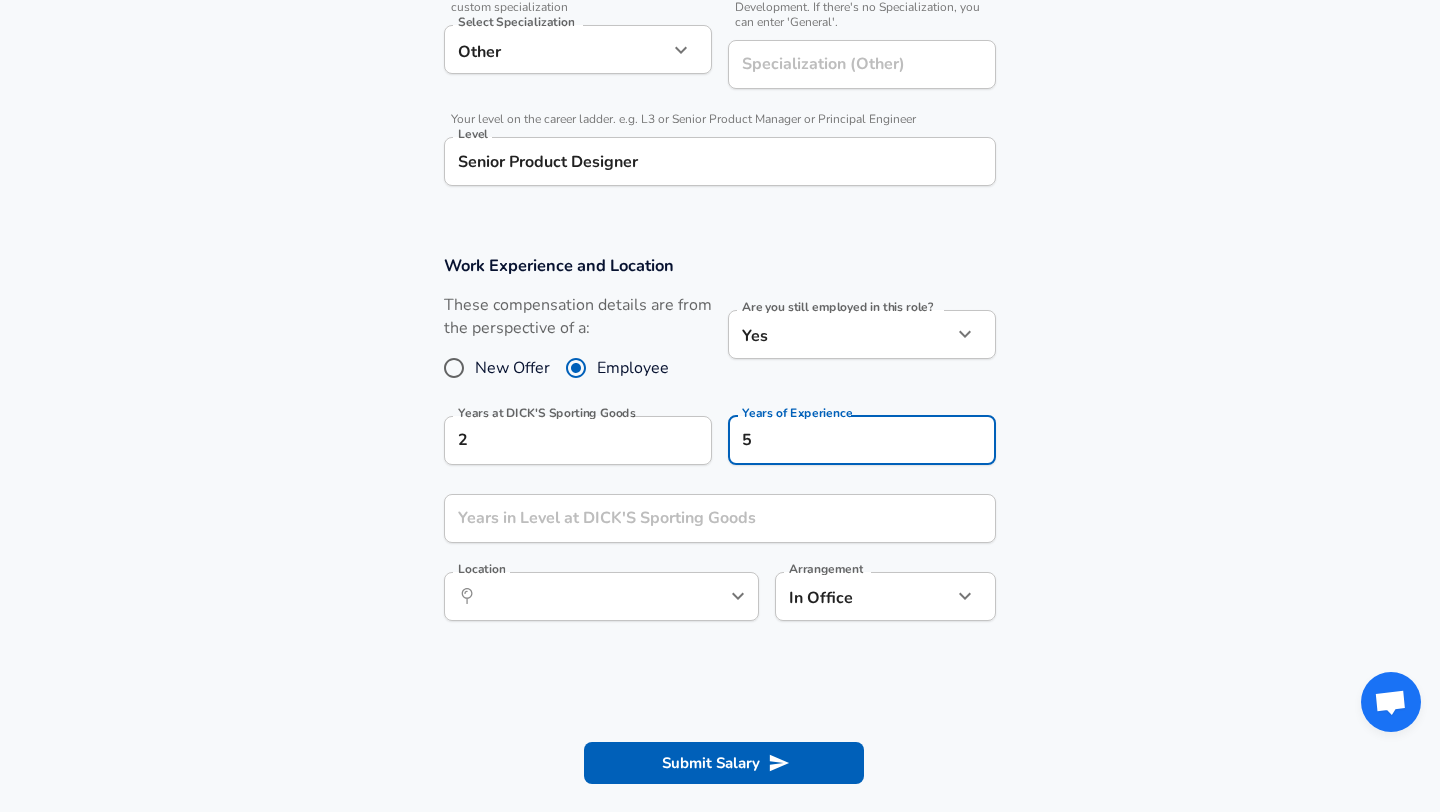 click on "Work Experience and Location These compensation details are from the perspective of a: New Offer Employee Are you still employed in this role? Yes yes Are you still employed in this role? Years at [PERSON_NAME]'S Sporting Goods 2 Years at DICK'S Sporting Goods Years of Experience 5 Years of Experience Years in Level at DICK'S Sporting Goods Years in Level at DICK'S Sporting Goods Location ​ Location Arrangement In Office office Arrangement" at bounding box center (720, 448) 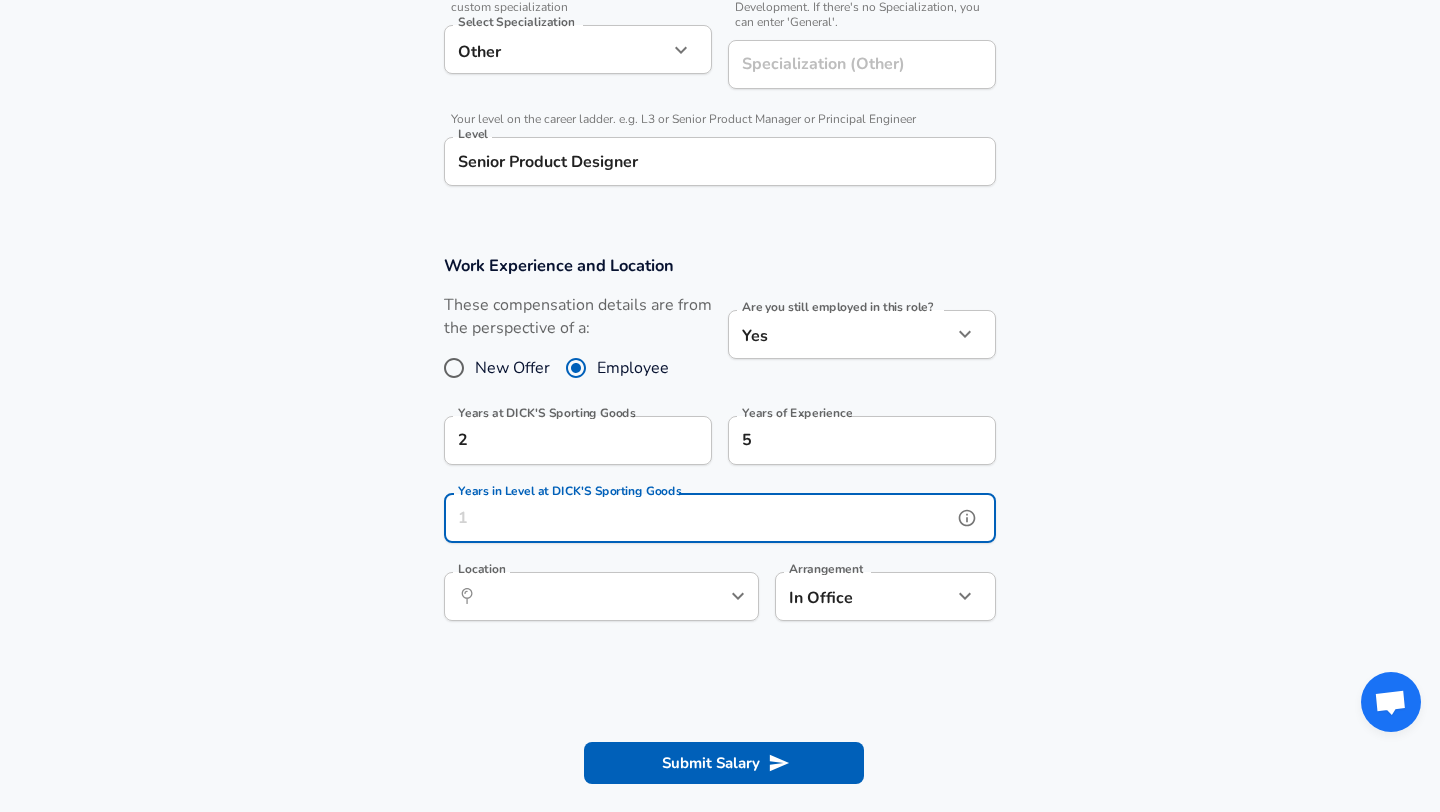 click on "Years in Level at DICK'S Sporting Goods" at bounding box center (698, 518) 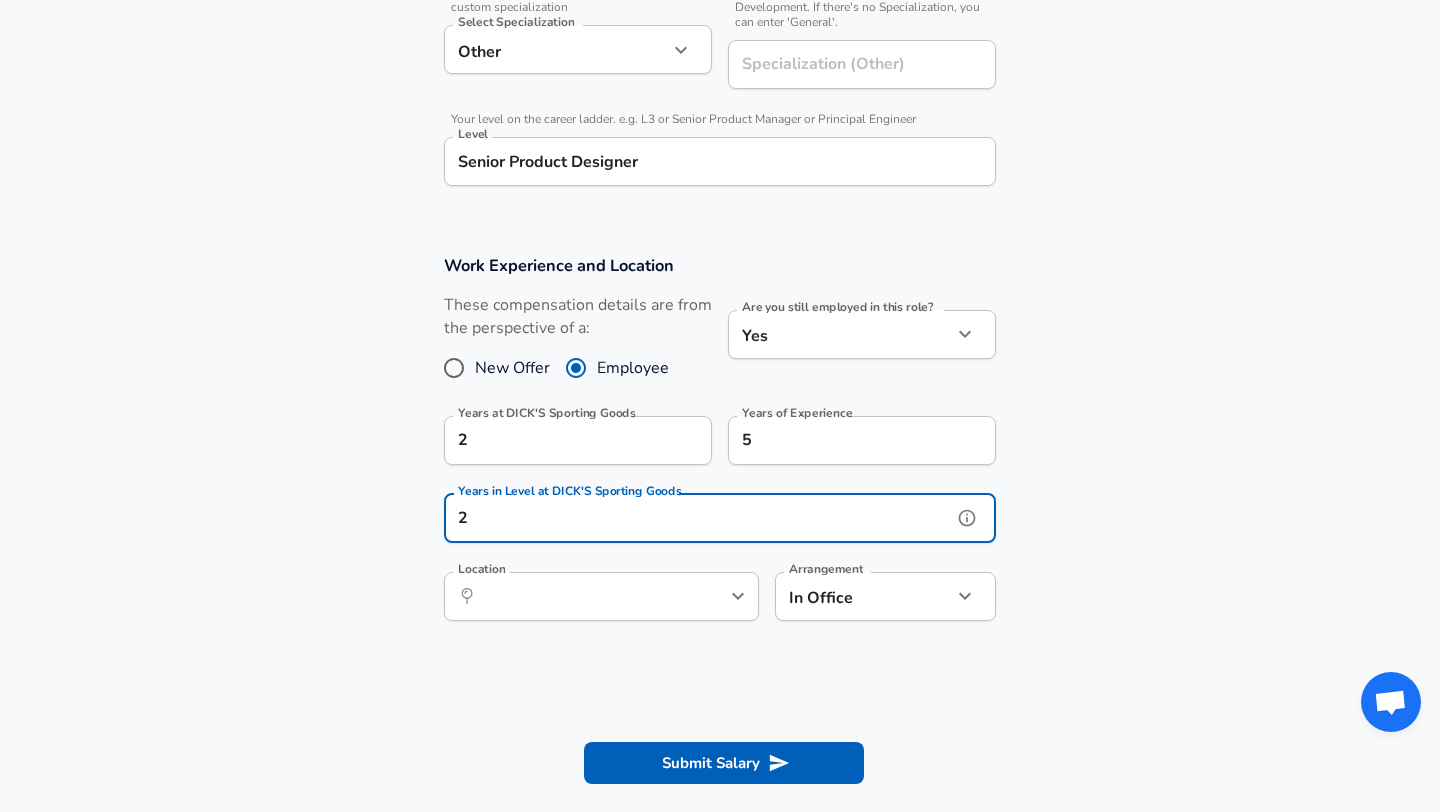 click at bounding box center (705, 596) 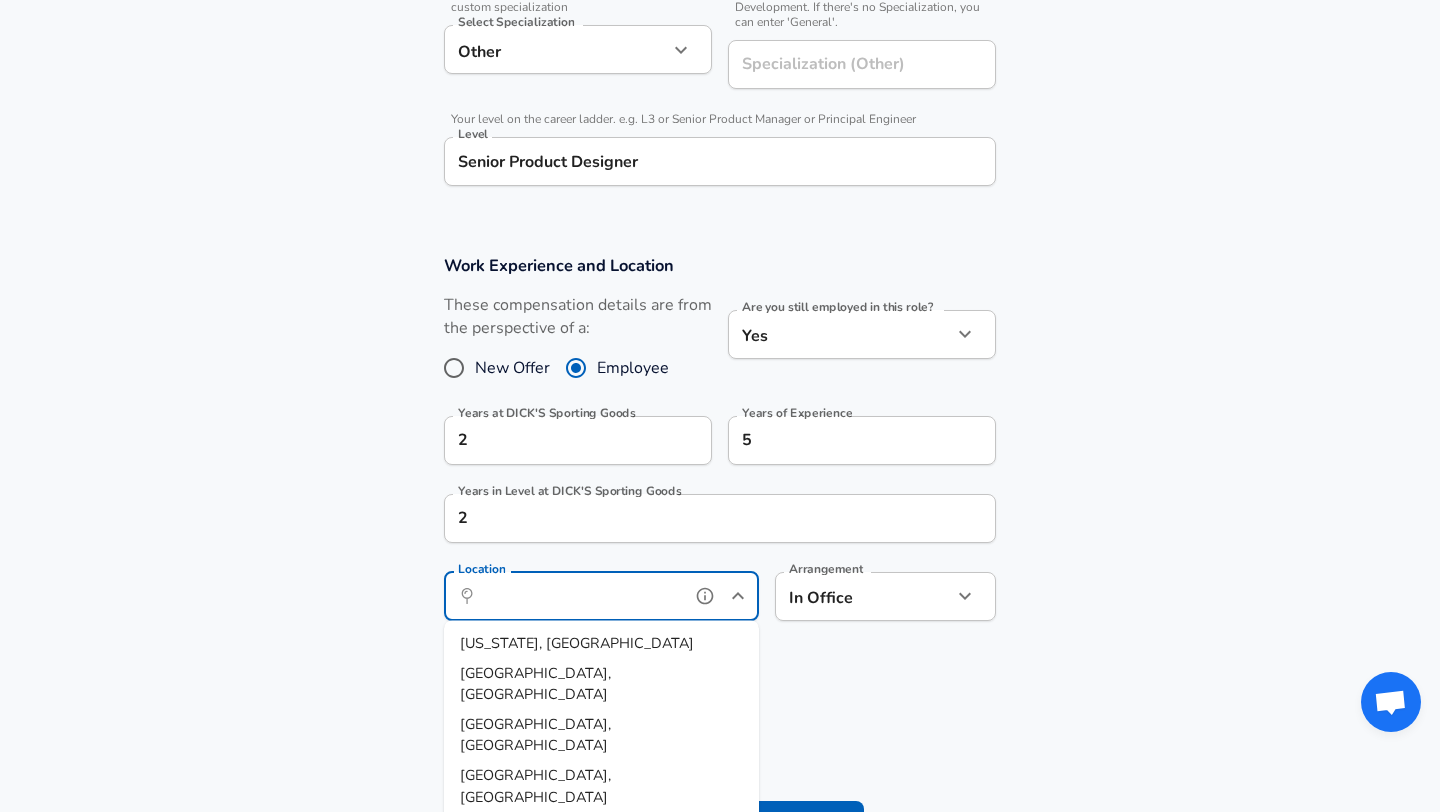 click on "Location" at bounding box center (579, 596) 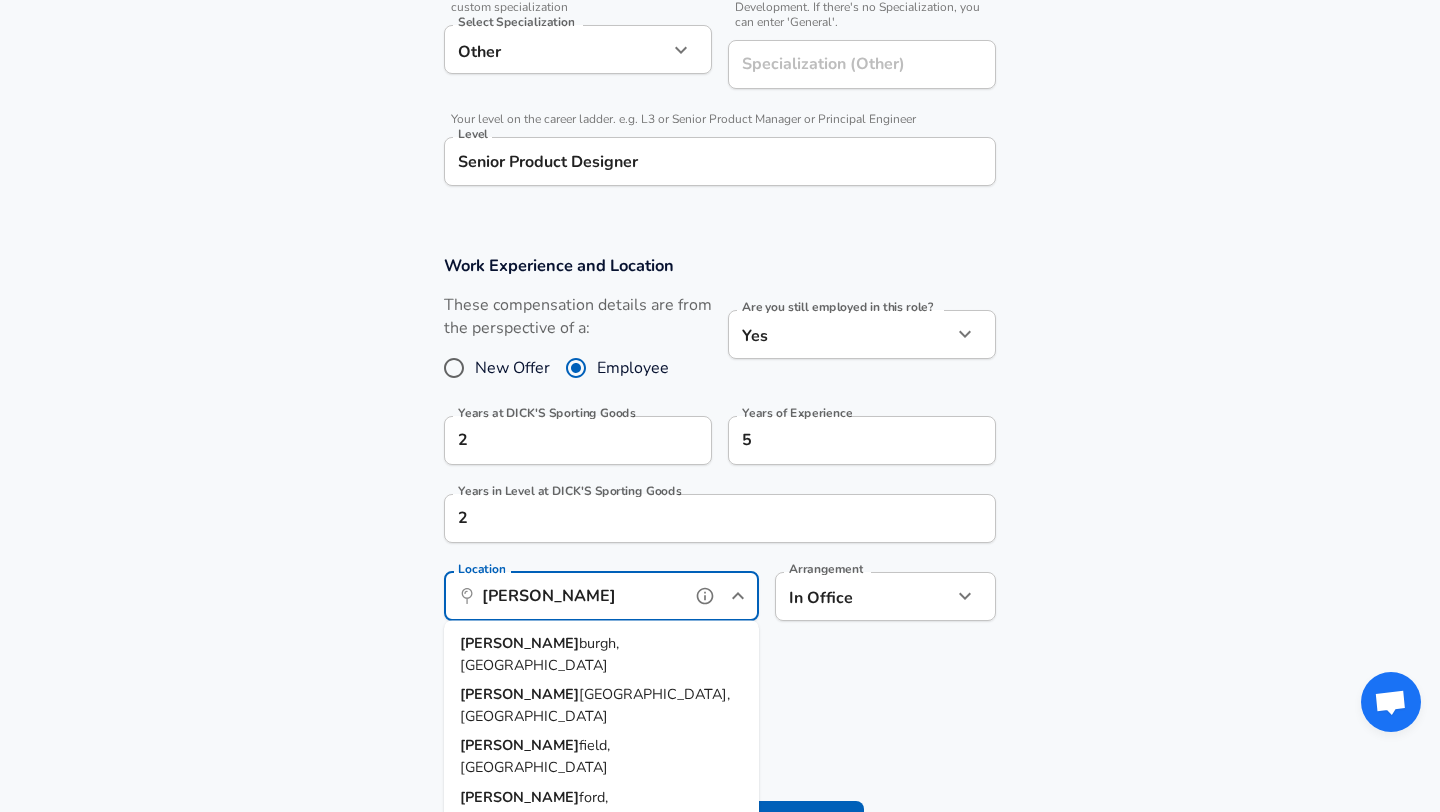 click on "[PERSON_NAME] burgh, [GEOGRAPHIC_DATA]" at bounding box center (601, 654) 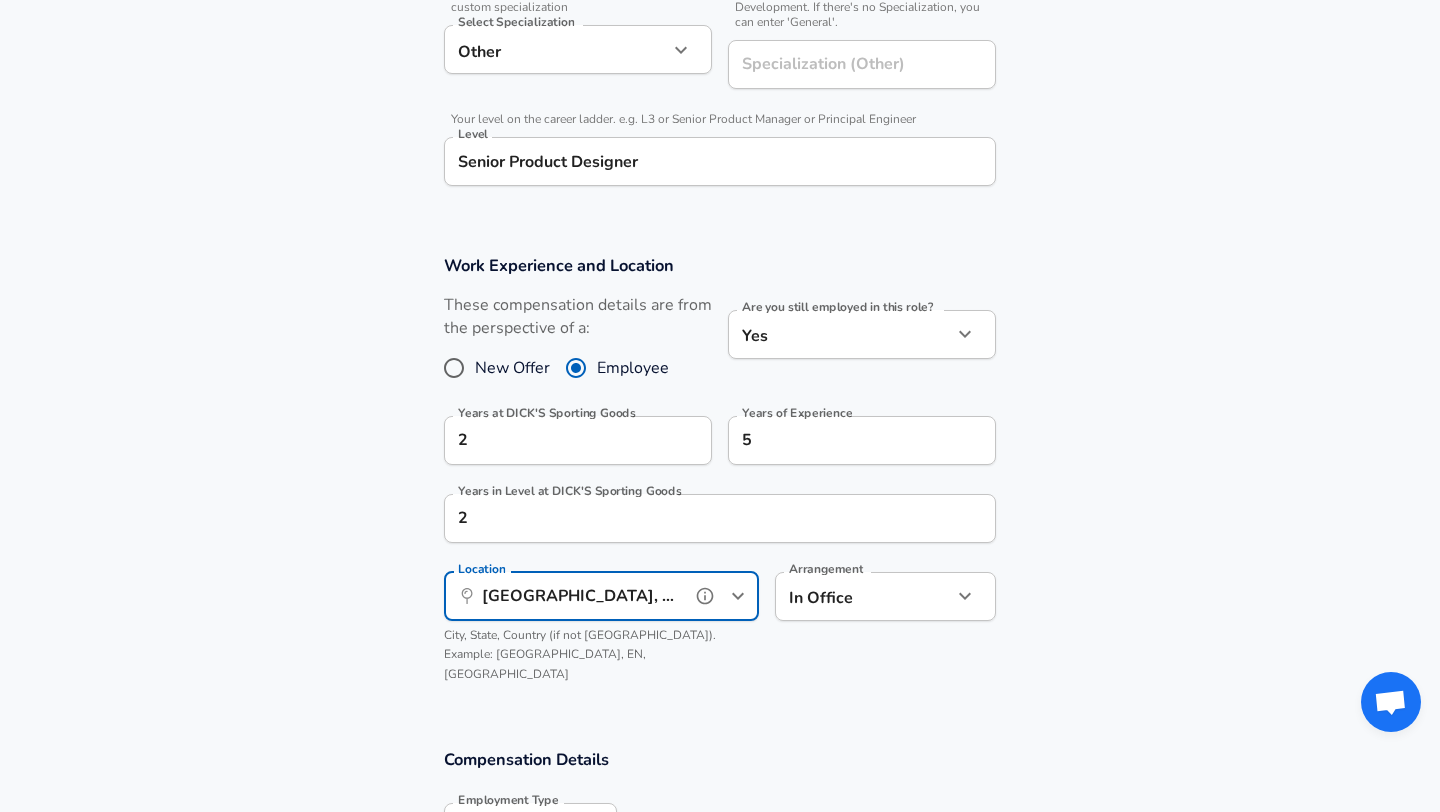 type on "[GEOGRAPHIC_DATA], [GEOGRAPHIC_DATA]" 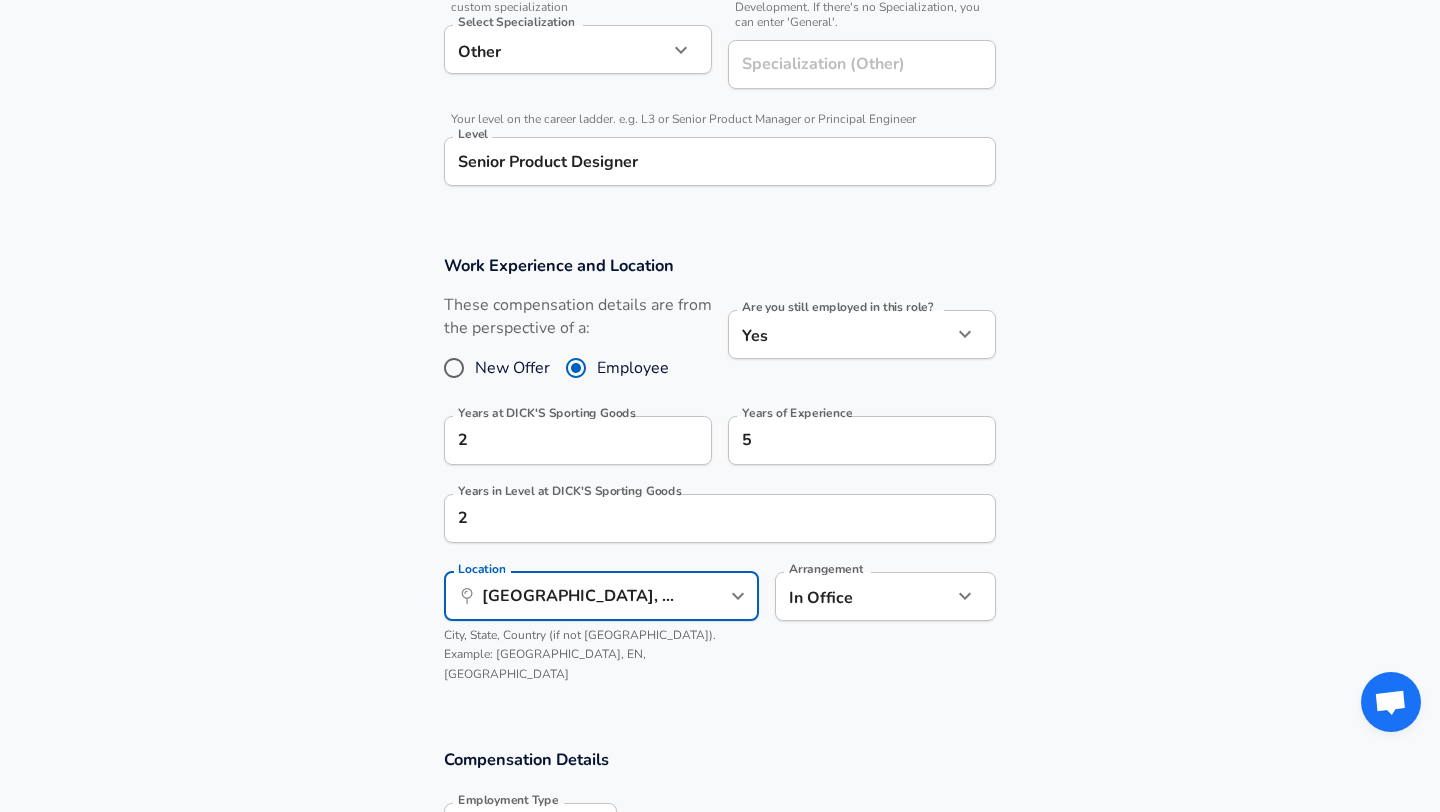 click on "Restart Add Your Salary Upload your offer letter   to verify your submission Enhance Privacy and Anonymity No Automatically hides specific fields until there are enough submissions to safely display the full details.   More Details Based on your submission and the data points that we have already collected, we will automatically hide and anonymize specific fields if there aren't enough data points to remain sufficiently anonymous. Company & Title Information   Enter the company you received your offer from Company DICK'S Sporting Goods Company   Select the title that closest resembles your official title. This should be similar to the title that was present on your offer letter. Title Product Designer Title   Select a job family that best fits your role. If you can't find one, select 'Other' to enter a custom job family Job Family Product Designer Job Family   Select a Specialization that best fits your role. If you can't find one, select 'Other' to enter a custom specialization Select Specialization Other" at bounding box center (720, -363) 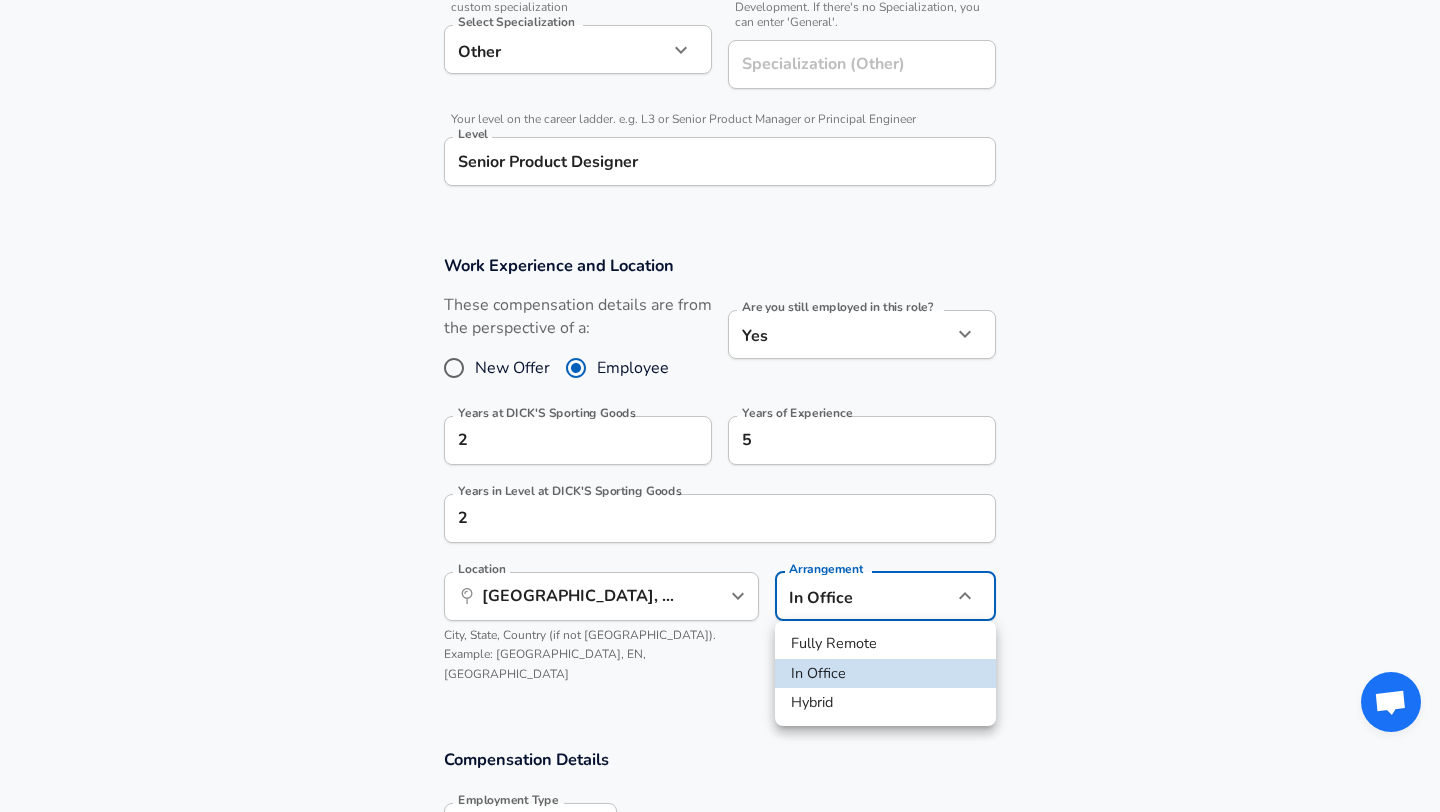 click on "Fully Remote" at bounding box center [885, 644] 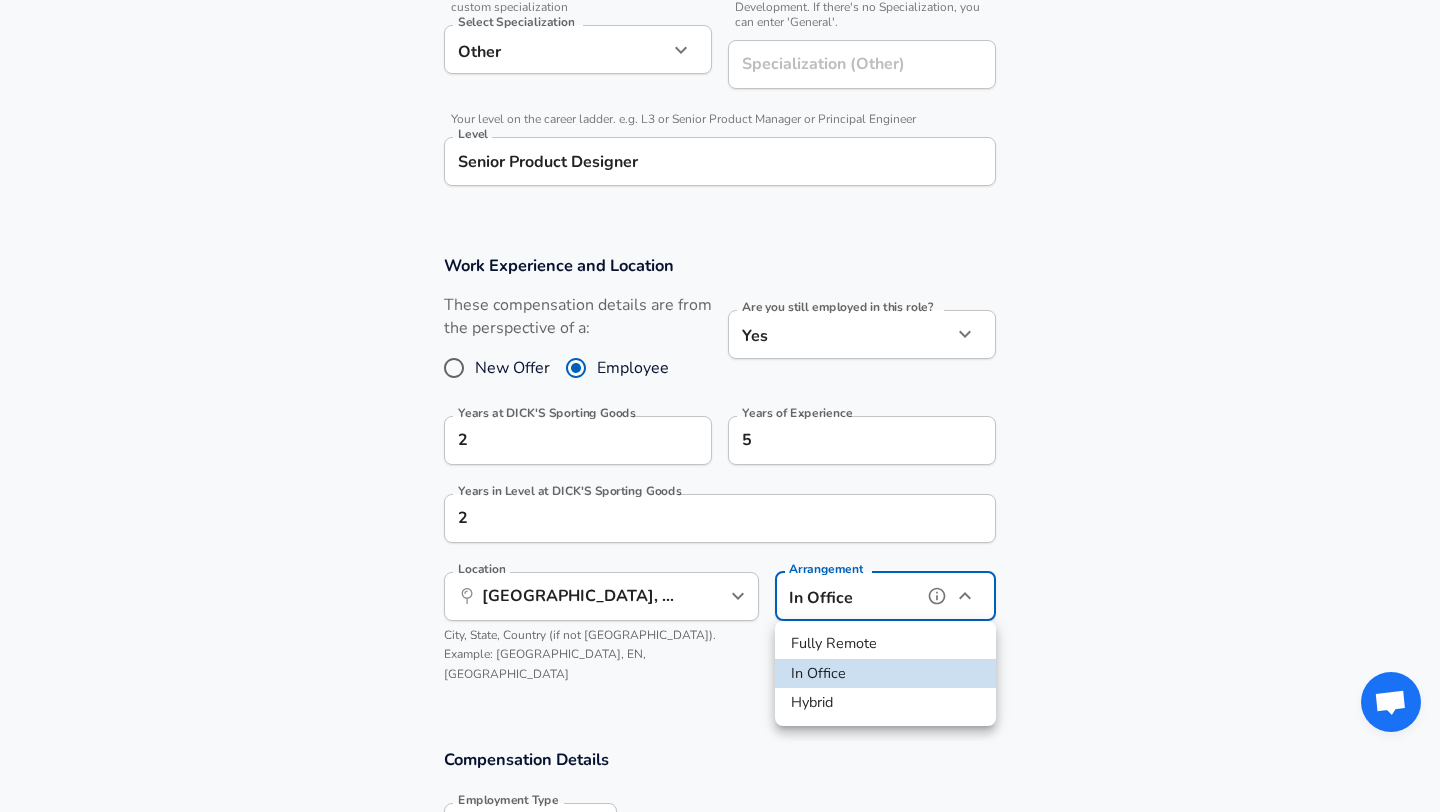 type on "remote" 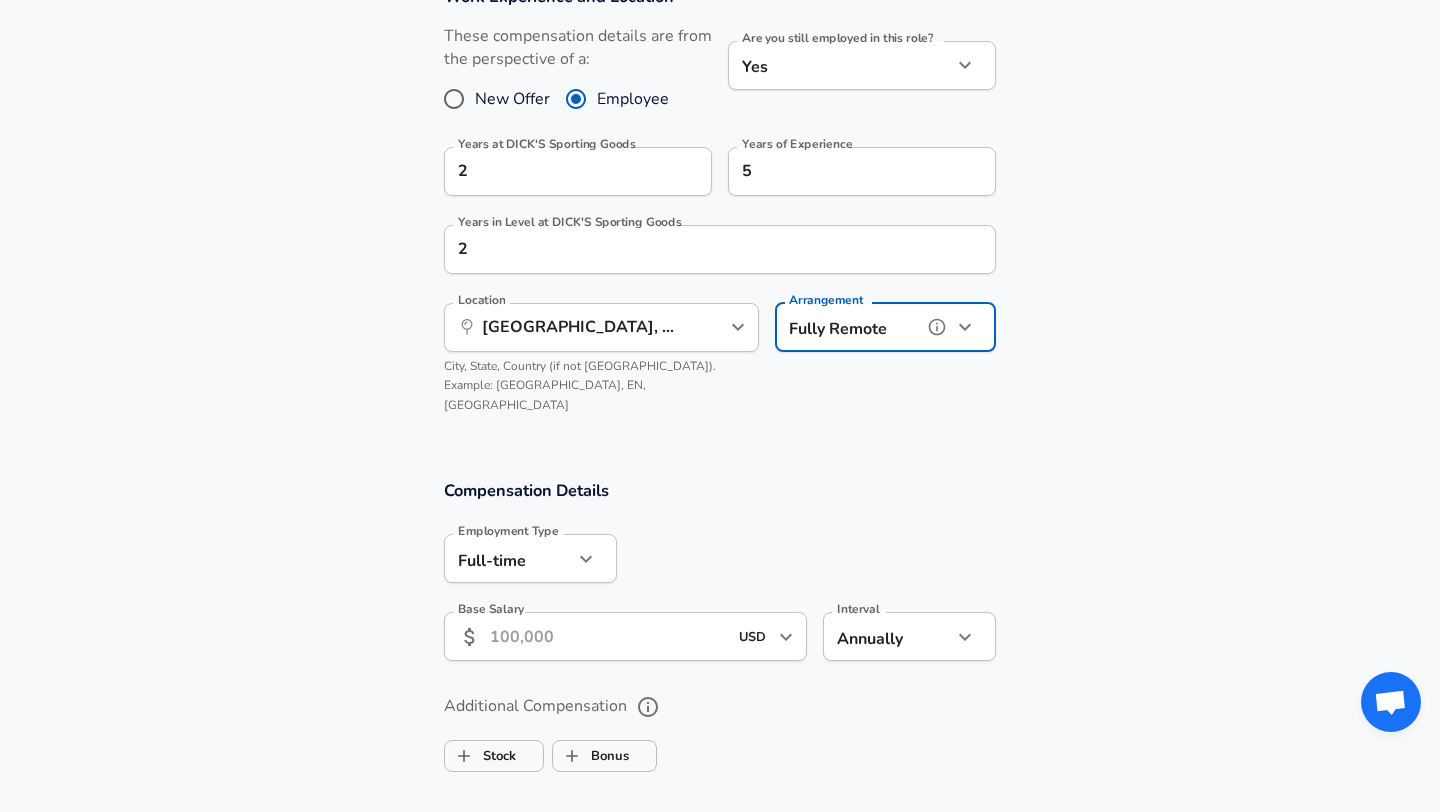 scroll, scrollTop: 1055, scrollLeft: 0, axis: vertical 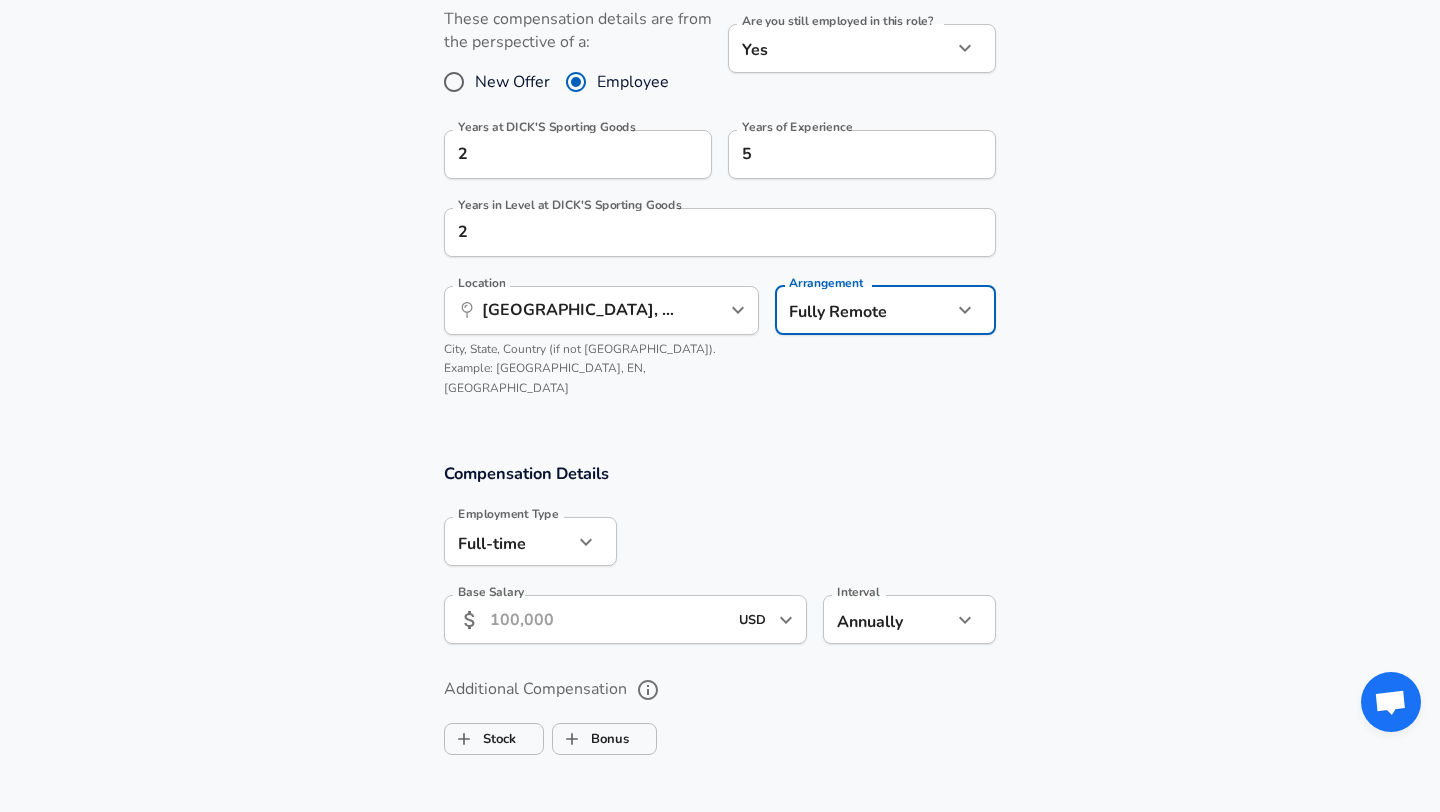 click on "Base Salary" at bounding box center (608, 619) 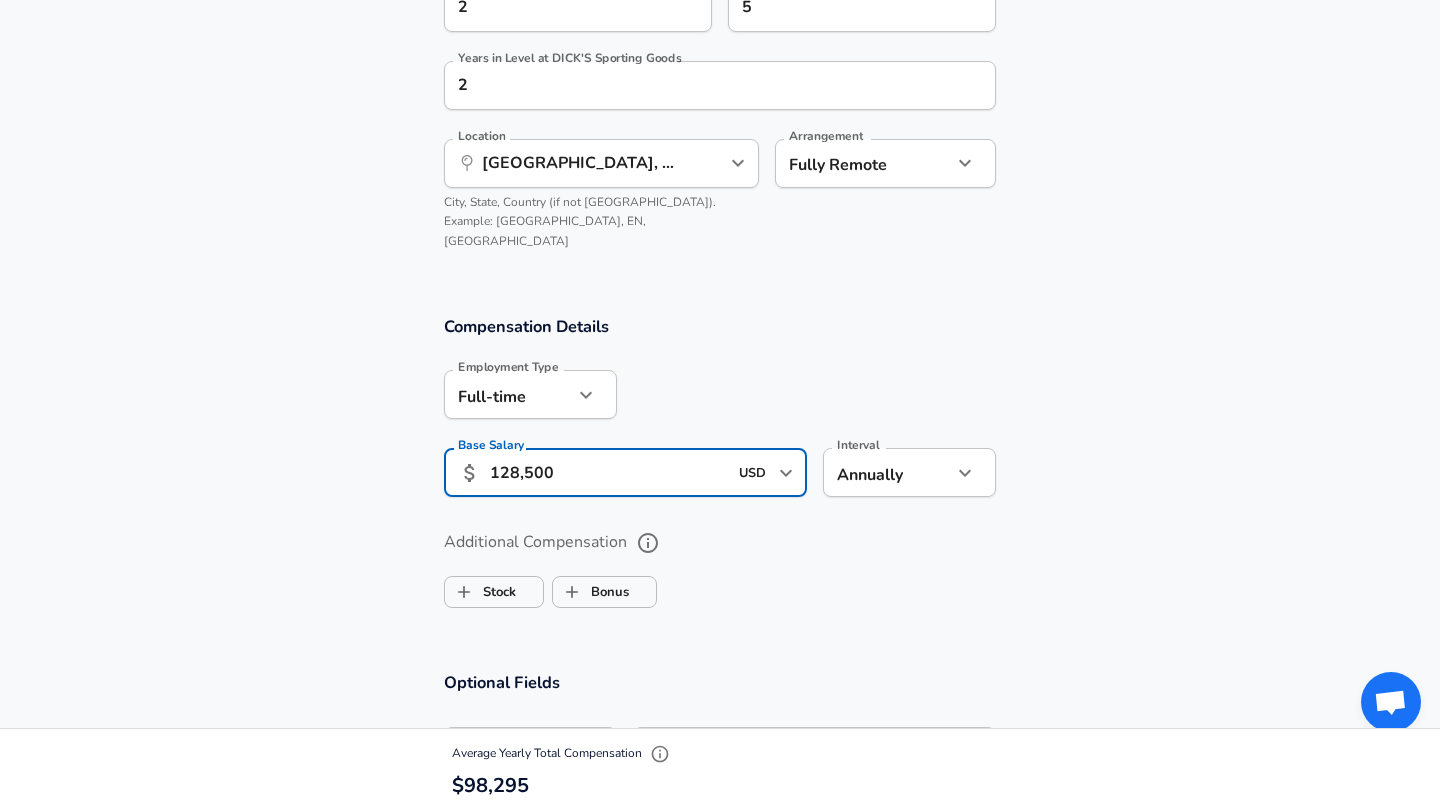 scroll, scrollTop: 1275, scrollLeft: 0, axis: vertical 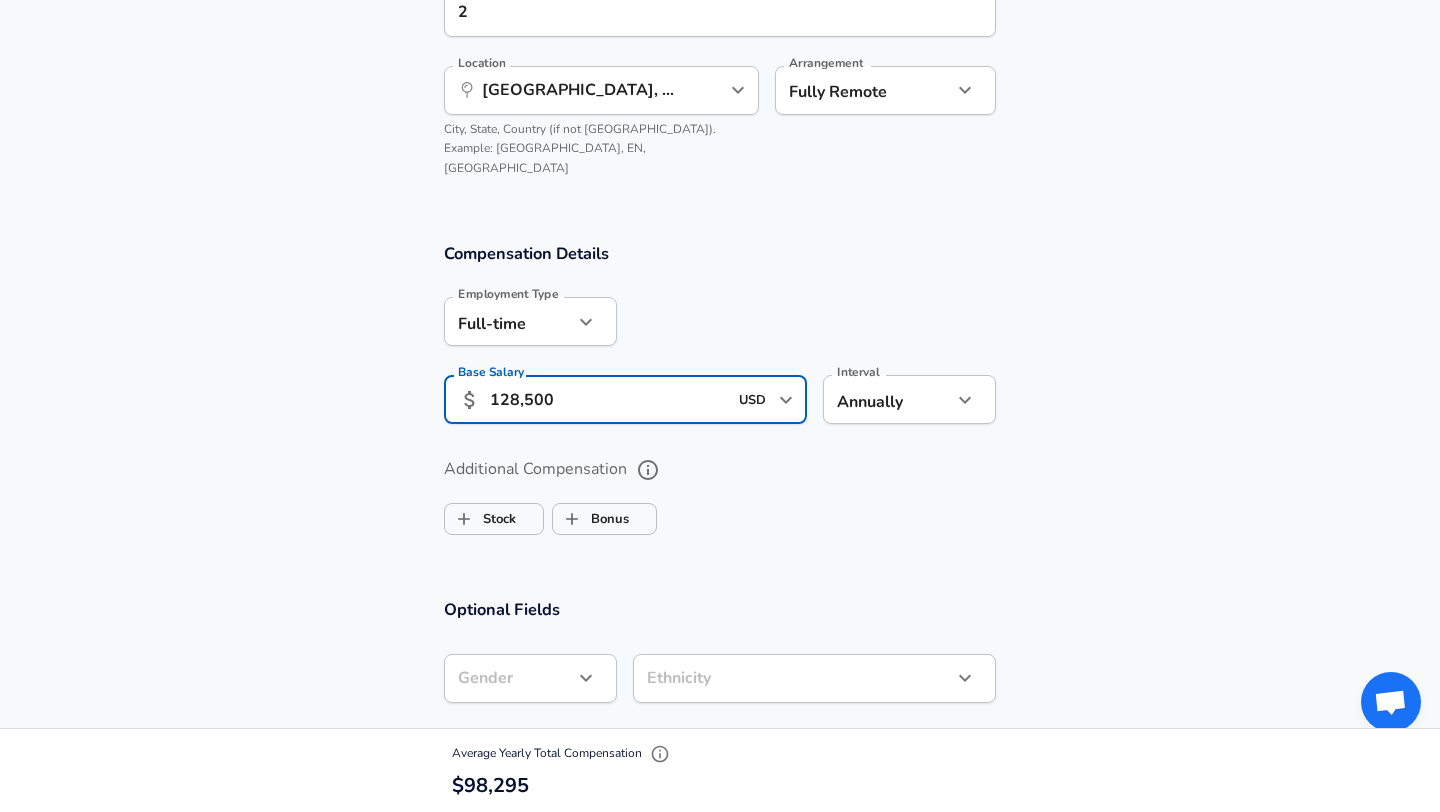 type on "128,500" 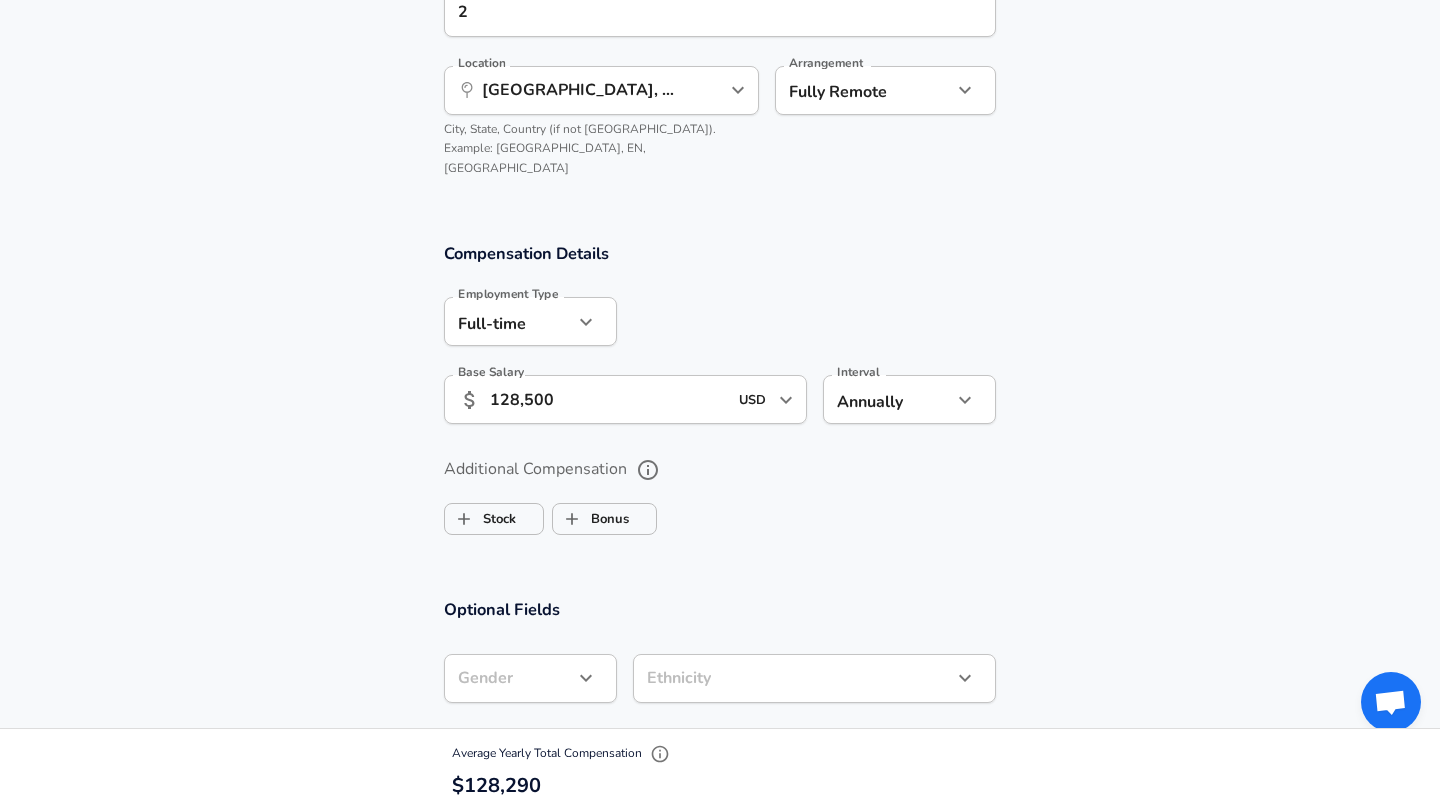 click on "Optional Fields Gender ​ Gender Ethnicity ​ Ethnicity Education ​ Education Quick Select Modifiers   Stock Appreciation Out Of Band Offer High Performer Promotion Academic H-1B Negotiated Additional Details x Additional Details 0 /500 characters Email Address Email Address   Providing an email allows for editing or removal of your submission. We may also reach out if we have any questions. Your email will not be published." at bounding box center [720, 923] 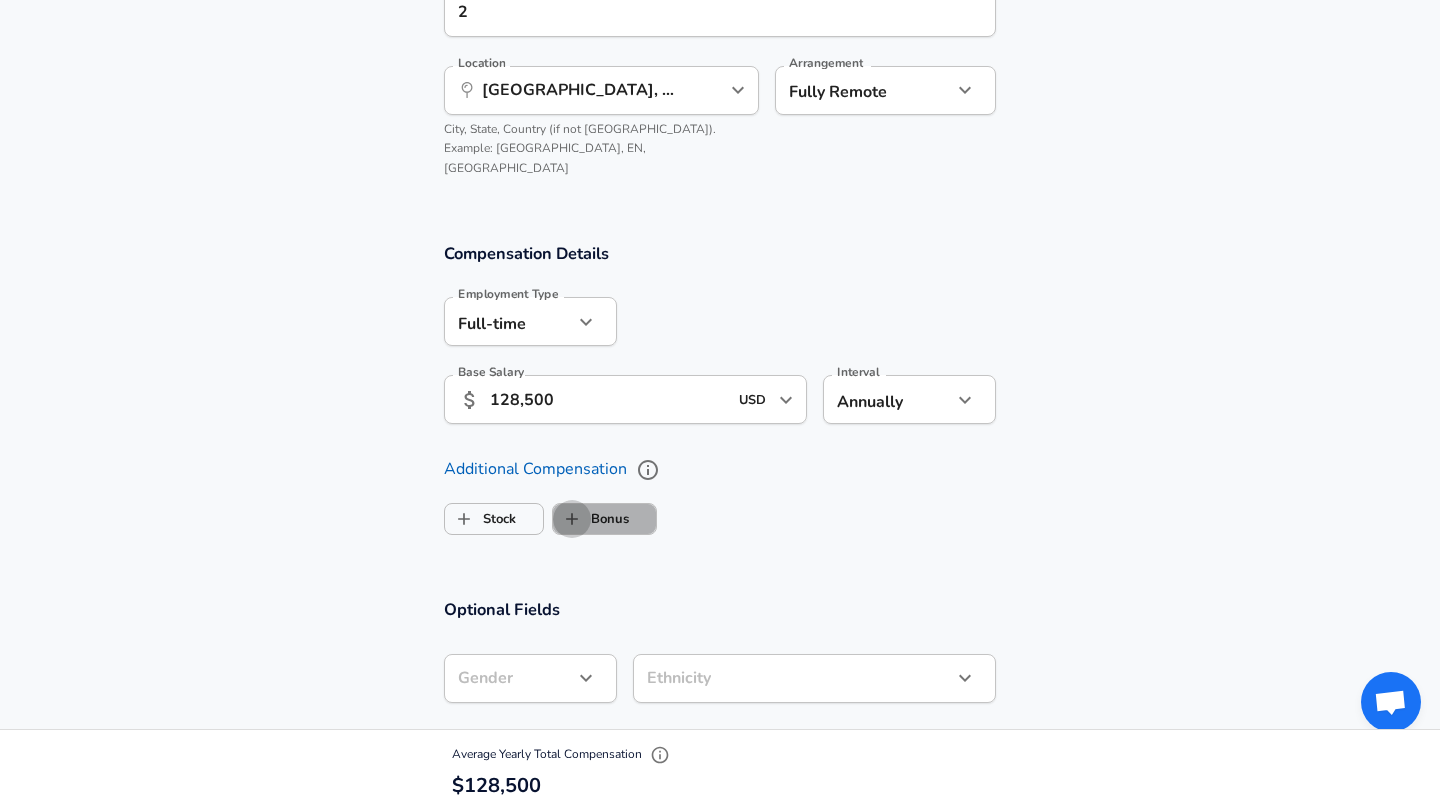 click on "Bonus" at bounding box center [572, 519] 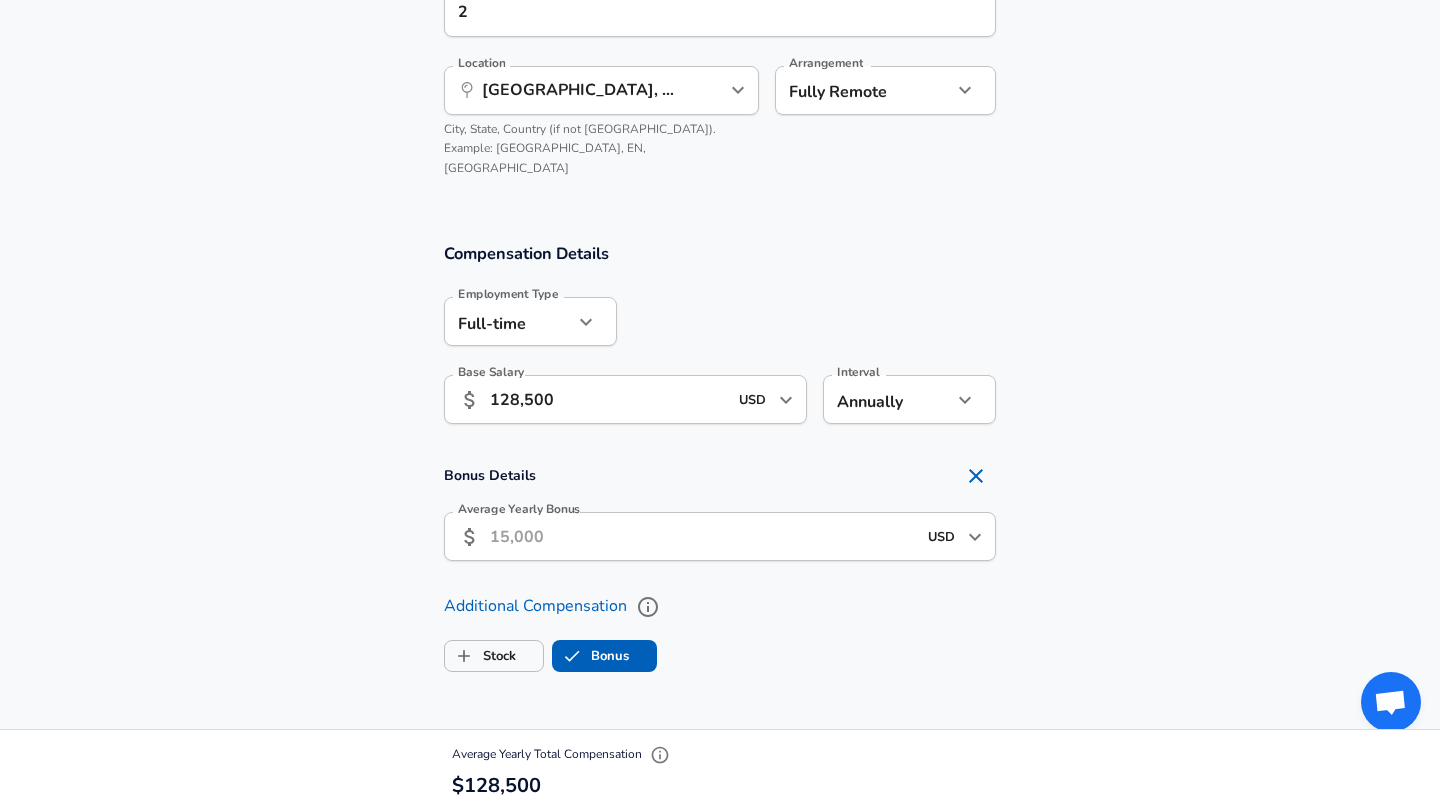 checkbox on "true" 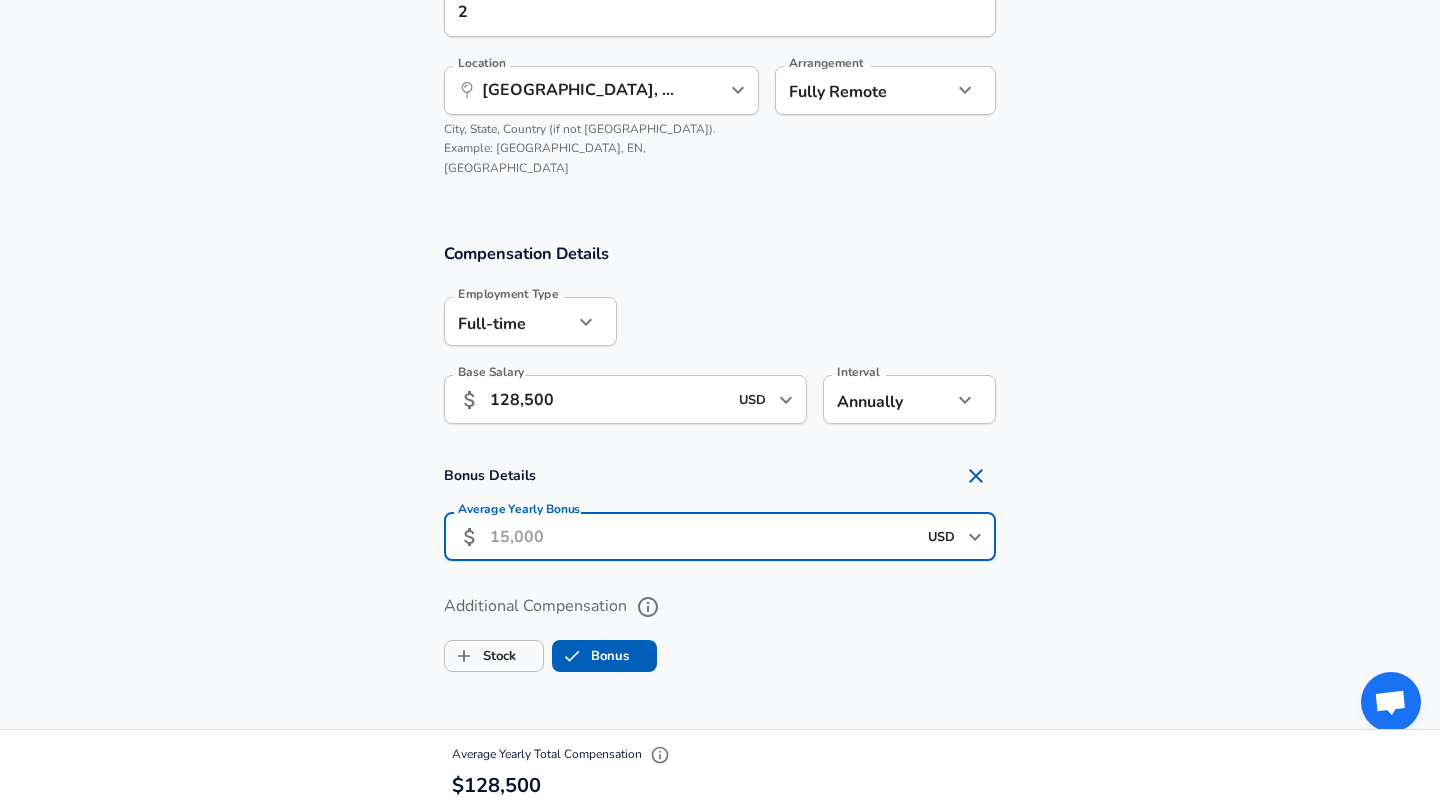 click on "Average Yearly Bonus" at bounding box center [703, 536] 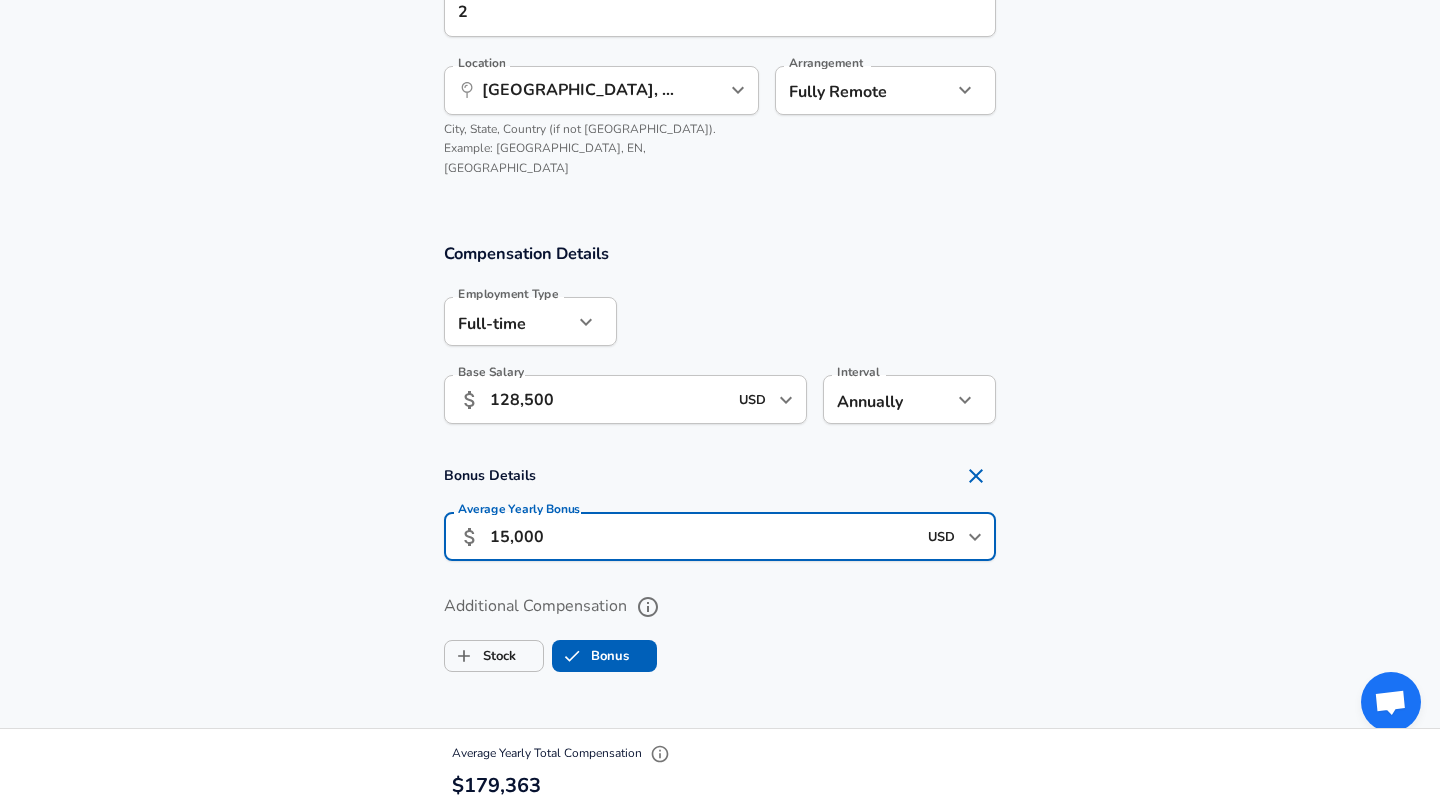 type on "15,000" 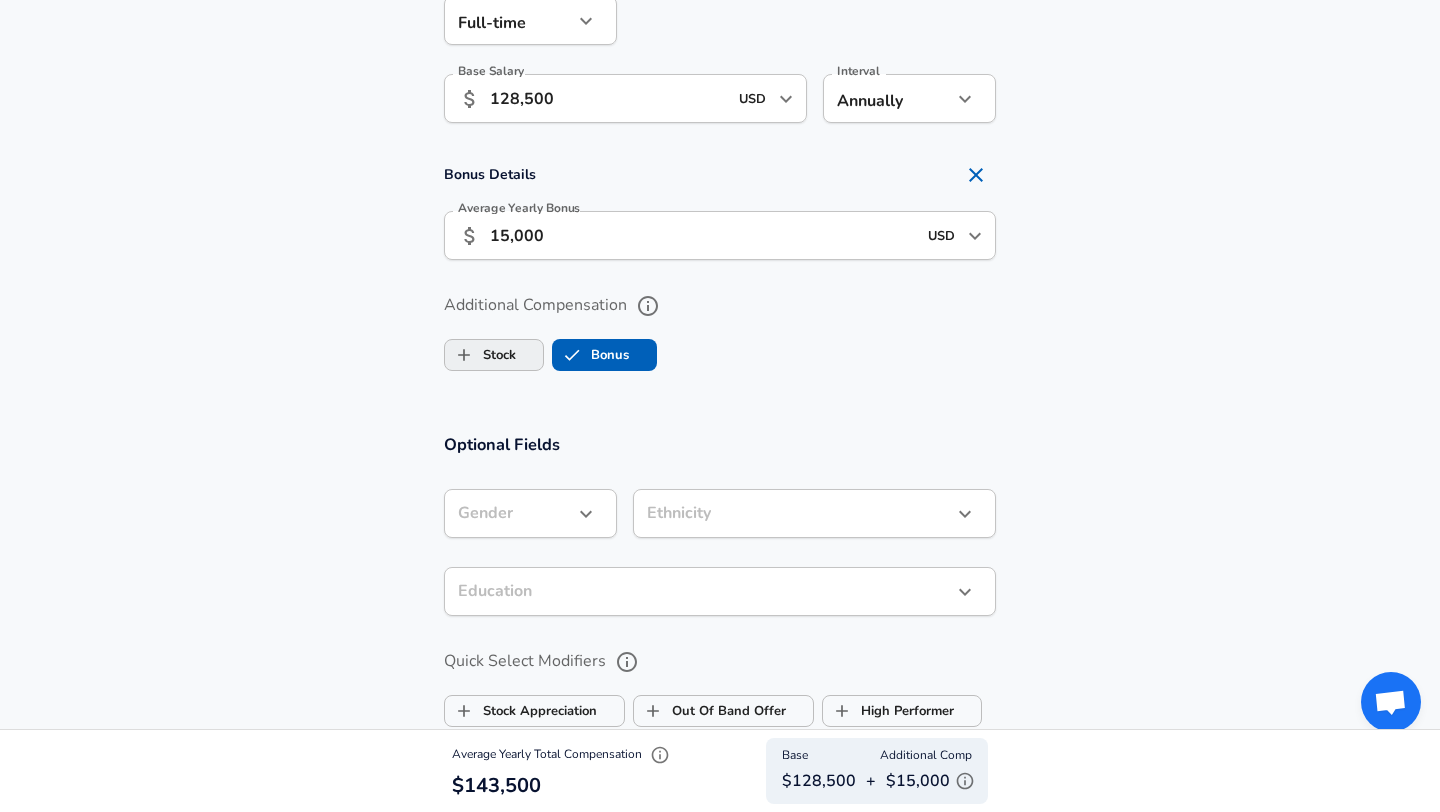 scroll, scrollTop: 1580, scrollLeft: 0, axis: vertical 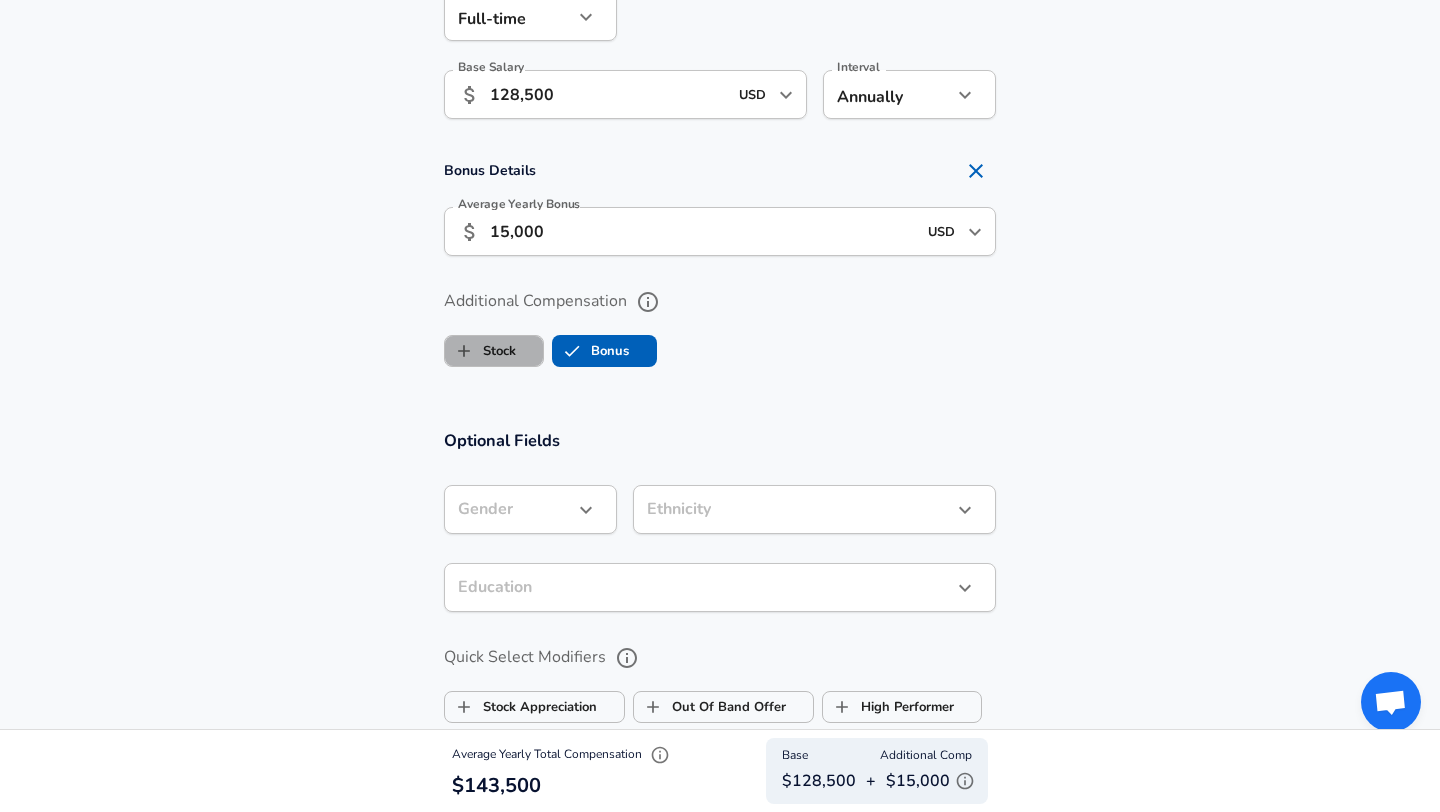 click on "Stock" at bounding box center [480, 351] 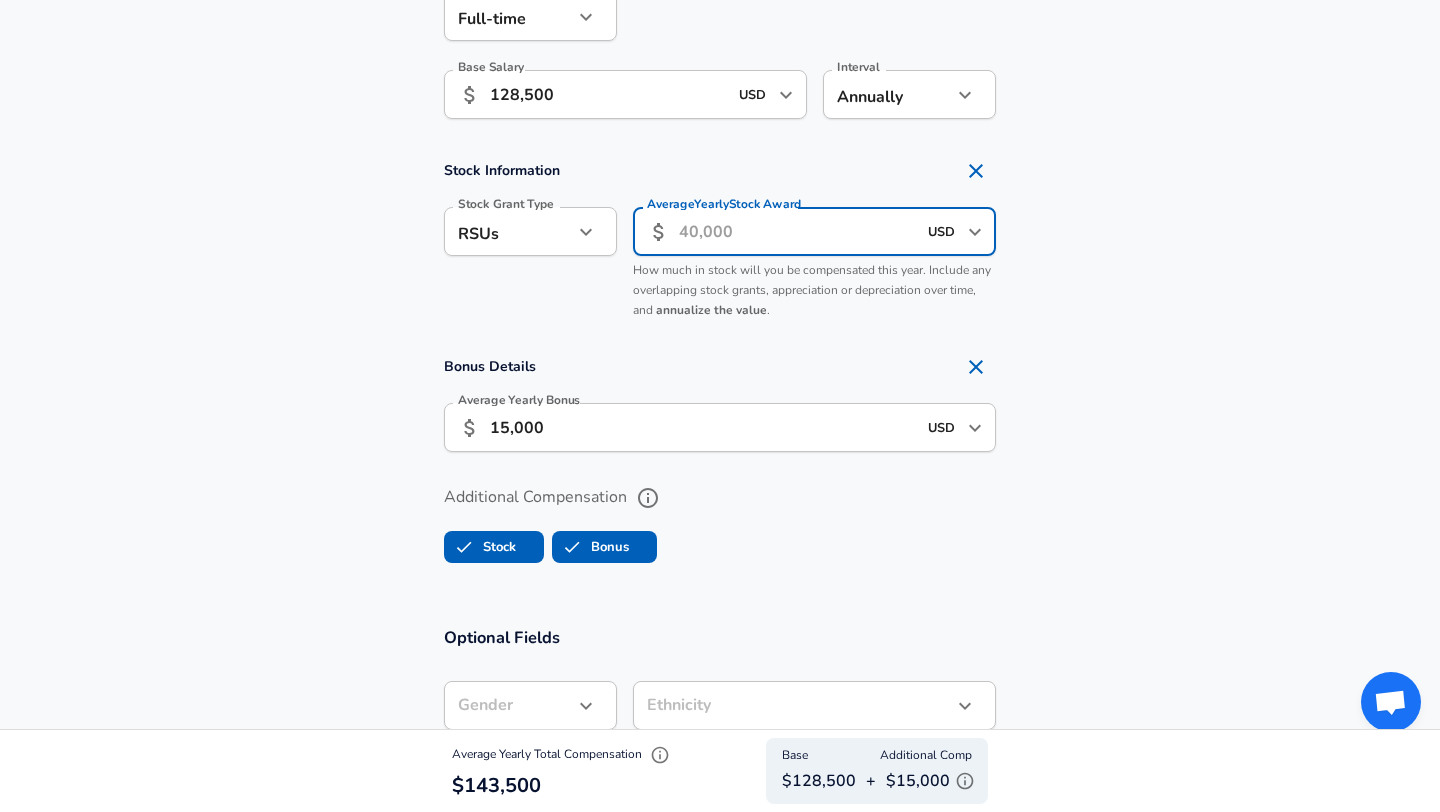 click on "Average  Yearly  Stock Award" at bounding box center (797, 231) 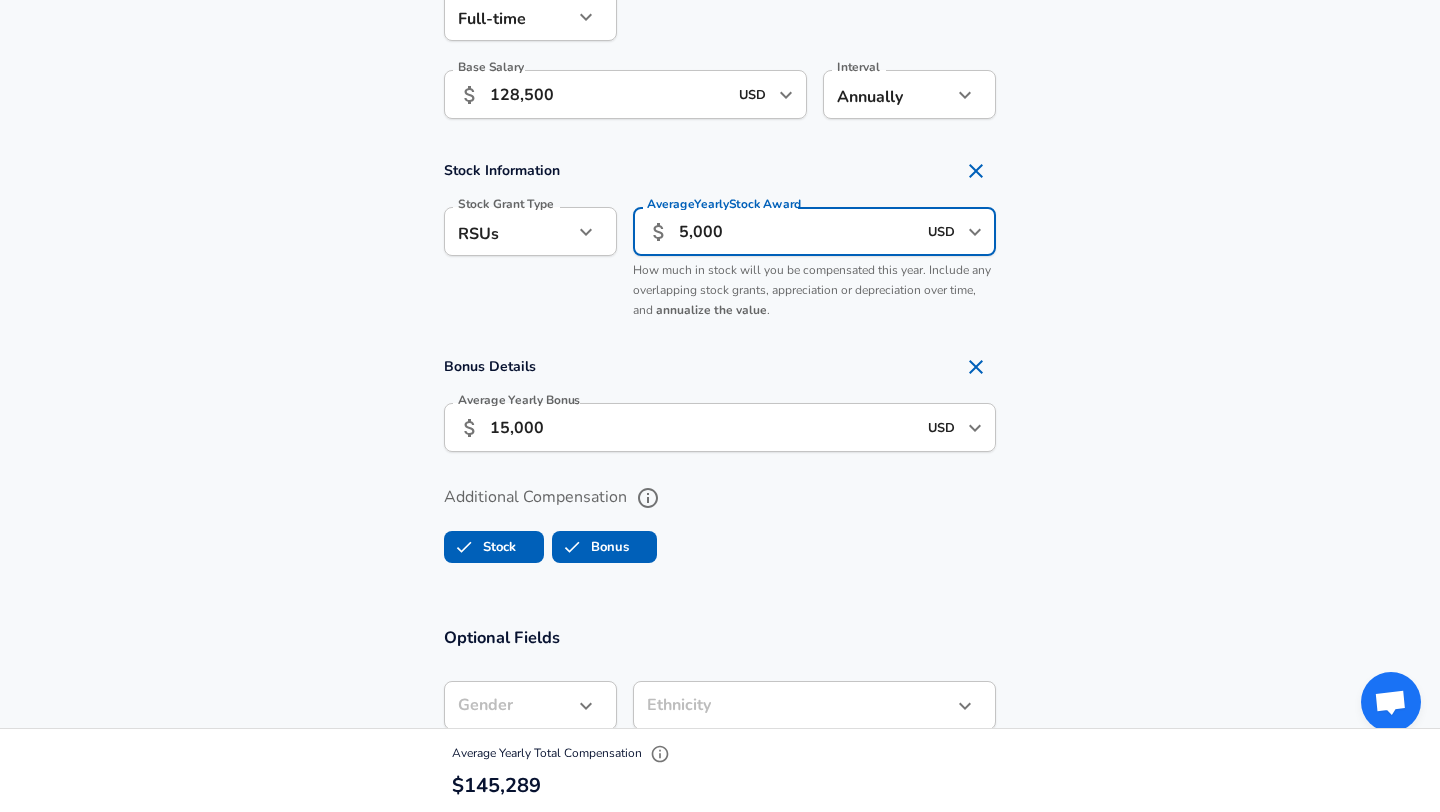 type on "5,000" 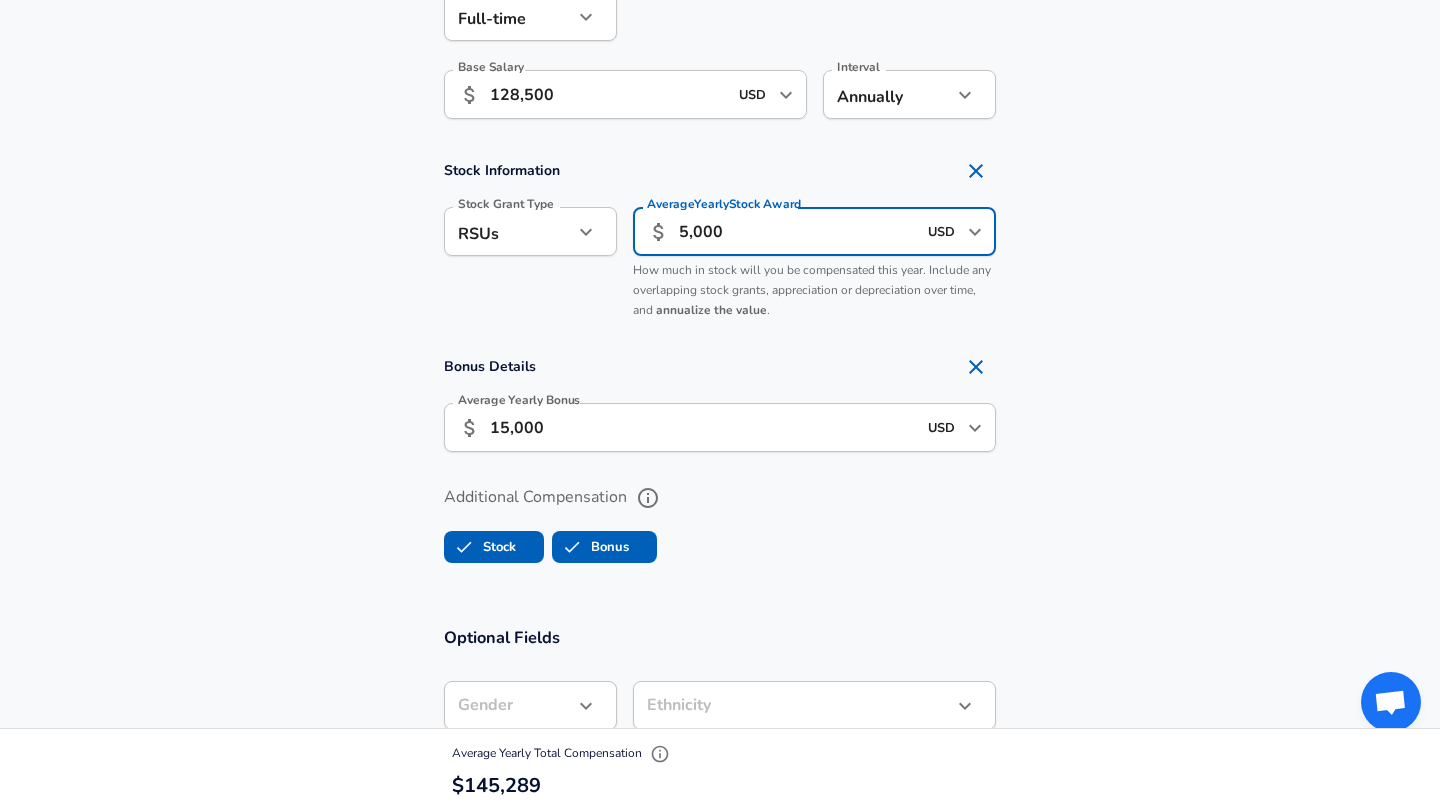 click on "Bonus Details  Average Yearly Bonus ​ 15,000 USD ​ Average Yearly Bonus" at bounding box center [720, 406] 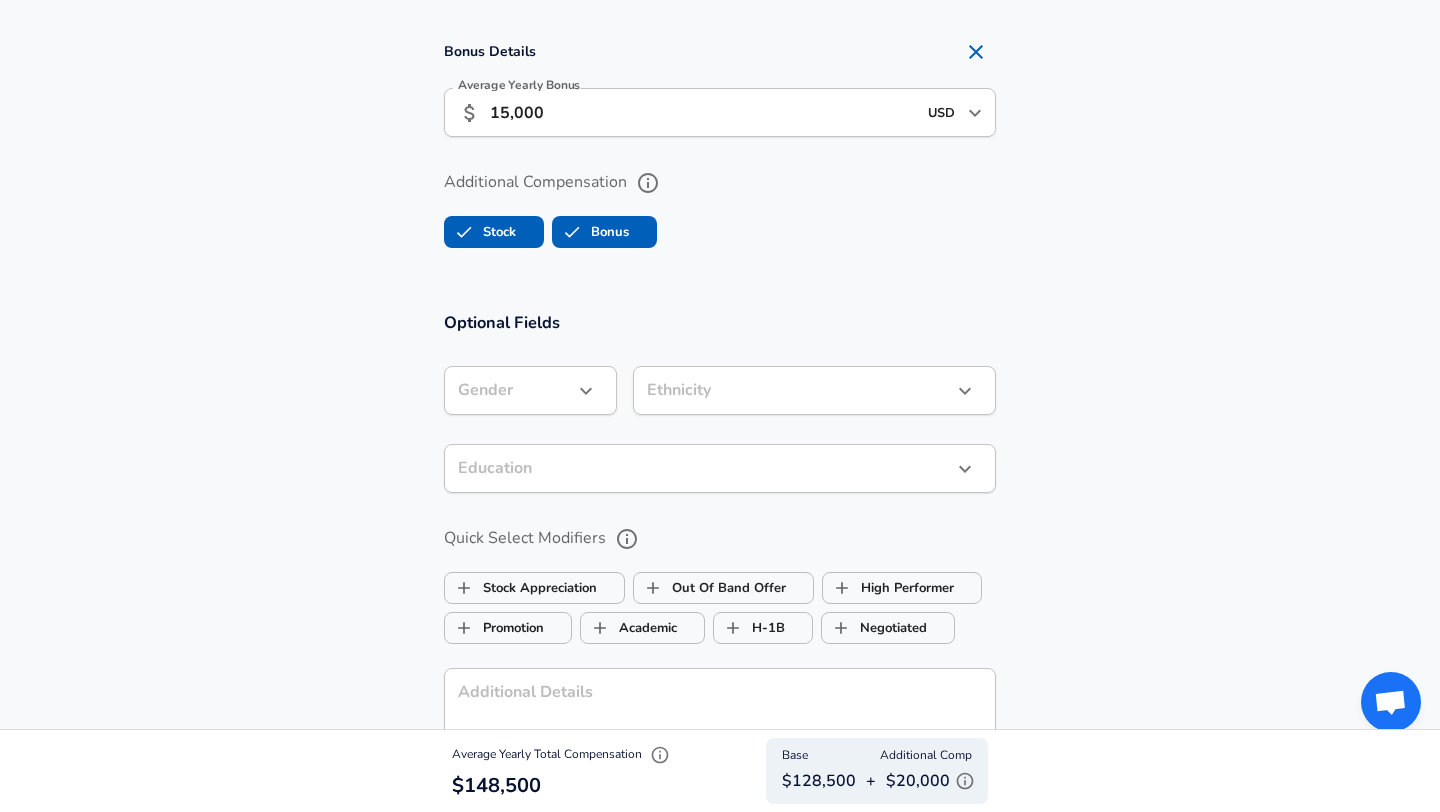 scroll, scrollTop: 1947, scrollLeft: 0, axis: vertical 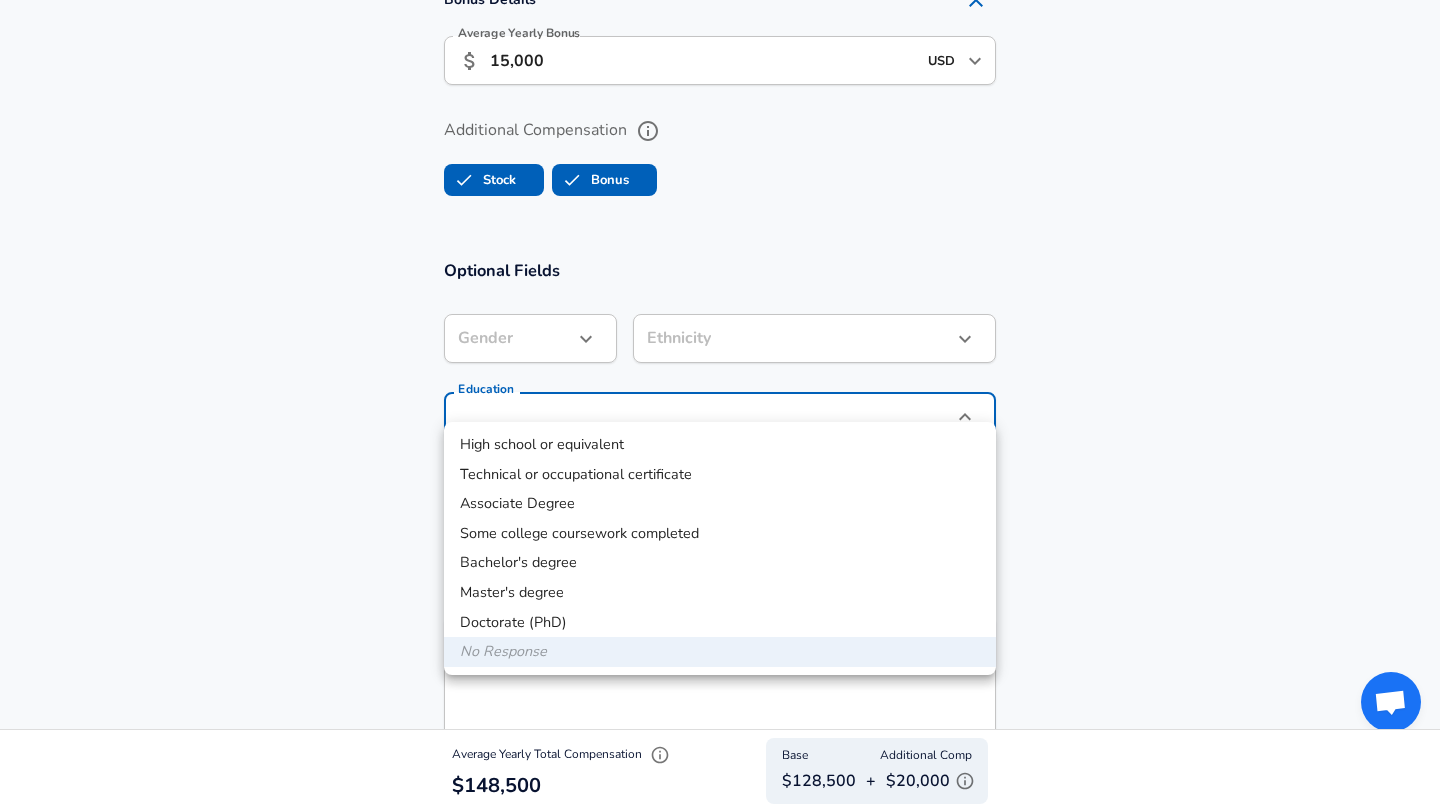 click on "Restart Add Your Salary Upload your offer letter   to verify your submission Enhance Privacy and Anonymity No Automatically hides specific fields until there are enough submissions to safely display the full details.   More Details Based on your submission and the data points that we have already collected, we will automatically hide and anonymize specific fields if there aren't enough data points to remain sufficiently anonymous. Company & Title Information   Enter the company you received your offer from Company DICK'S Sporting Goods Company   Select the title that closest resembles your official title. This should be similar to the title that was present on your offer letter. Title Product Designer Title   Select a job family that best fits your role. If you can't find one, select 'Other' to enter a custom job family Job Family Product Designer Job Family   Select a Specialization that best fits your role. If you can't find one, select 'Other' to enter a custom specialization Select Specialization Other" at bounding box center (720, -1541) 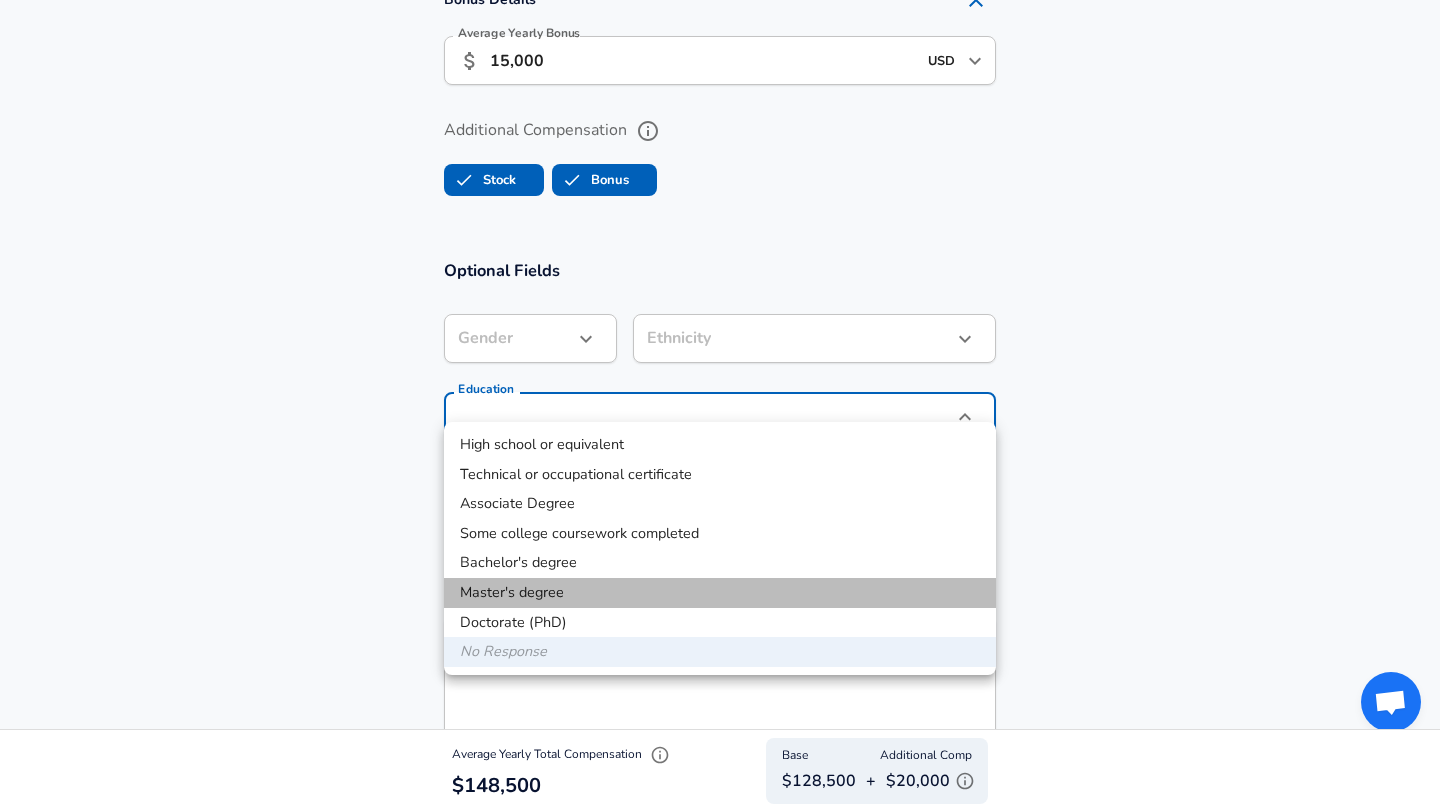 click on "Master's degree" at bounding box center (720, 593) 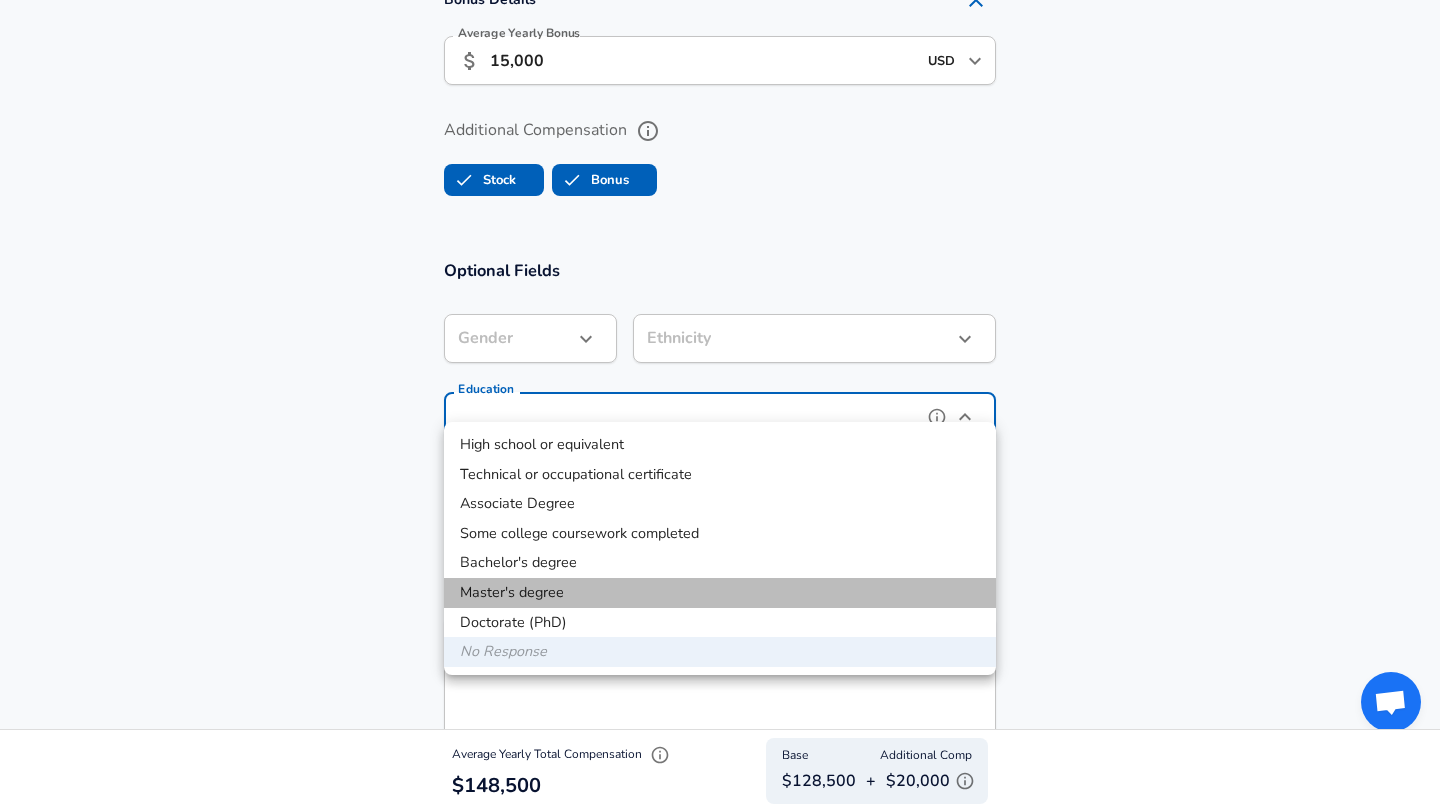 type on "Masters degree" 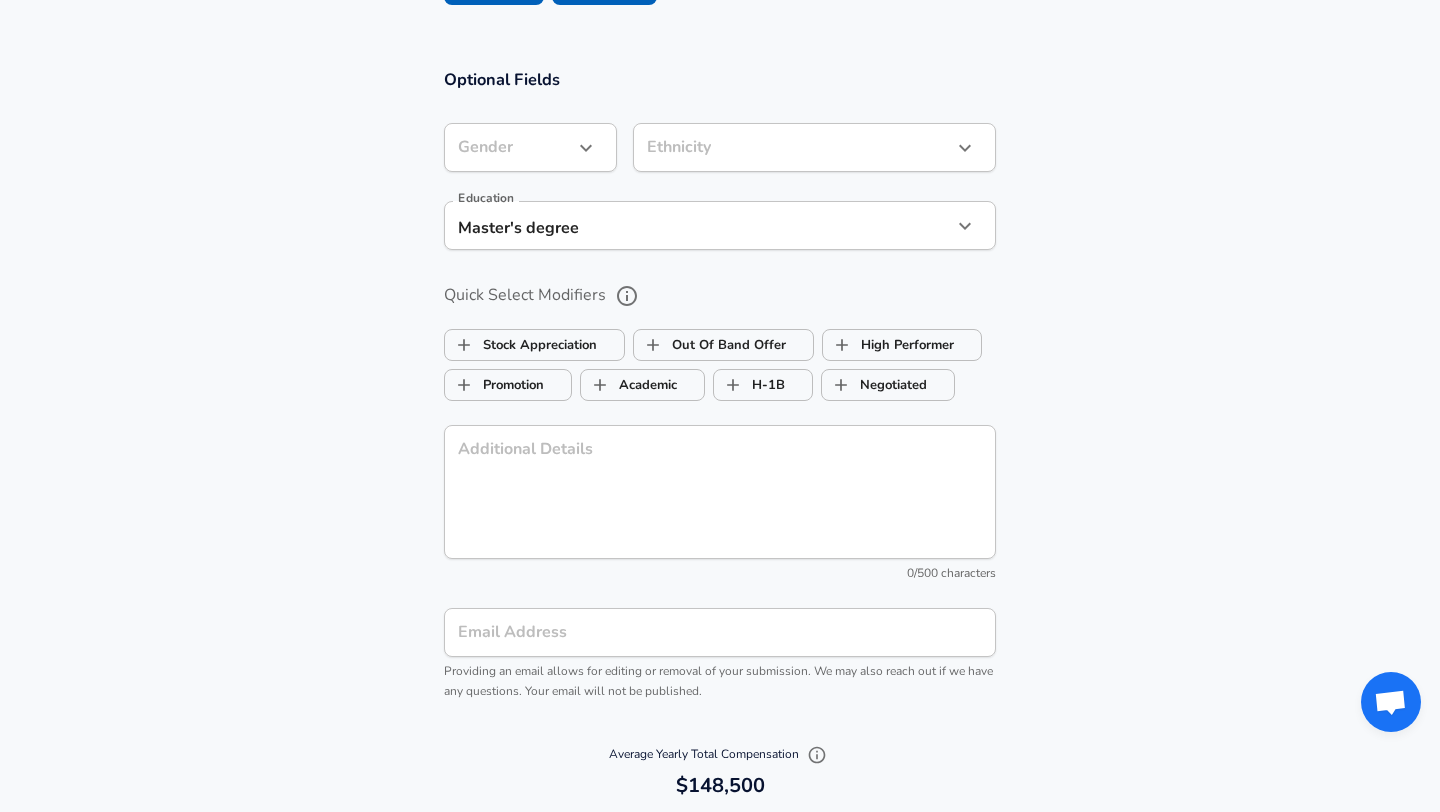 click on "Optional Fields Gender ​ Gender Ethnicity ​ Ethnicity Education Master's degree Masters degree Education Quick Select Modifiers   Stock Appreciation Out Of Band Offer High Performer Promotion Academic H-1B Negotiated Additional Details x Additional Details 0 /500 characters Email Address Email Address   Providing an email allows for editing or removal of your submission. We may also reach out if we have any questions. Your email will not be published." at bounding box center (720, 393) 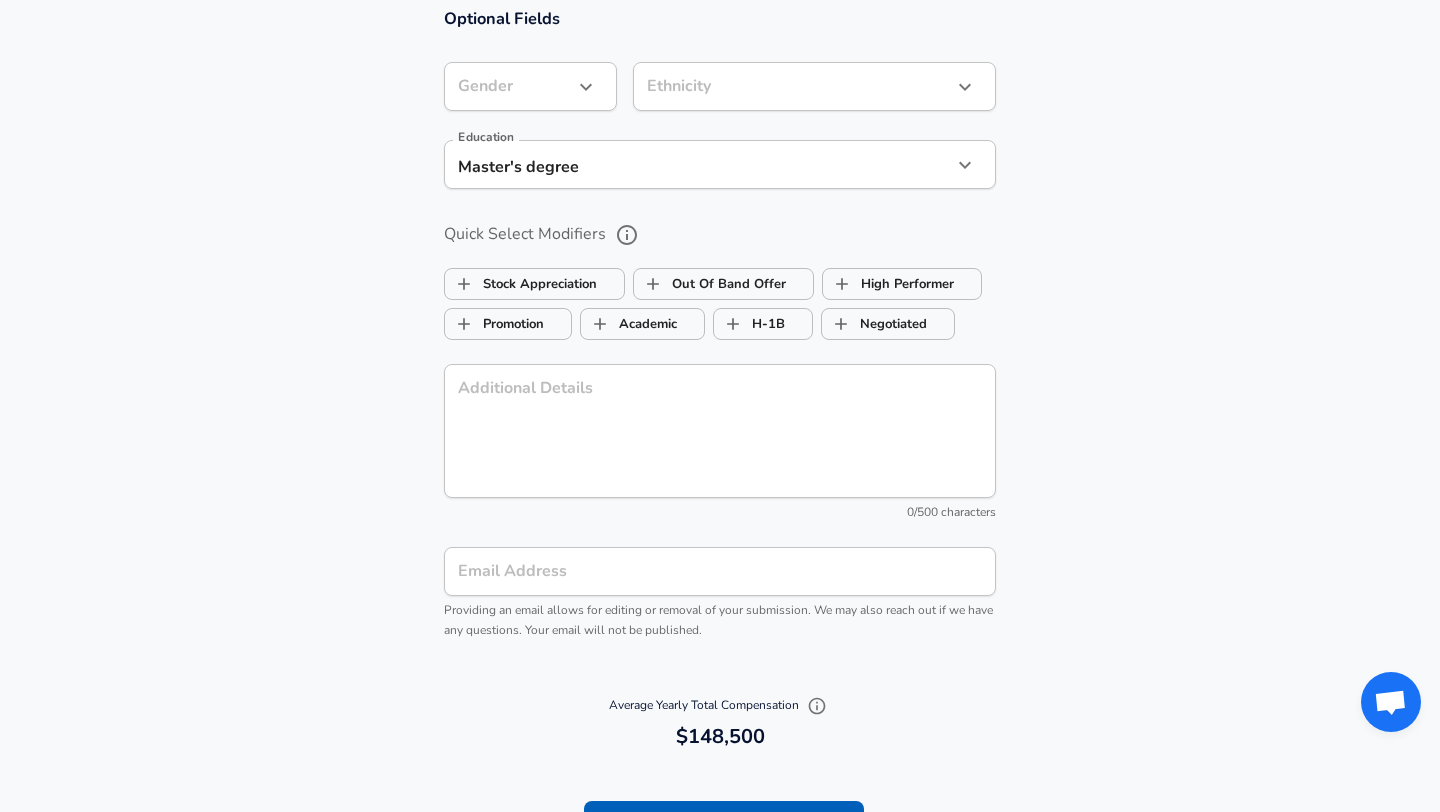 scroll, scrollTop: 2205, scrollLeft: 0, axis: vertical 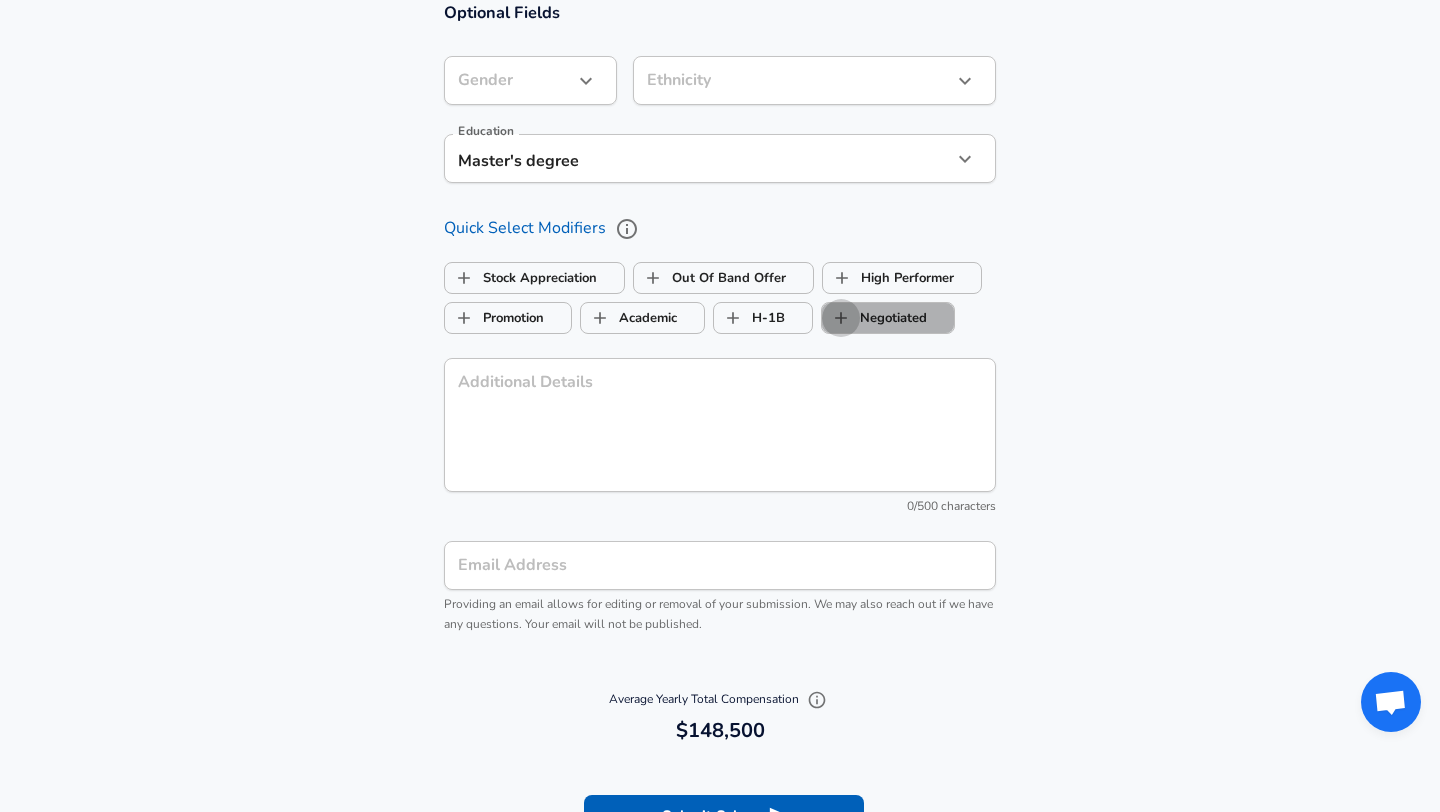 click on "Negotiated" at bounding box center [841, 318] 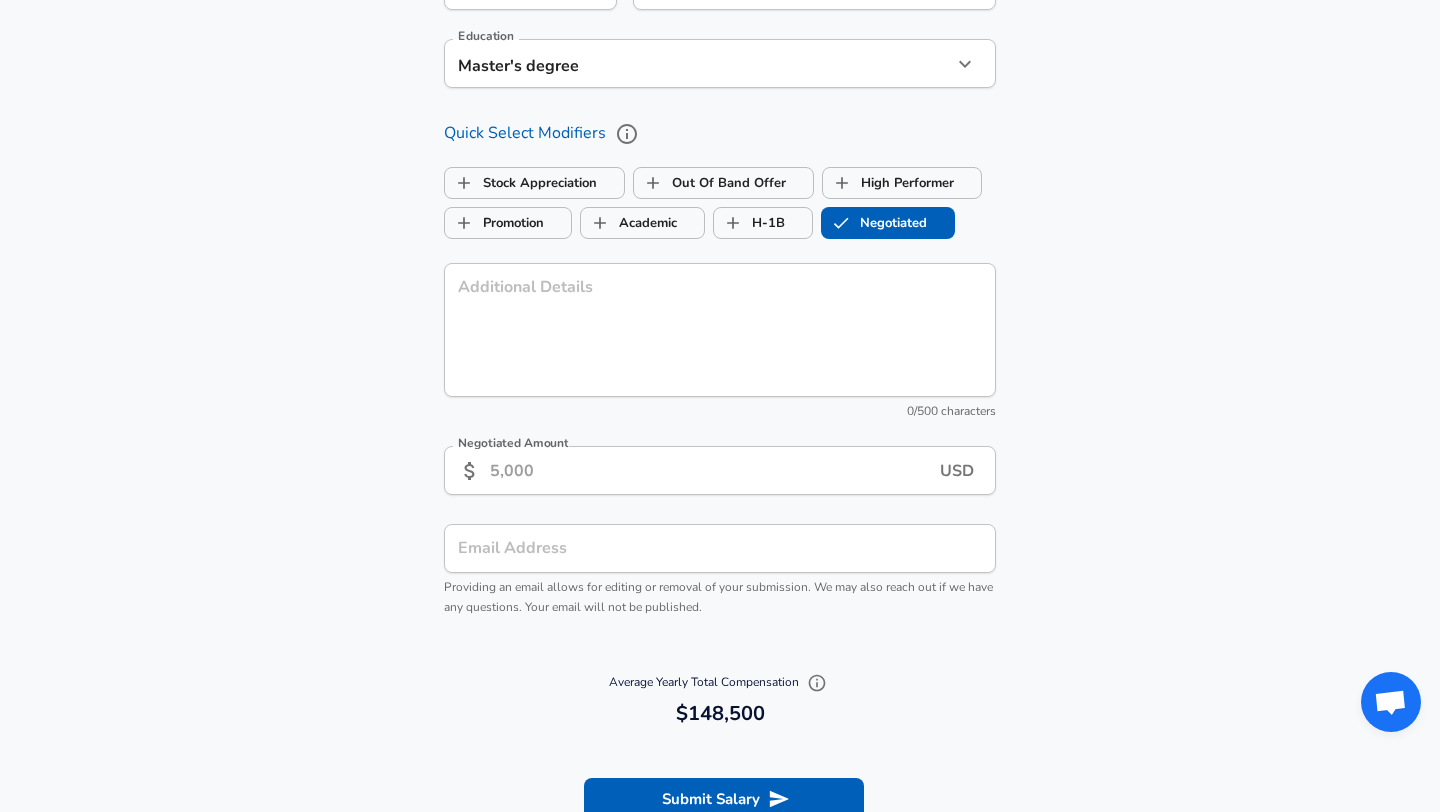 scroll, scrollTop: 2306, scrollLeft: 0, axis: vertical 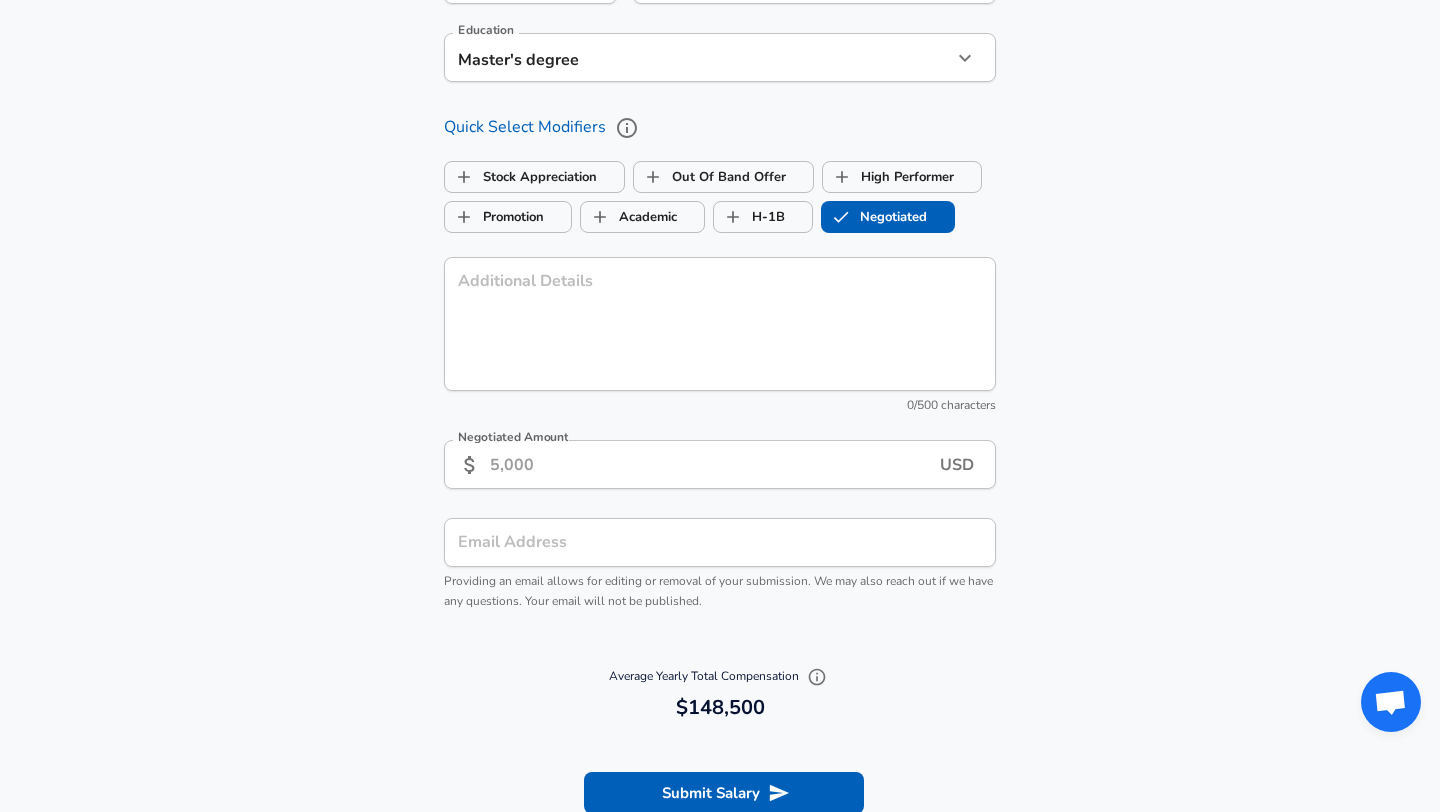 checkbox on "true" 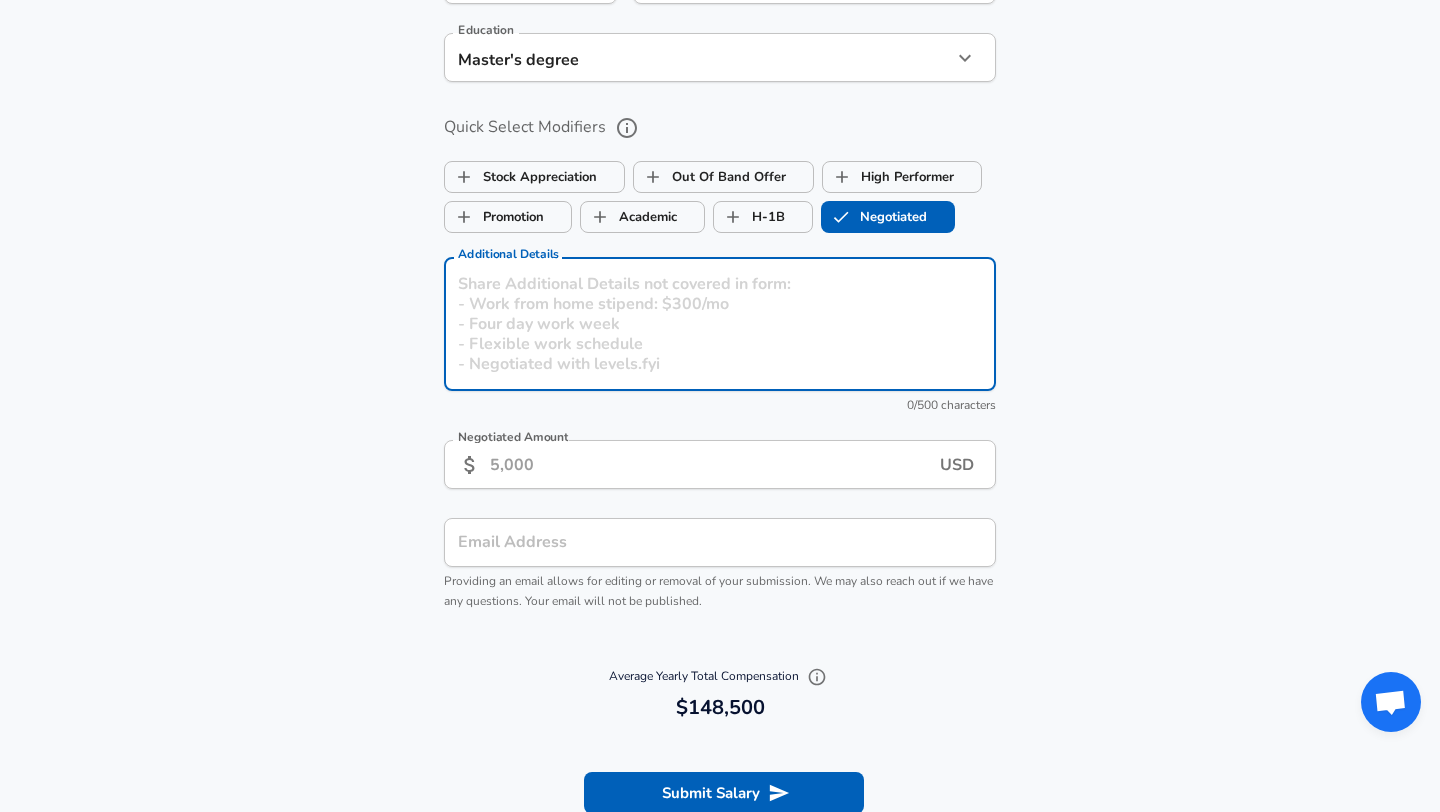 click on "Additional Details" at bounding box center [720, 324] 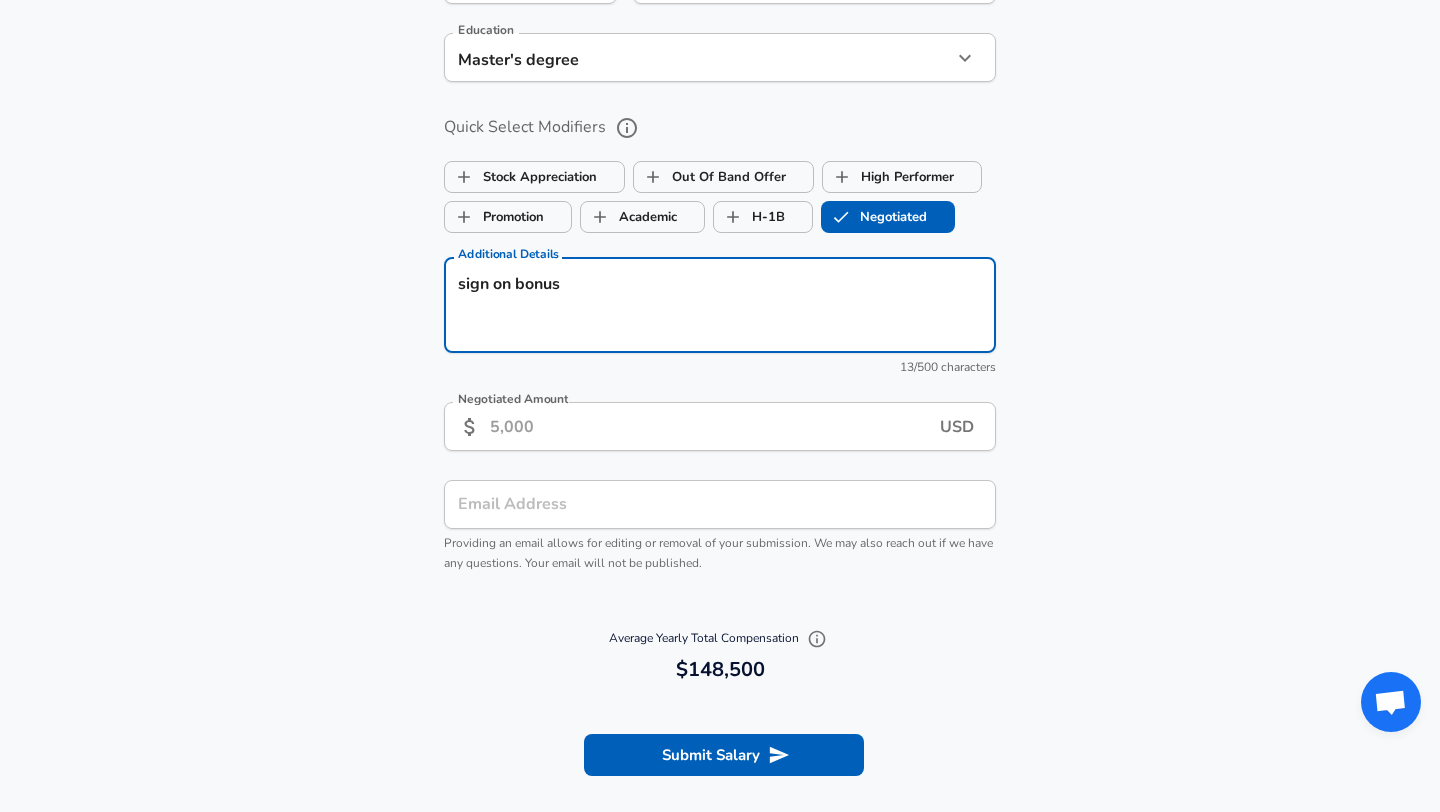 type on "sign on bonus" 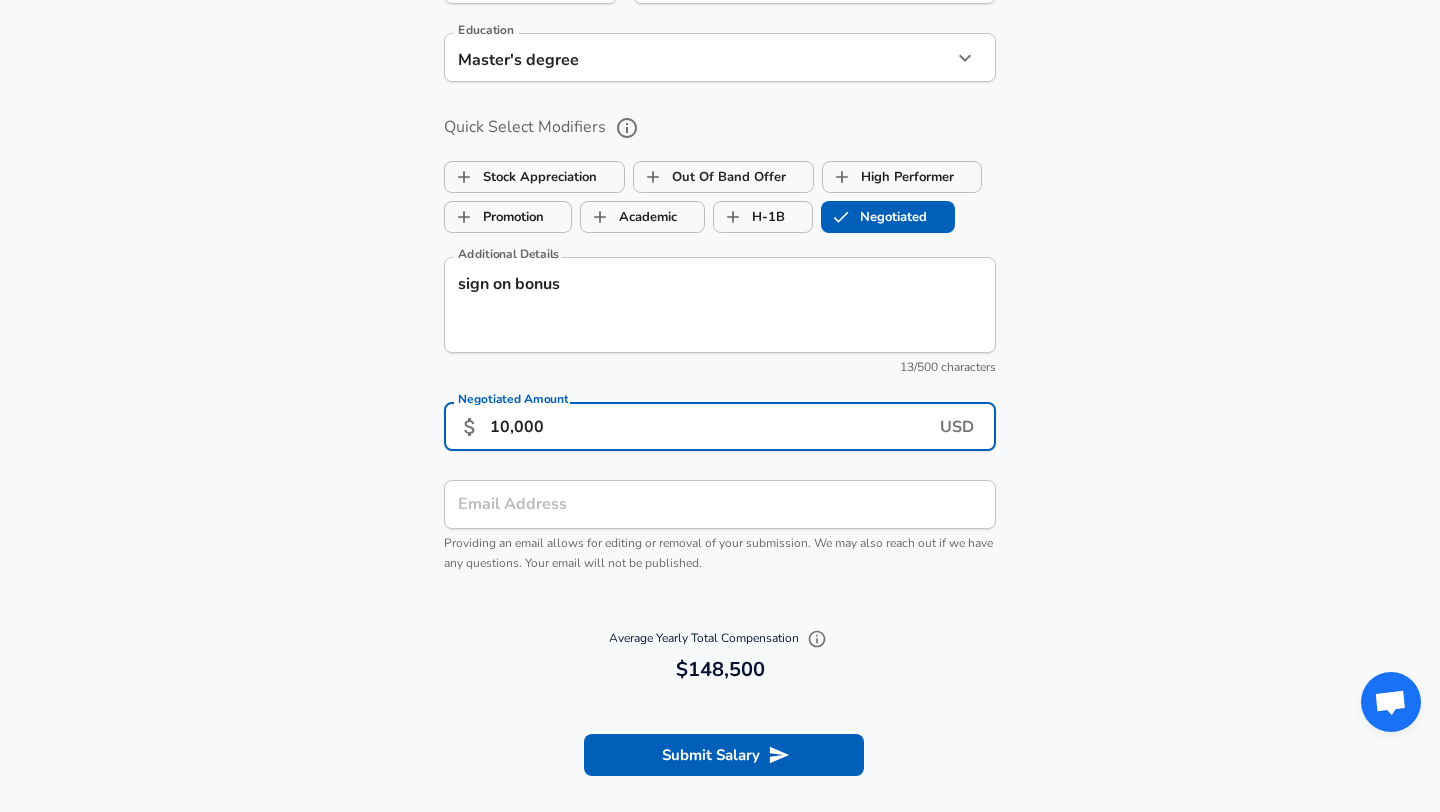 type on "10,000" 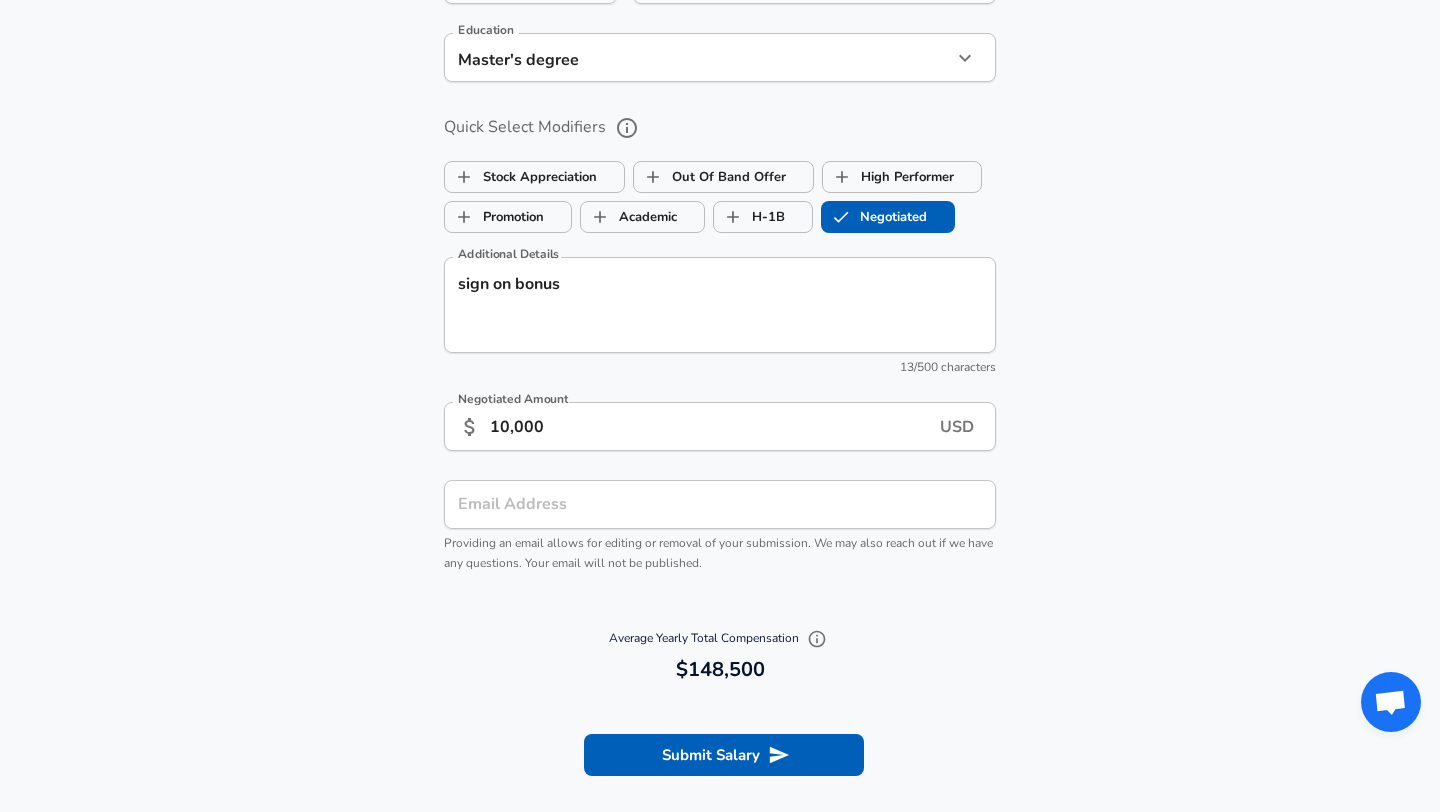 click on "Optional Fields Gender ​ Gender Ethnicity ​ Ethnicity Education Master's degree Masters degree Education Quick Select Modifiers   Stock Appreciation Out Of Band Offer High Performer Promotion Academic H-1B Negotiated Additional Details sign on bonus x Additional Details 13 /500 characters Negotiated Amount ​ 10,000 USD Negotiated Amount Email Address Email Address   Providing an email allows for editing or removal of your submission. We may also reach out if we have any questions. Your email will not be published." at bounding box center [720, 245] 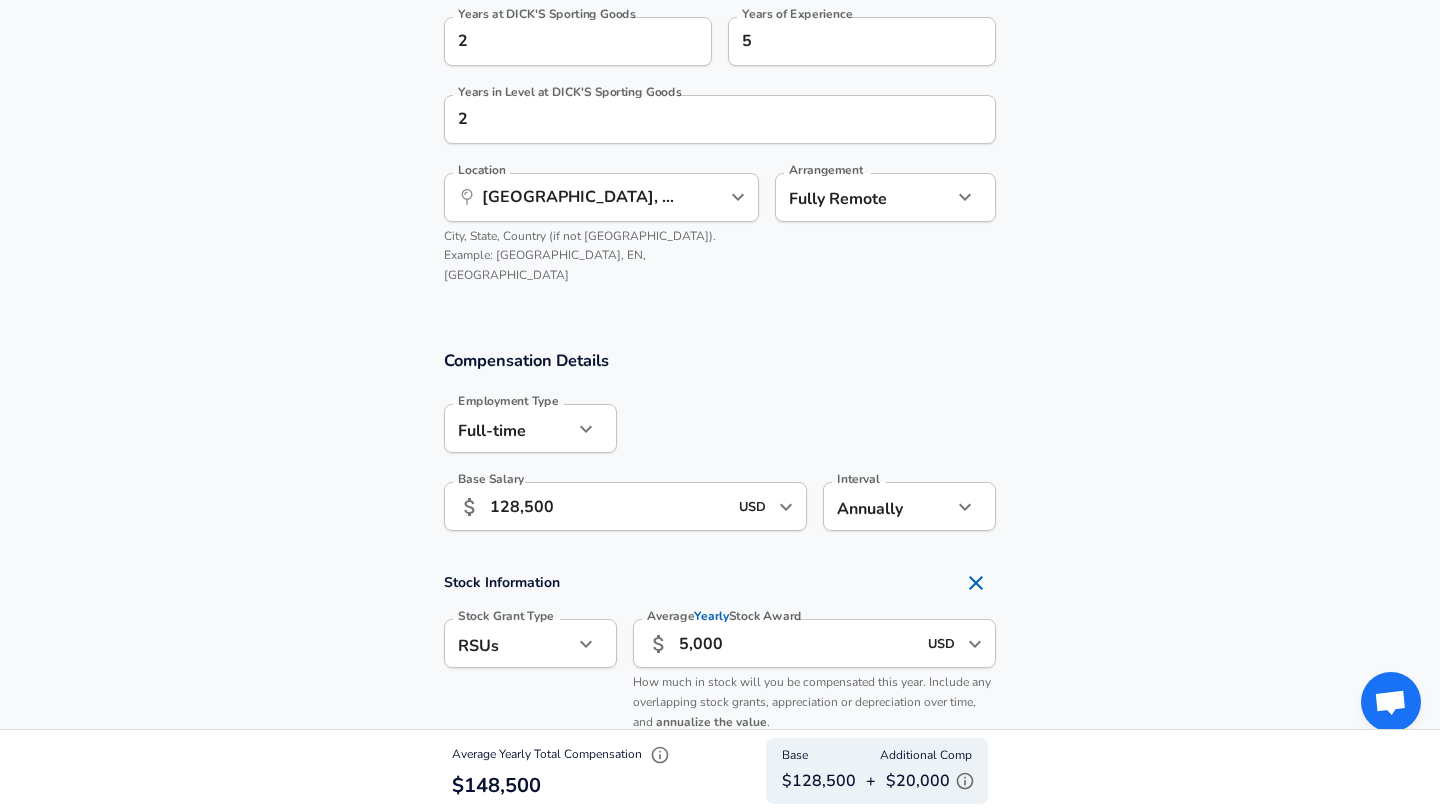 scroll, scrollTop: 1218, scrollLeft: 0, axis: vertical 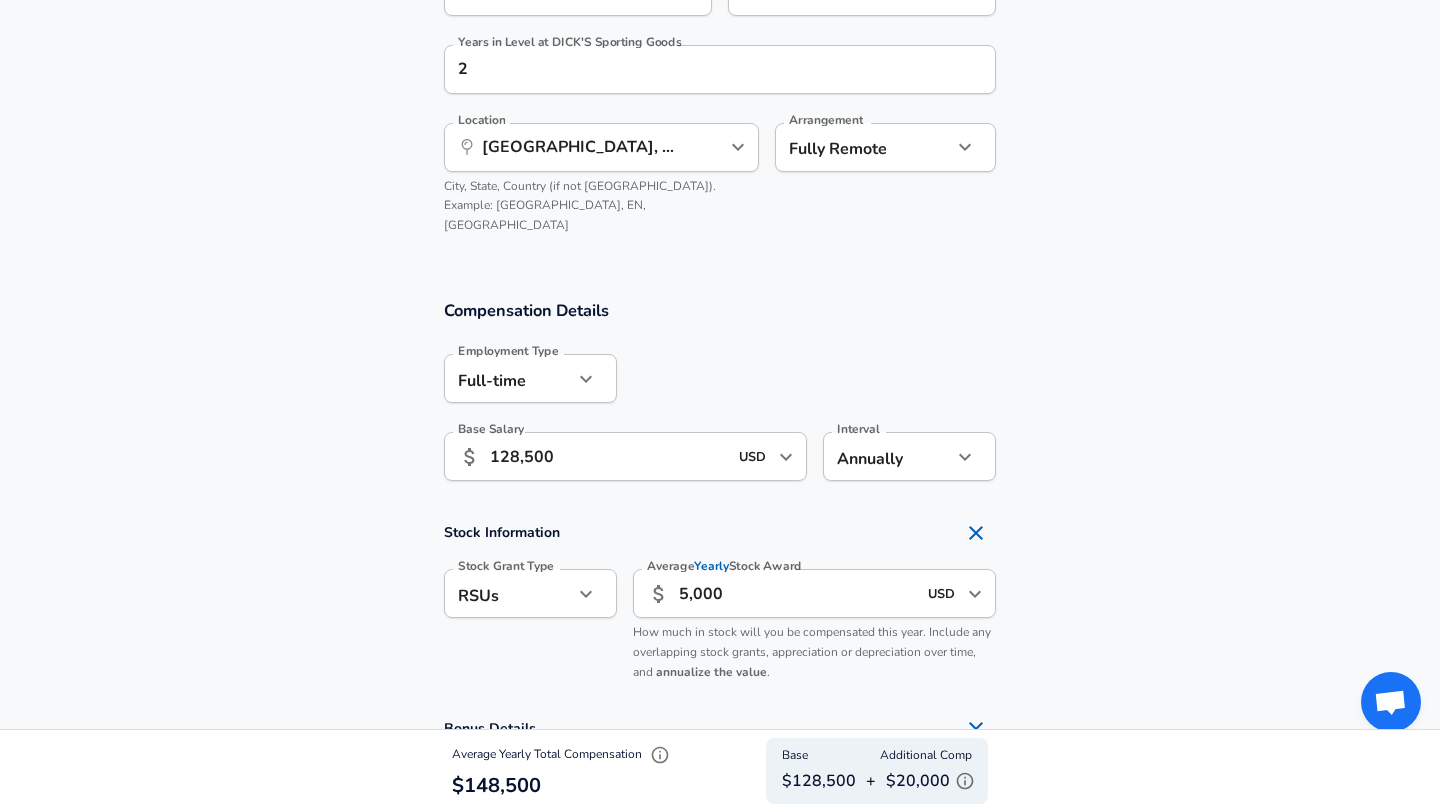 click on "128,500" at bounding box center [608, 456] 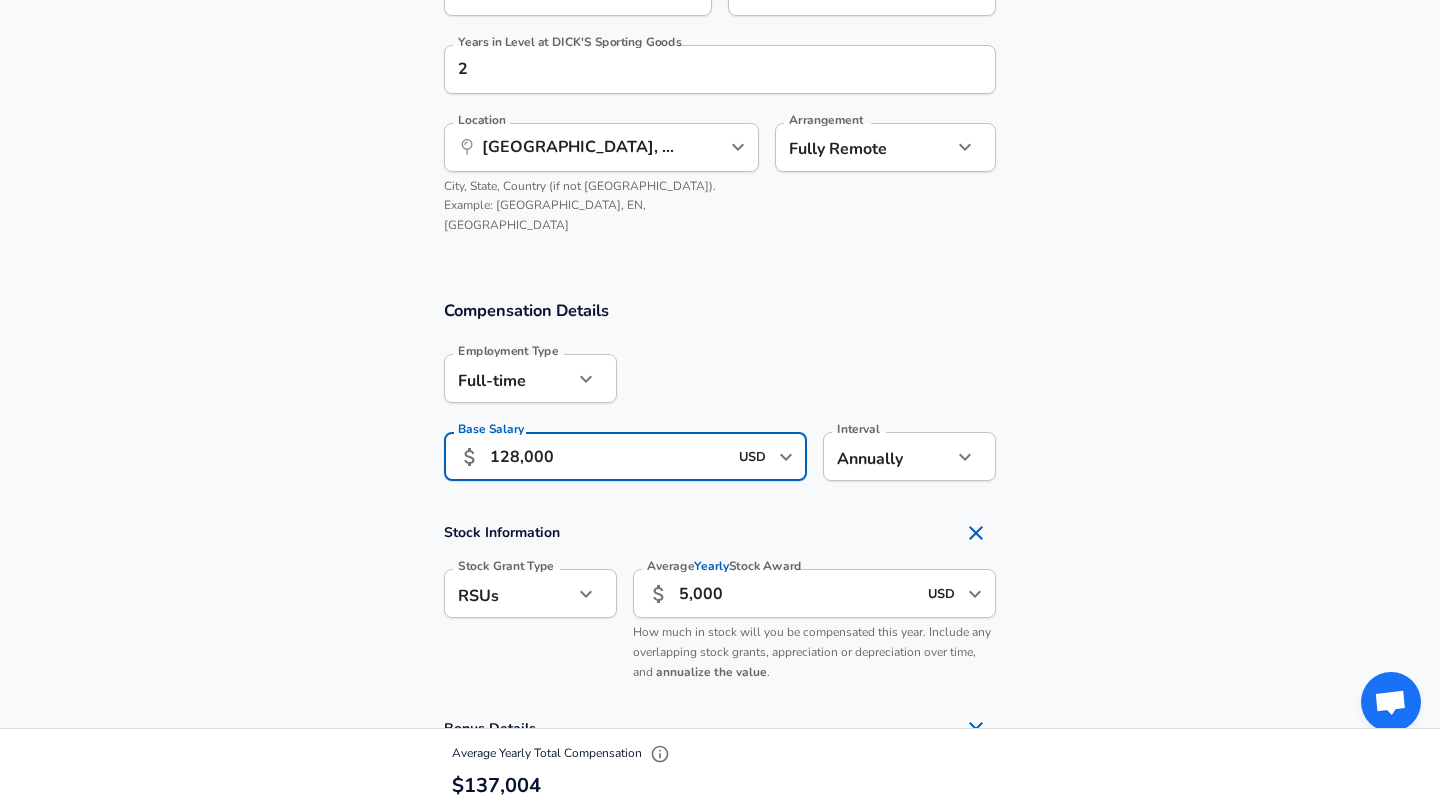 type on "128,000" 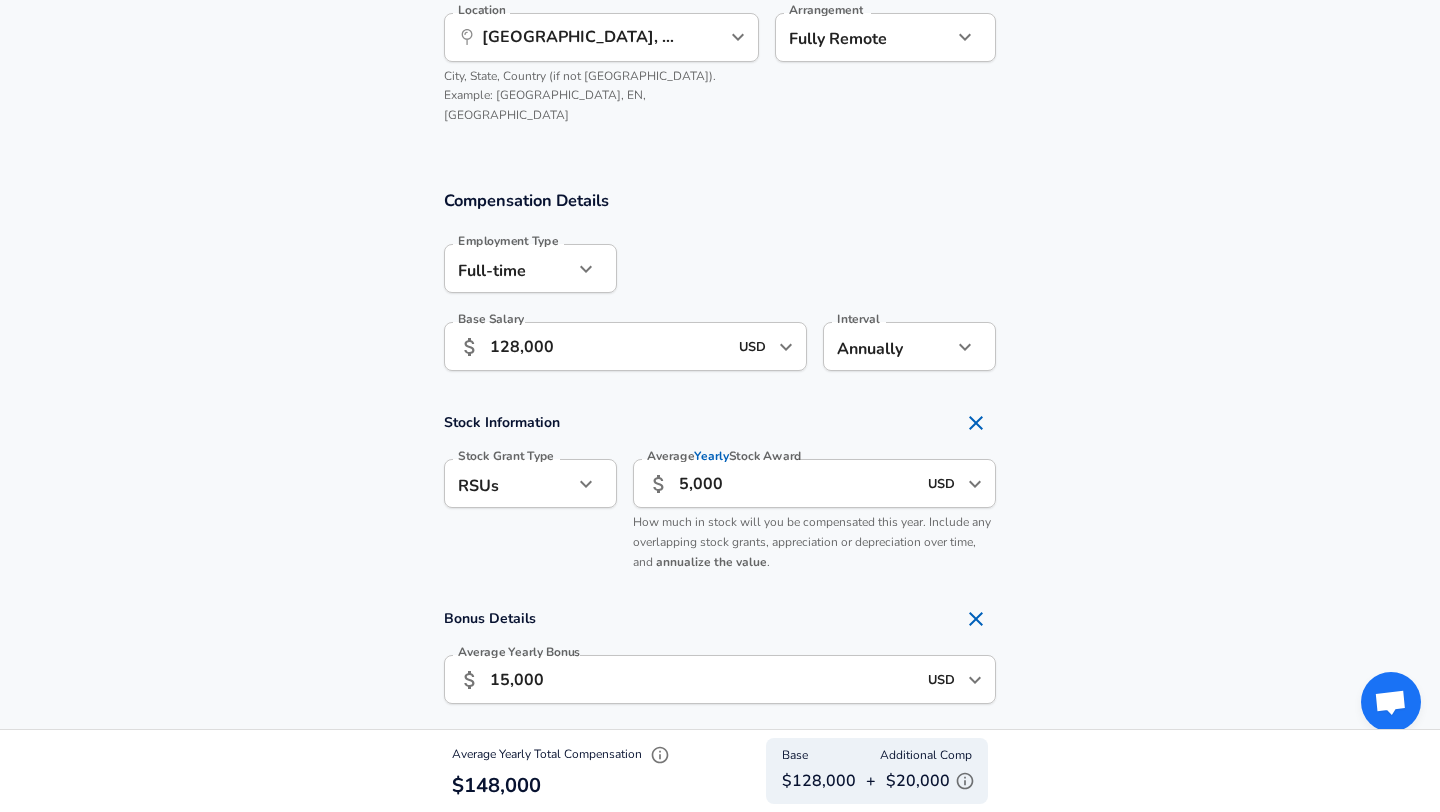 scroll, scrollTop: 1329, scrollLeft: 0, axis: vertical 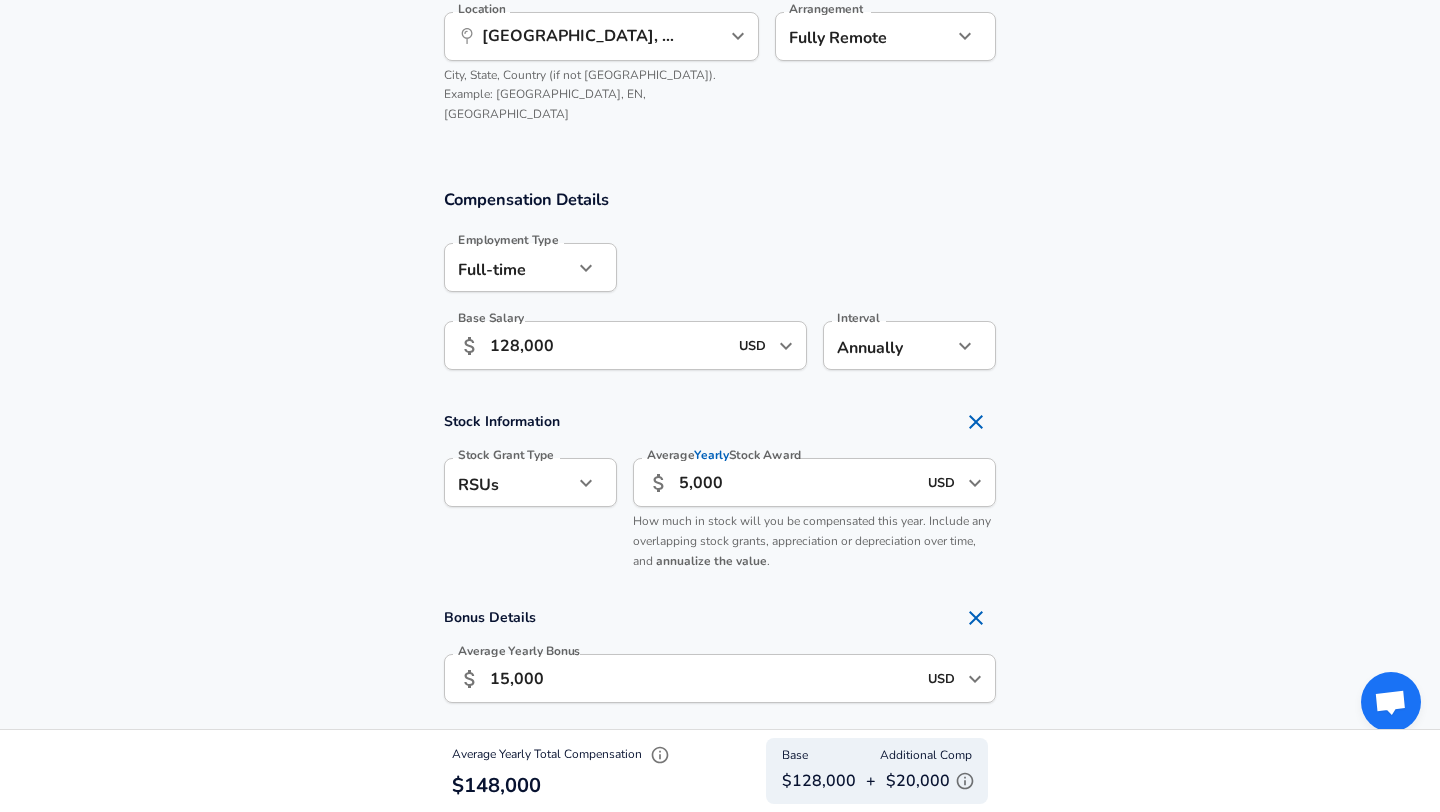 click on "5,000" at bounding box center [797, 482] 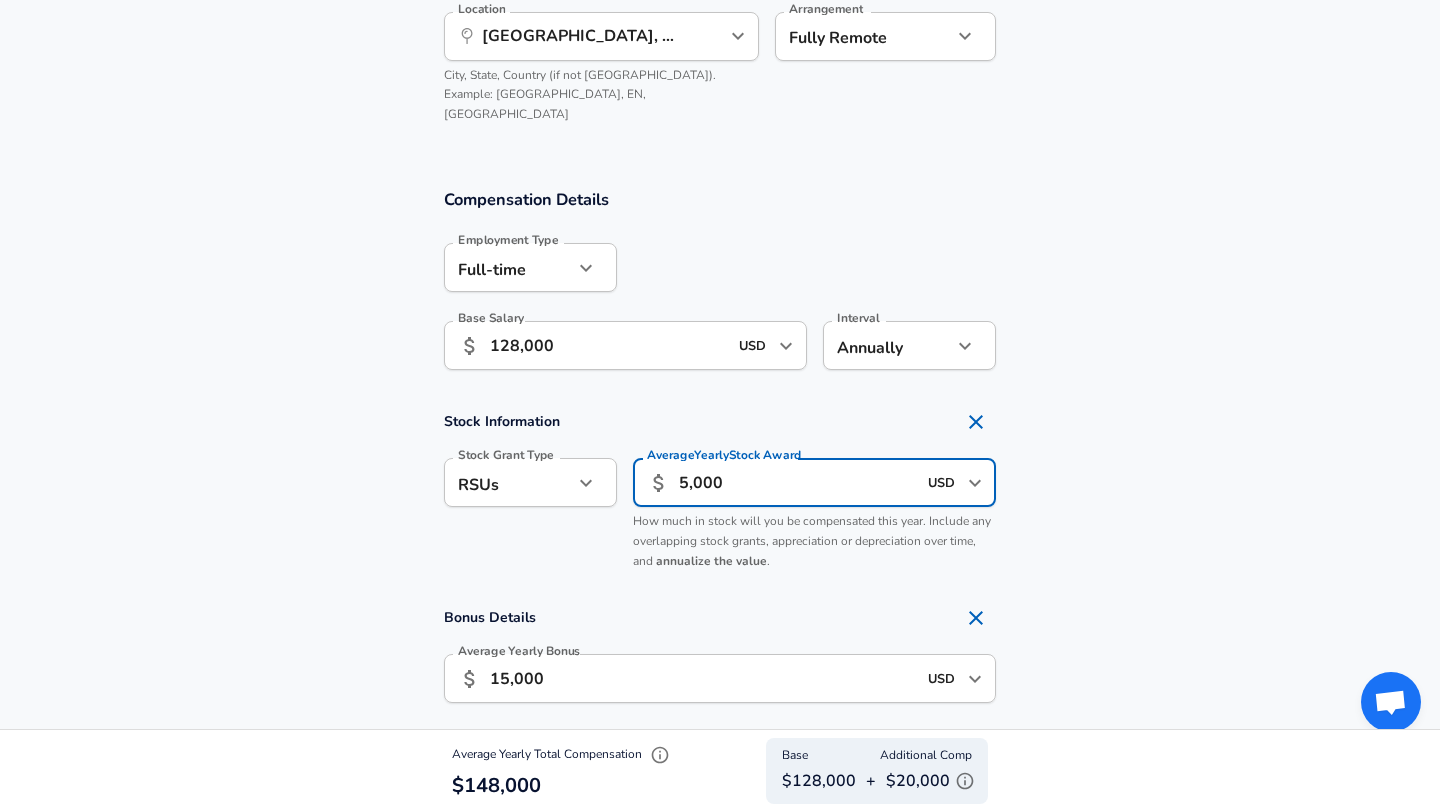 click on "15,000" at bounding box center [703, 678] 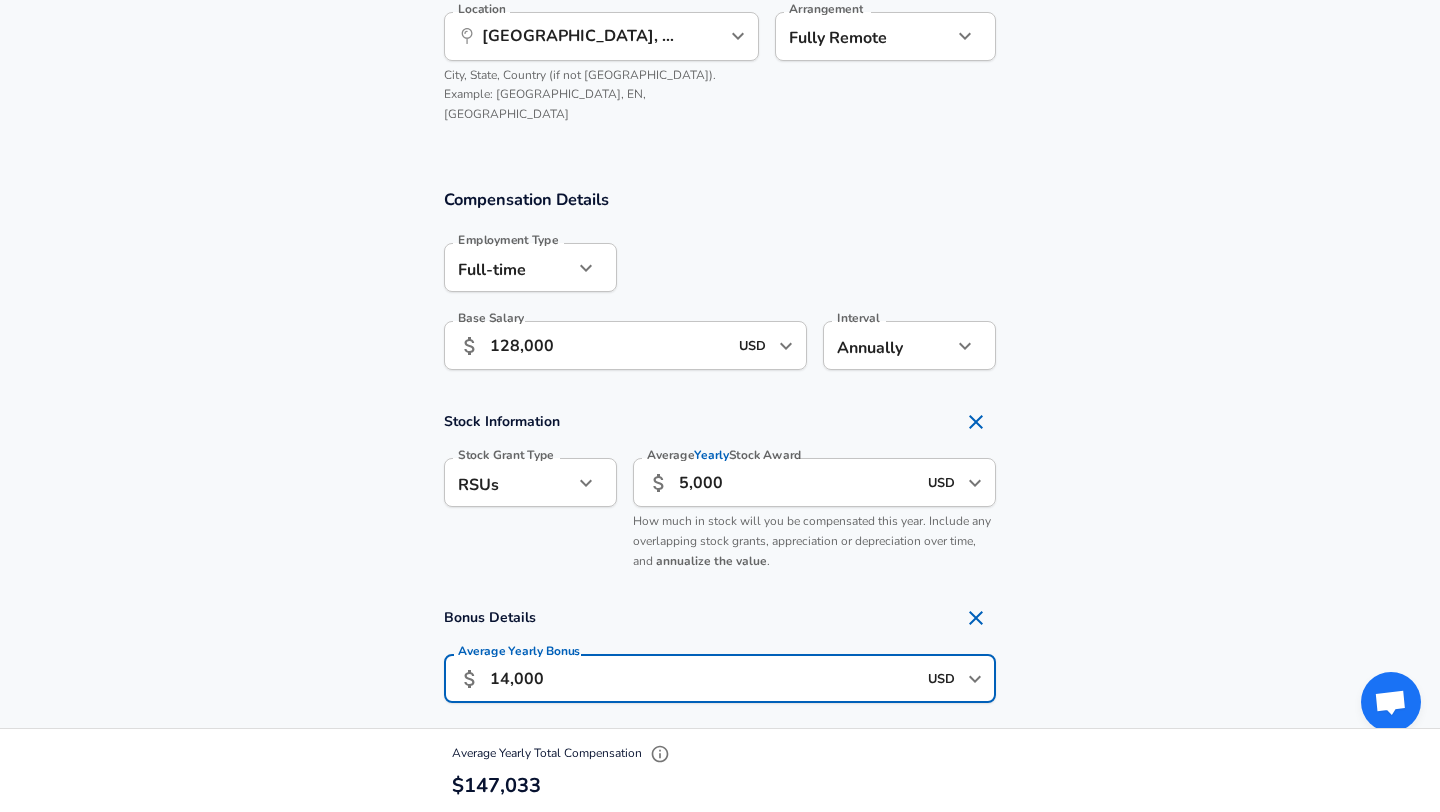 type on "14,000" 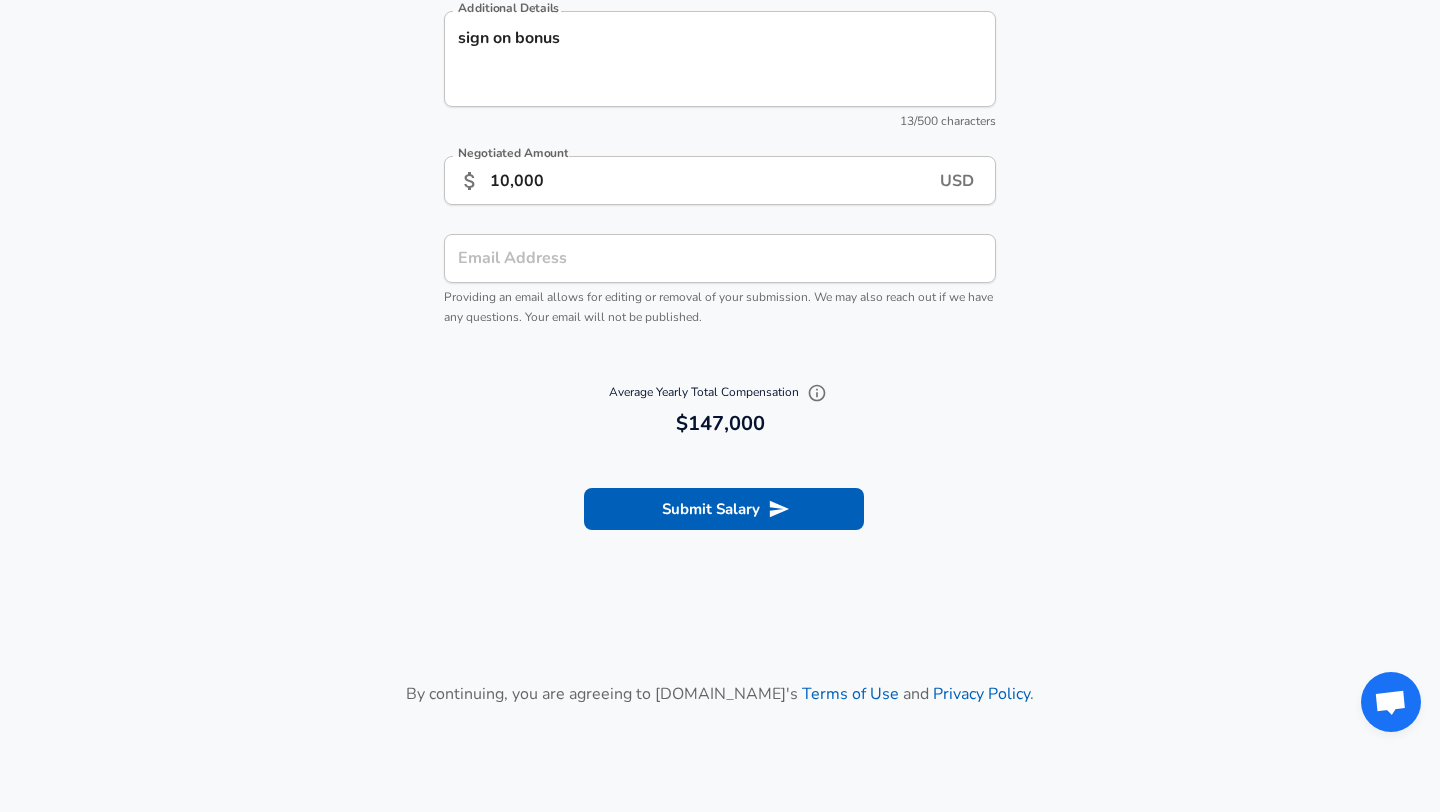 scroll, scrollTop: 2574, scrollLeft: 0, axis: vertical 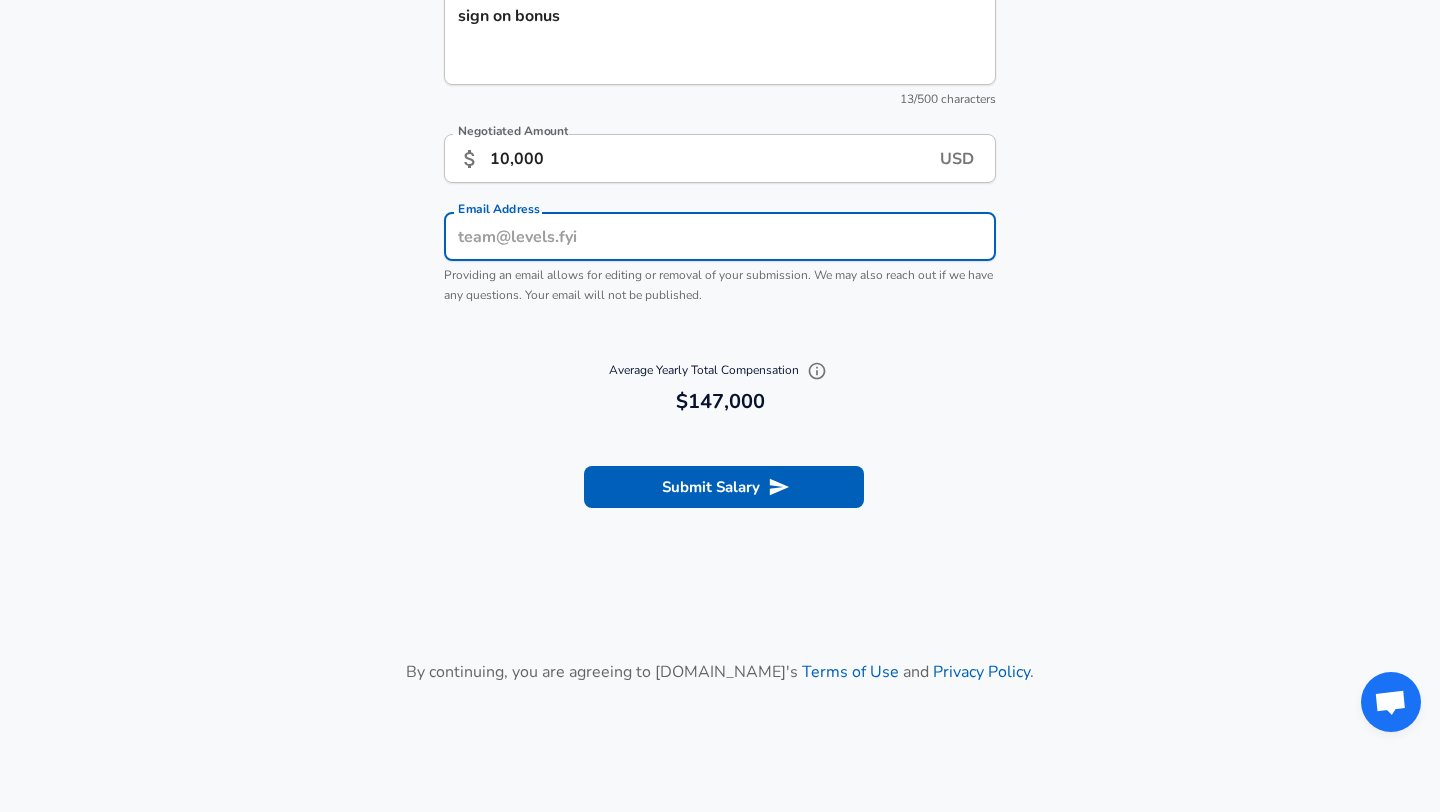 click on "Email Address" at bounding box center [720, 236] 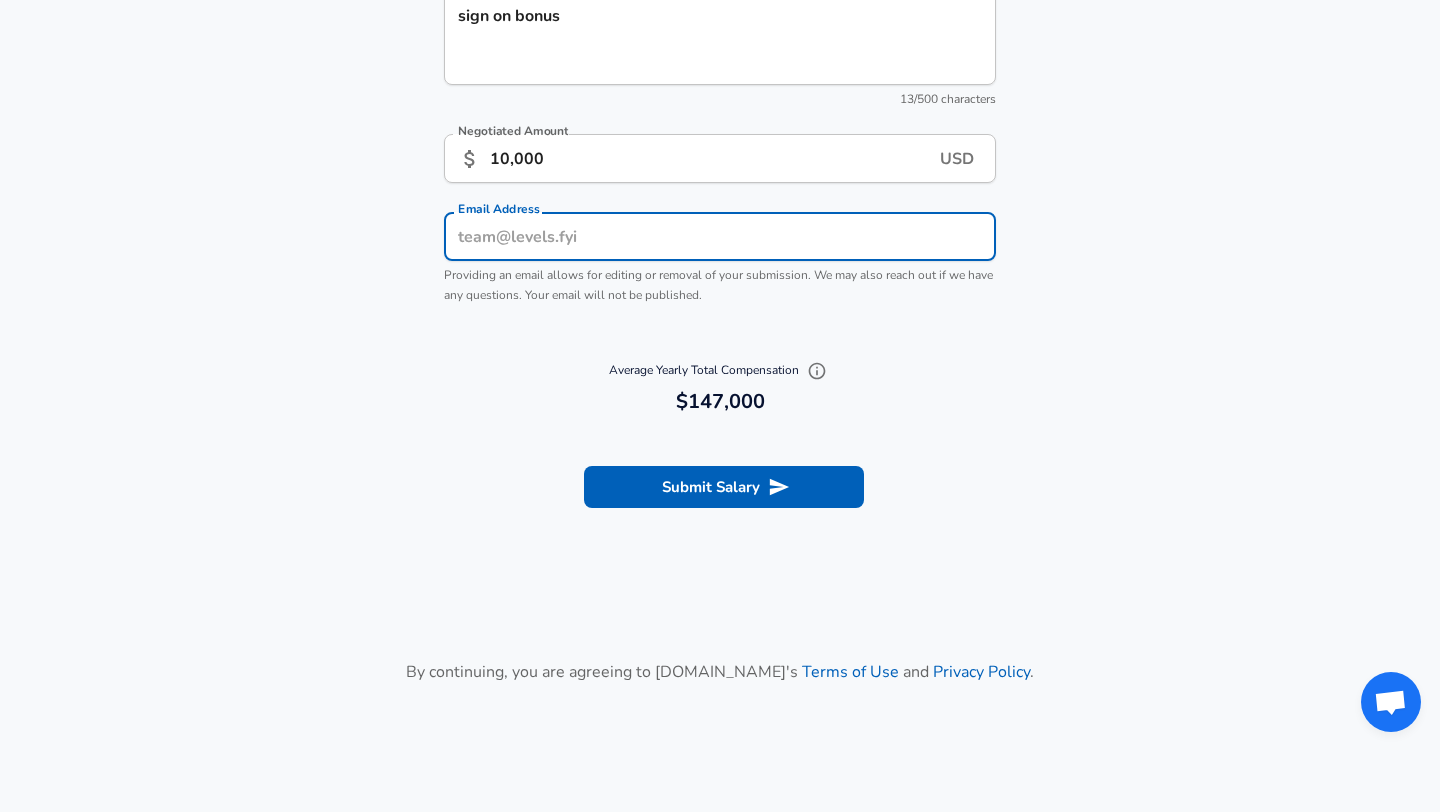 type on "[EMAIL_ADDRESS][DOMAIN_NAME]" 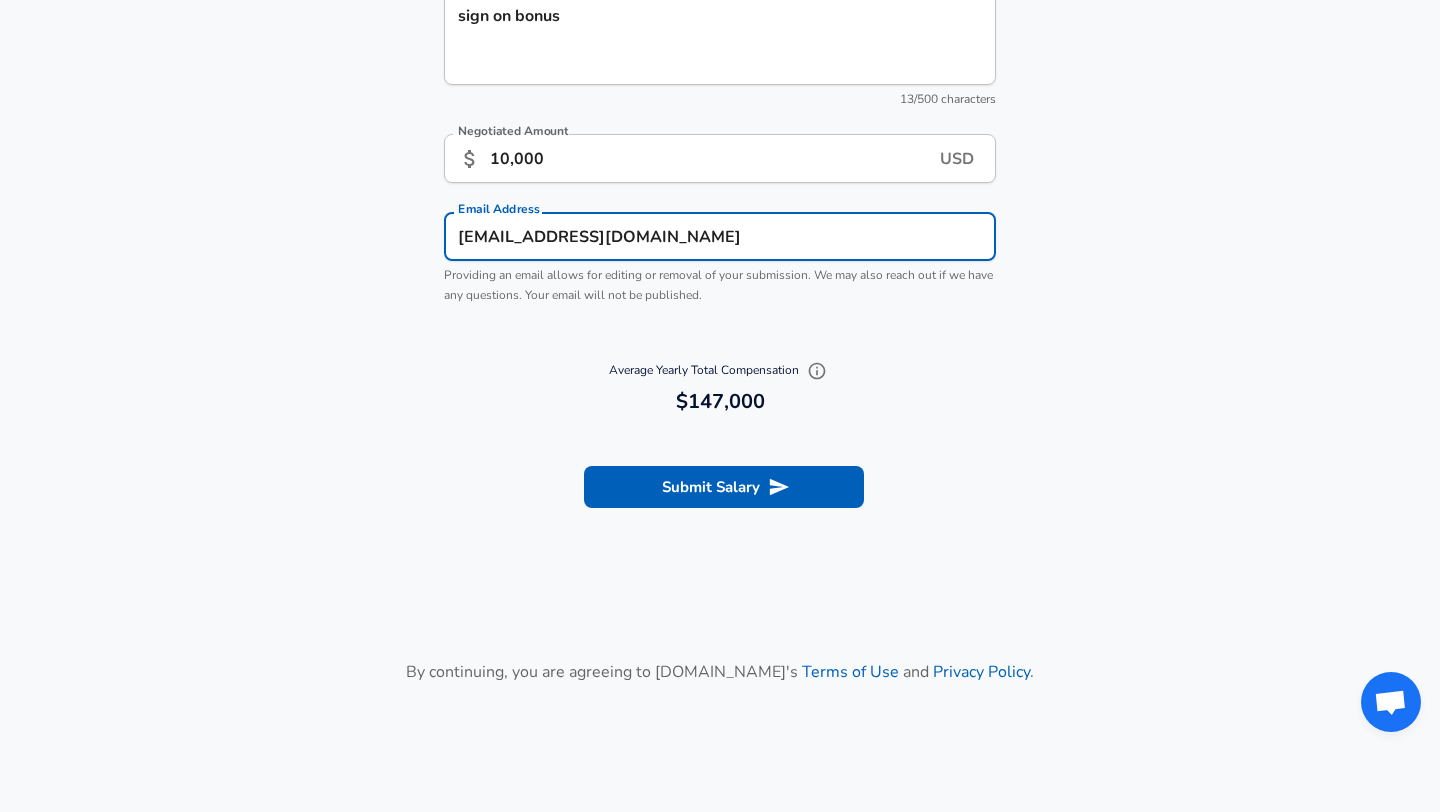 type 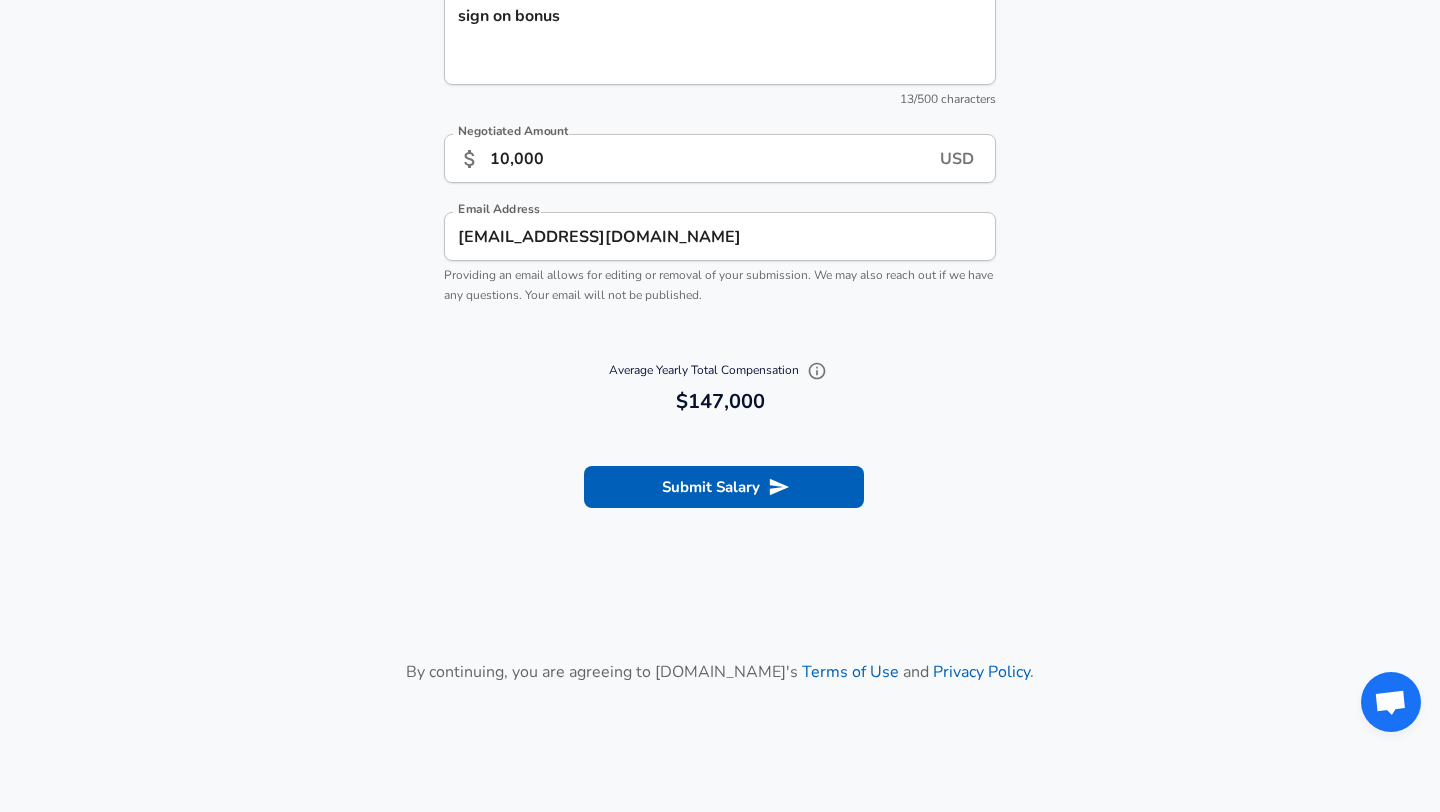 click on "Average Yearly Total Compensation   147,000 $147,000" at bounding box center [720, 387] 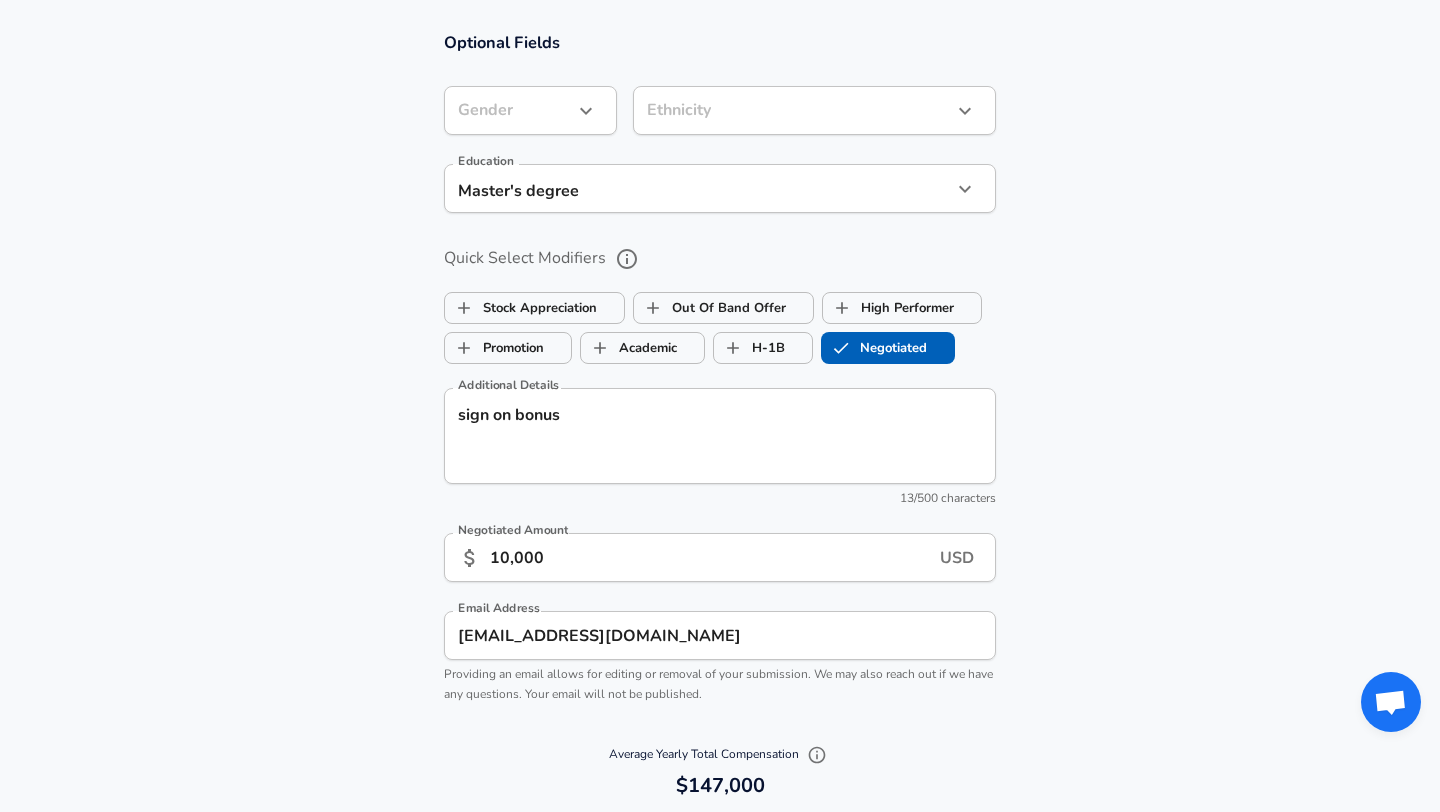 scroll, scrollTop: 2176, scrollLeft: 0, axis: vertical 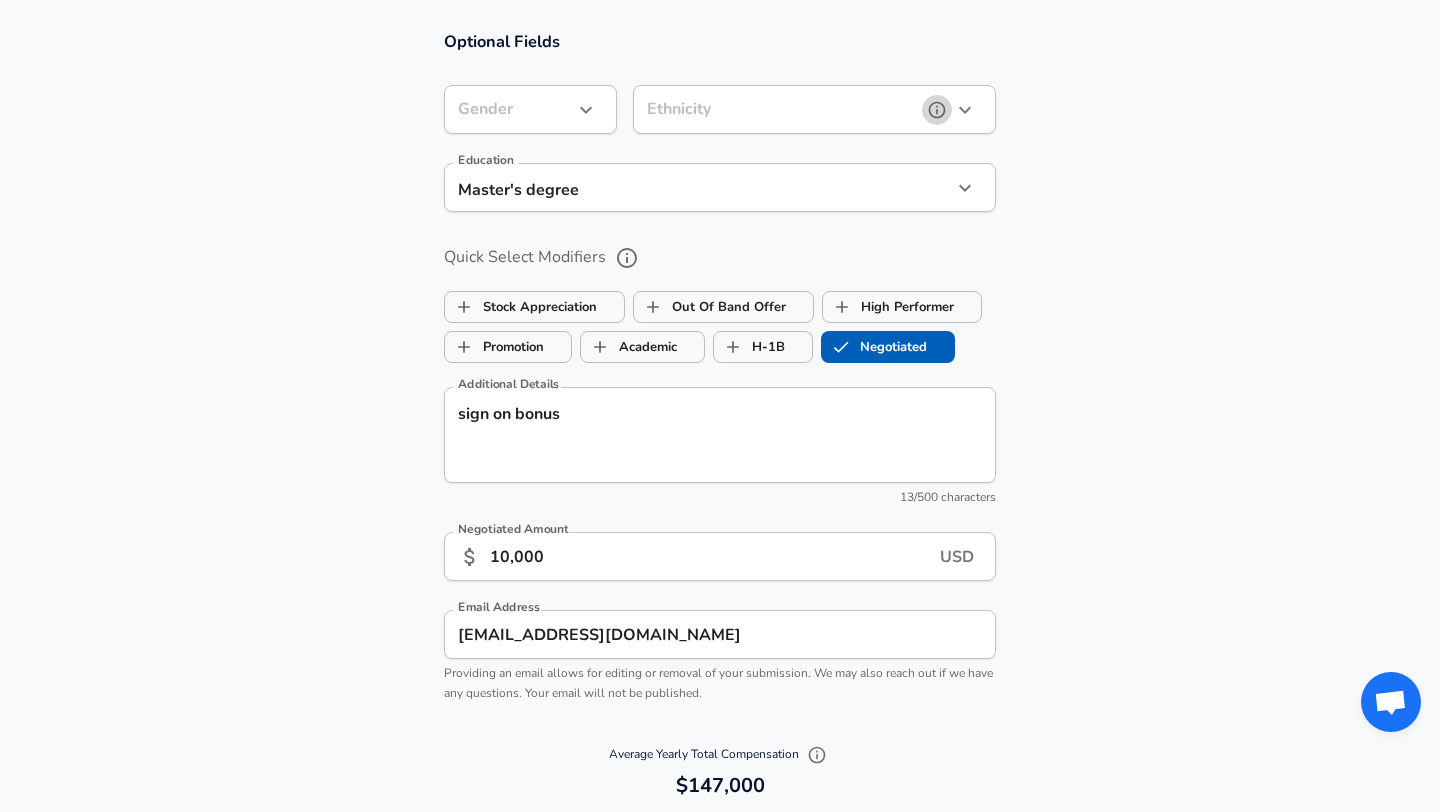 click 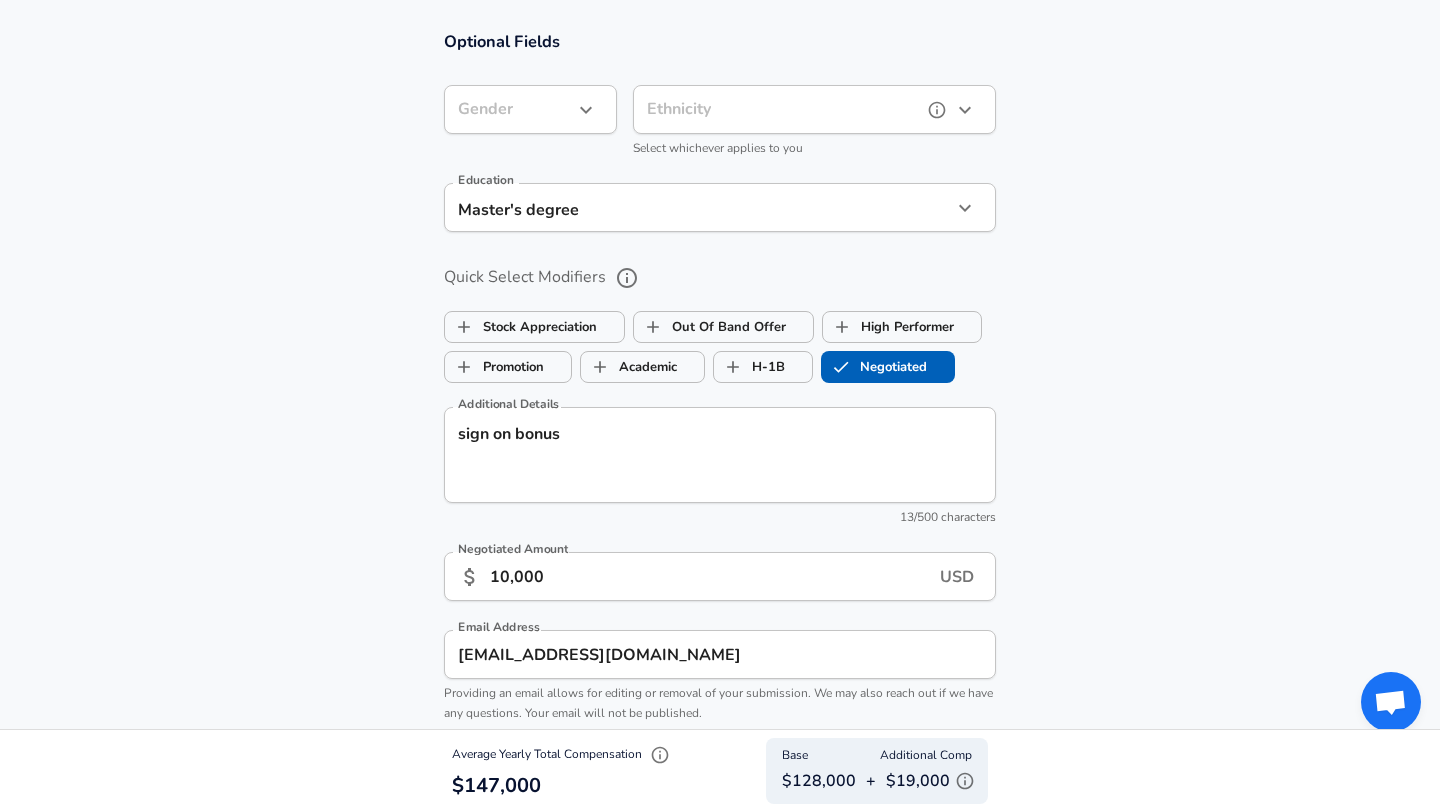 click 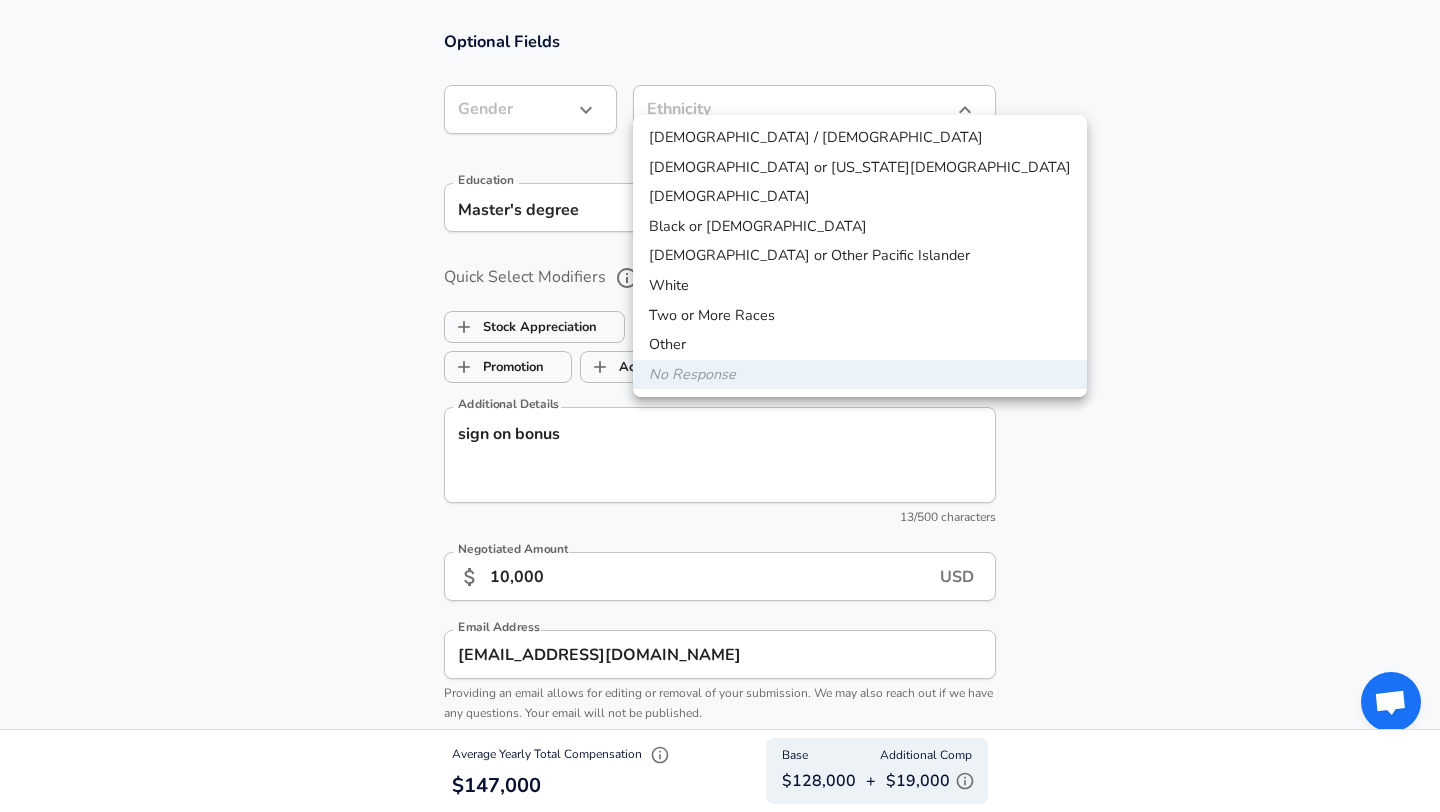 click at bounding box center [720, 406] 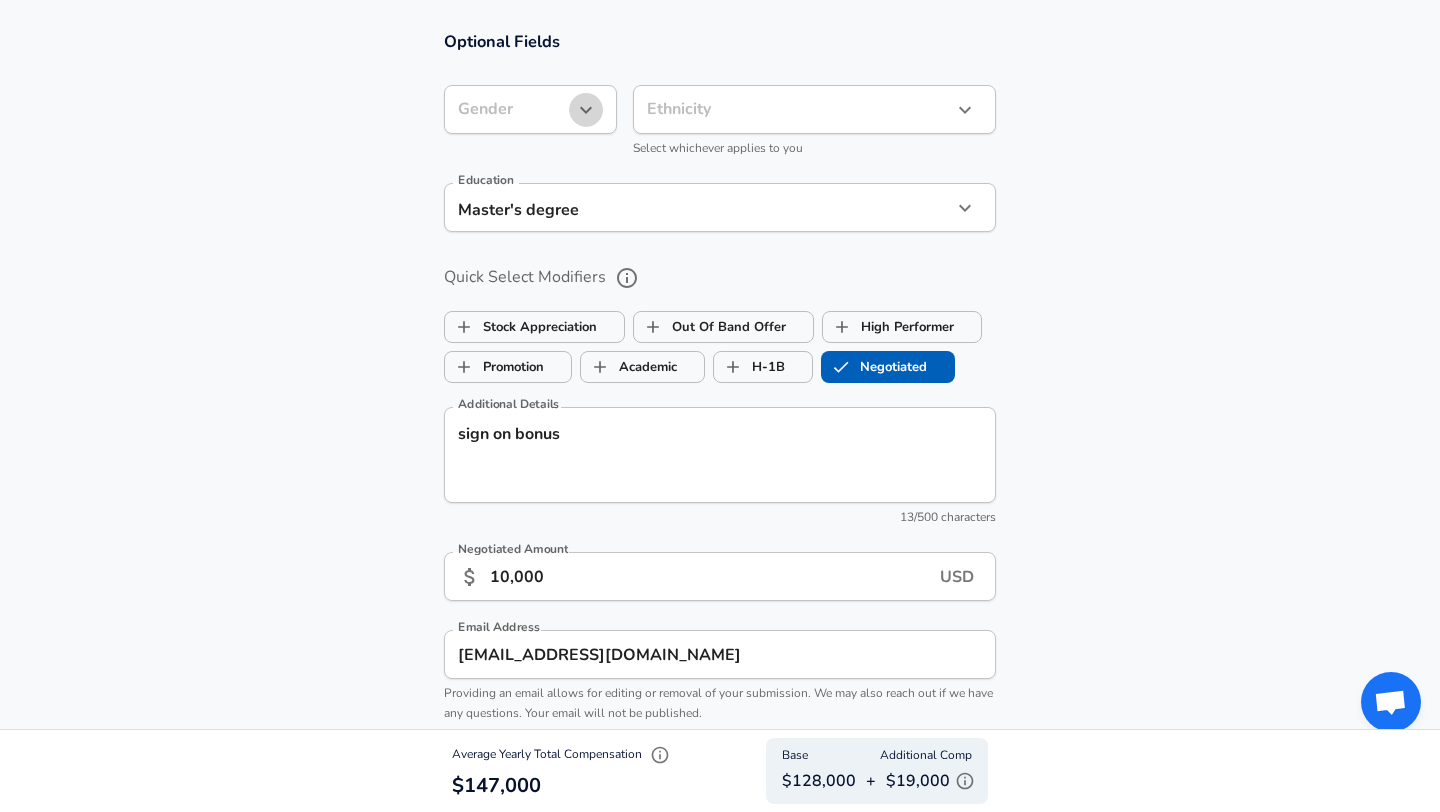 click 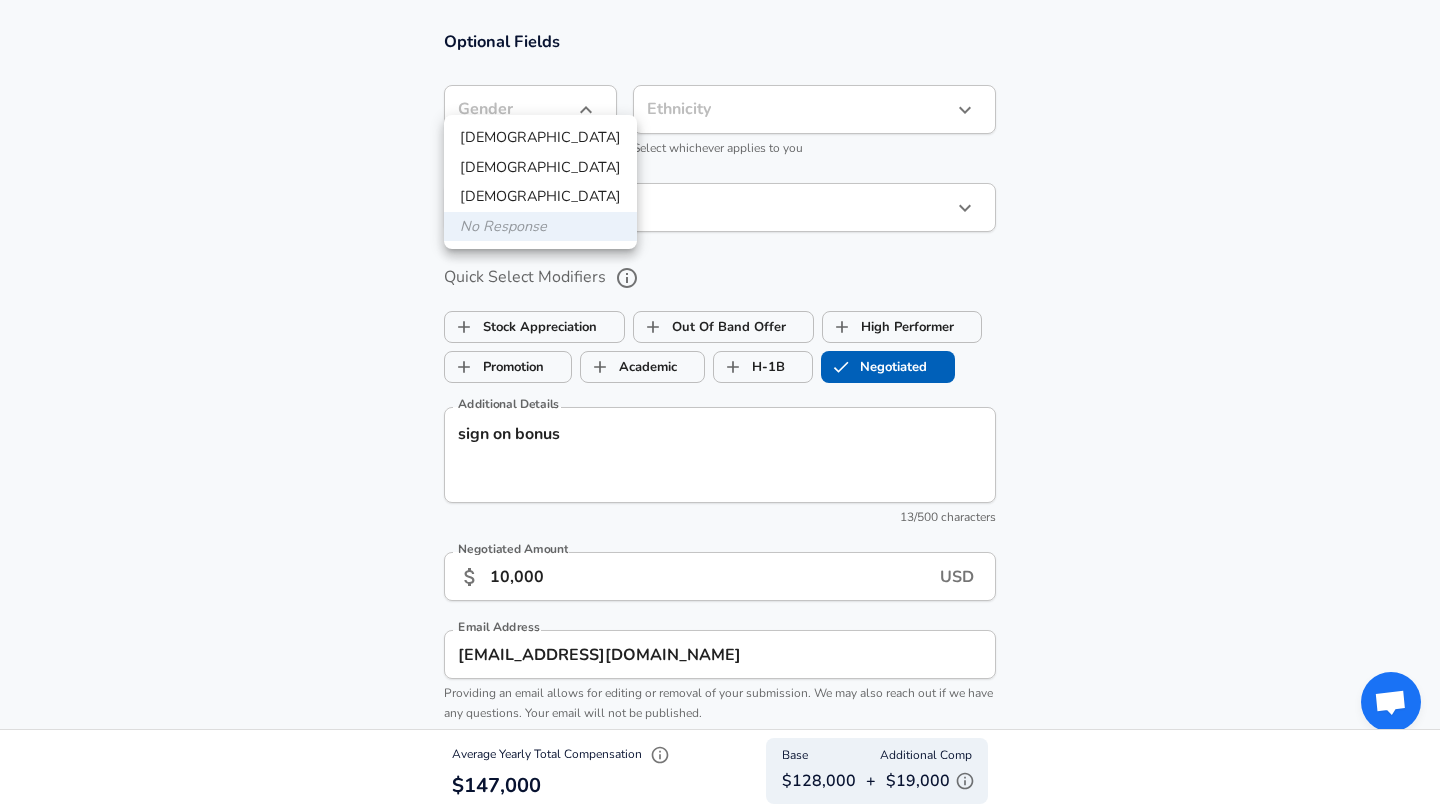 click at bounding box center [720, 406] 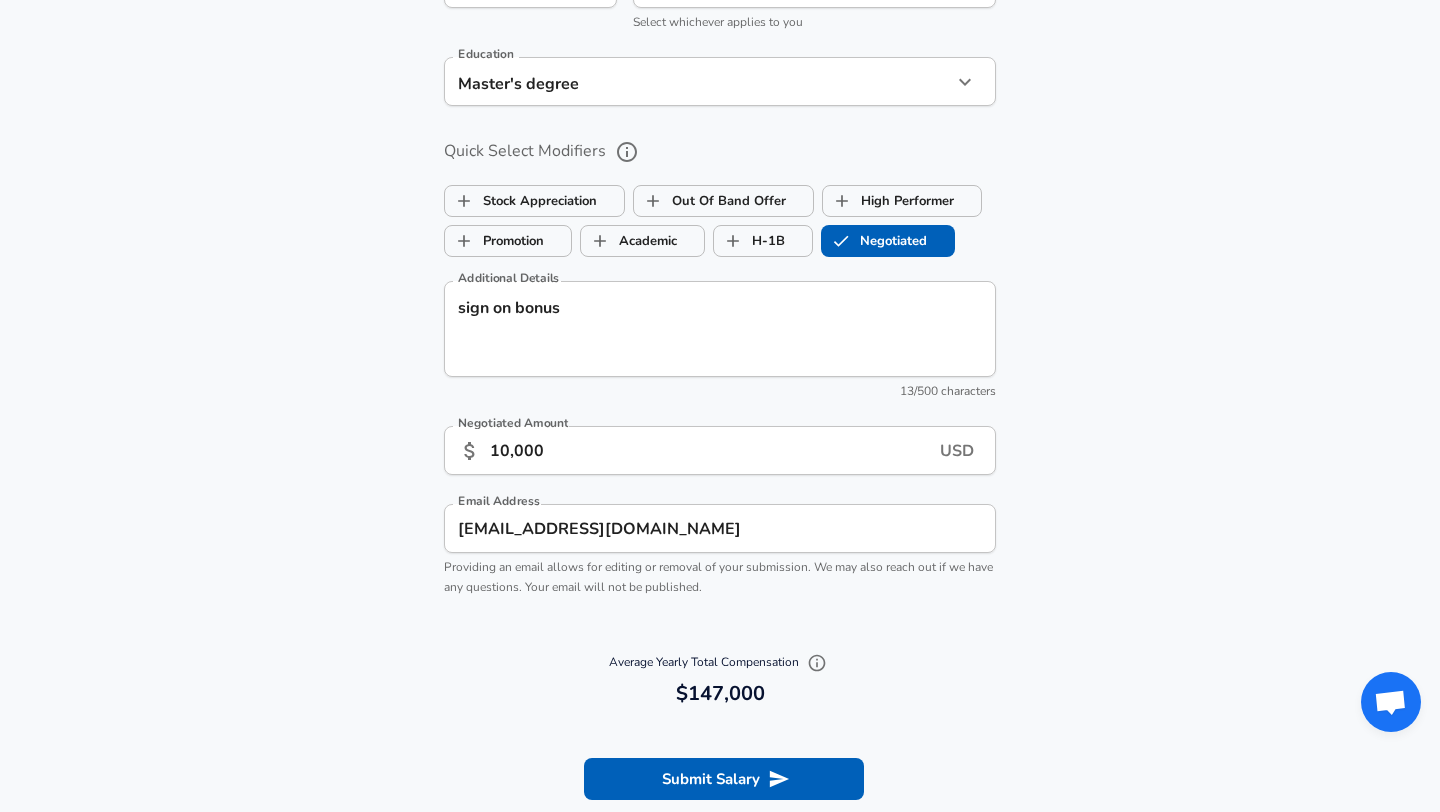 scroll, scrollTop: 2310, scrollLeft: 0, axis: vertical 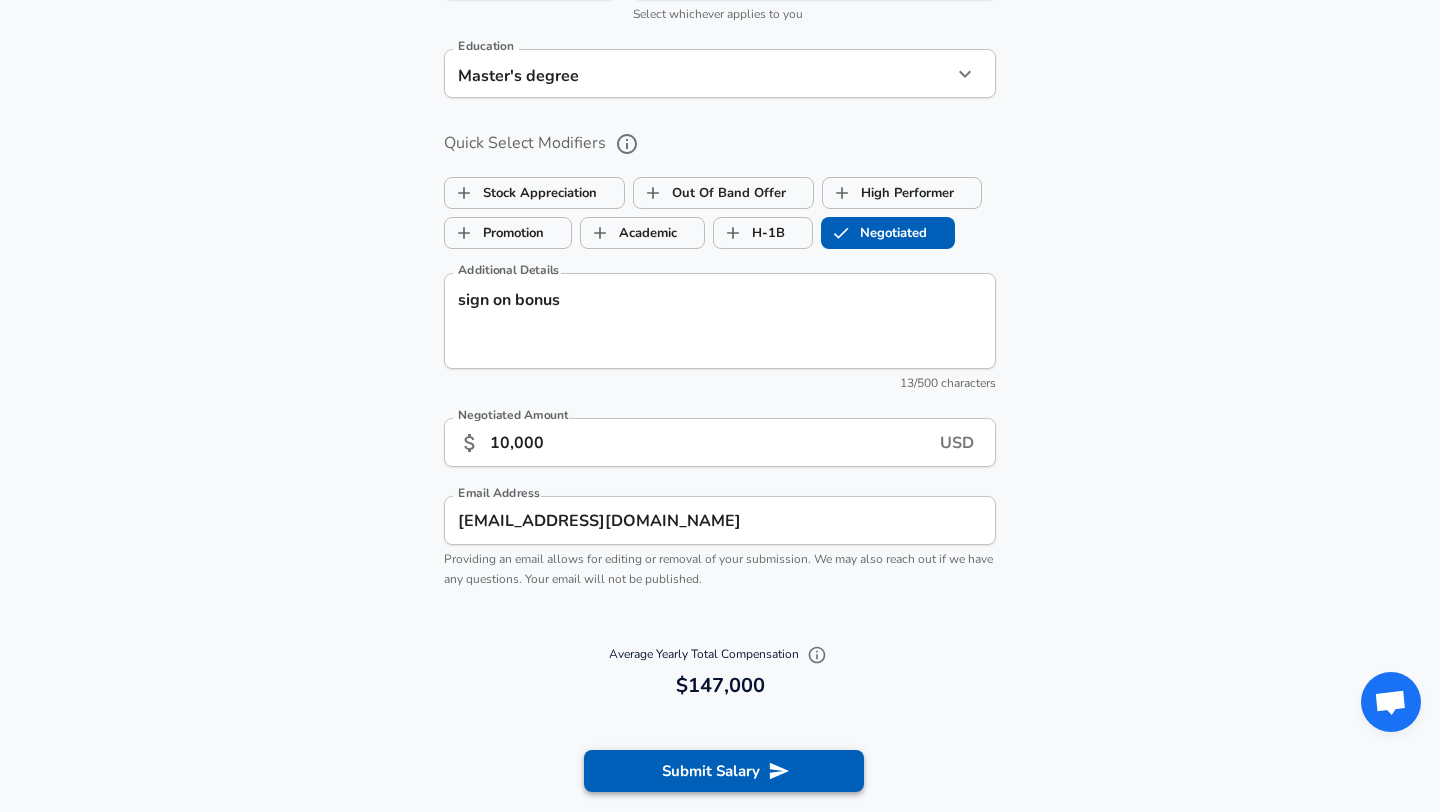 click on "Submit Salary" at bounding box center (724, 771) 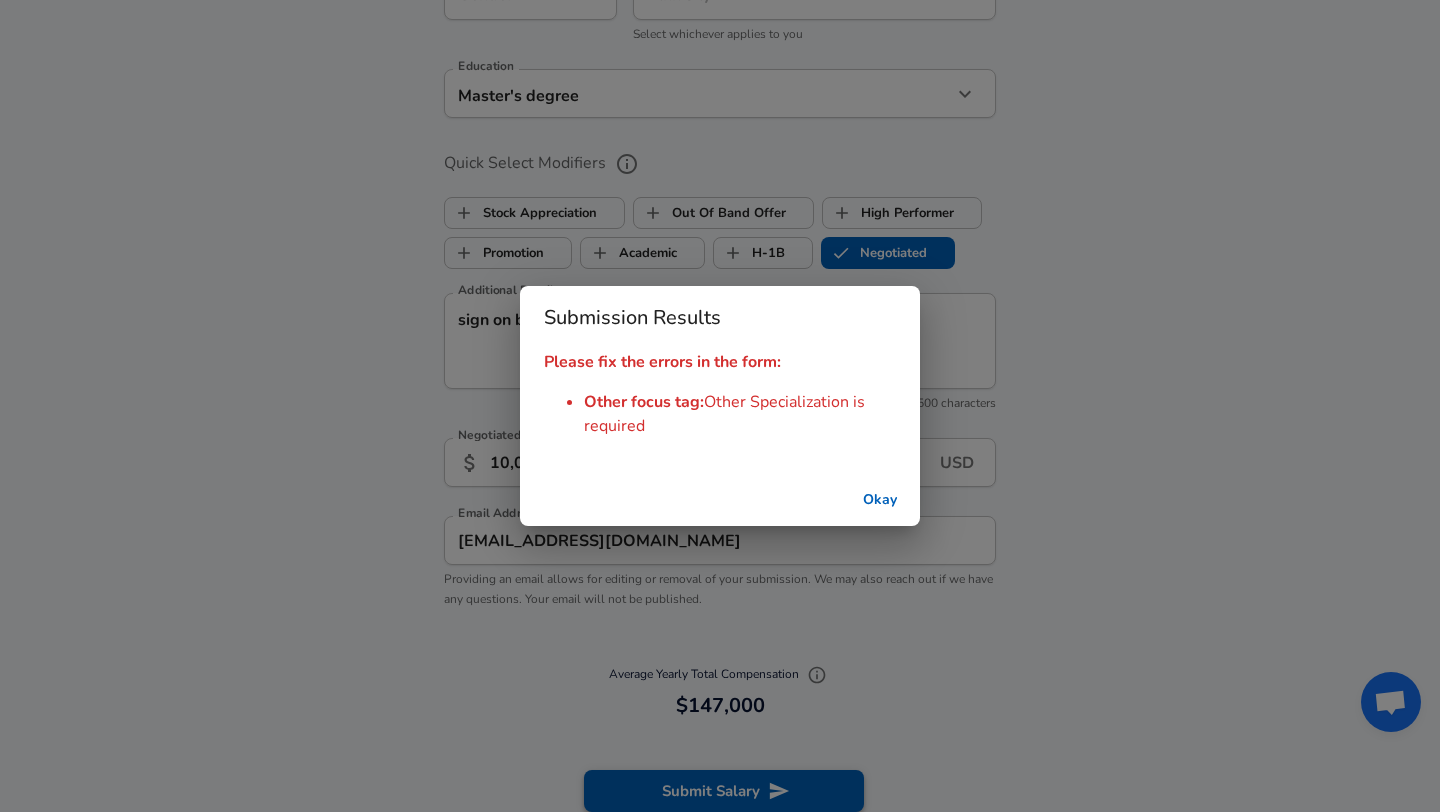 scroll, scrollTop: 2330, scrollLeft: 0, axis: vertical 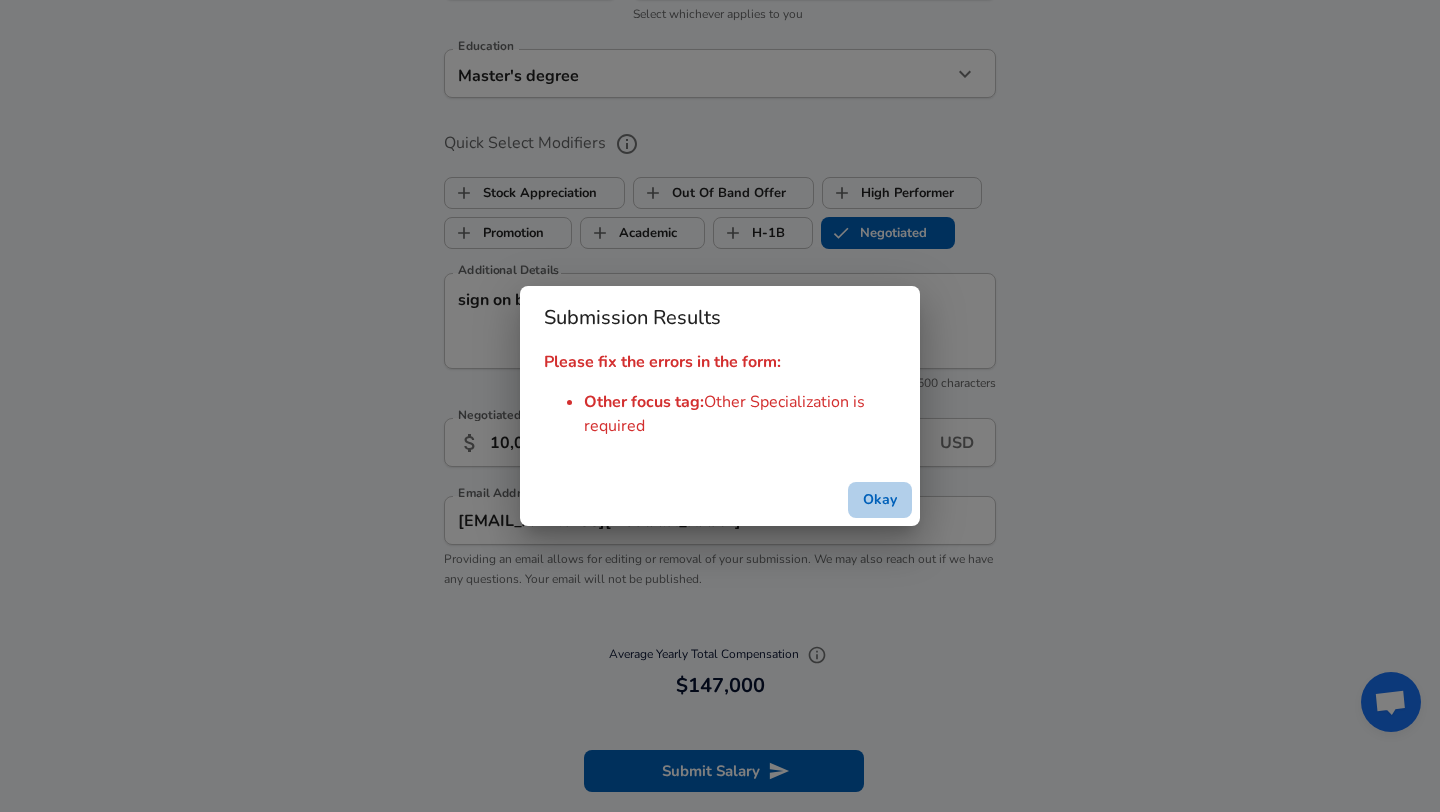 click on "Okay" at bounding box center [880, 500] 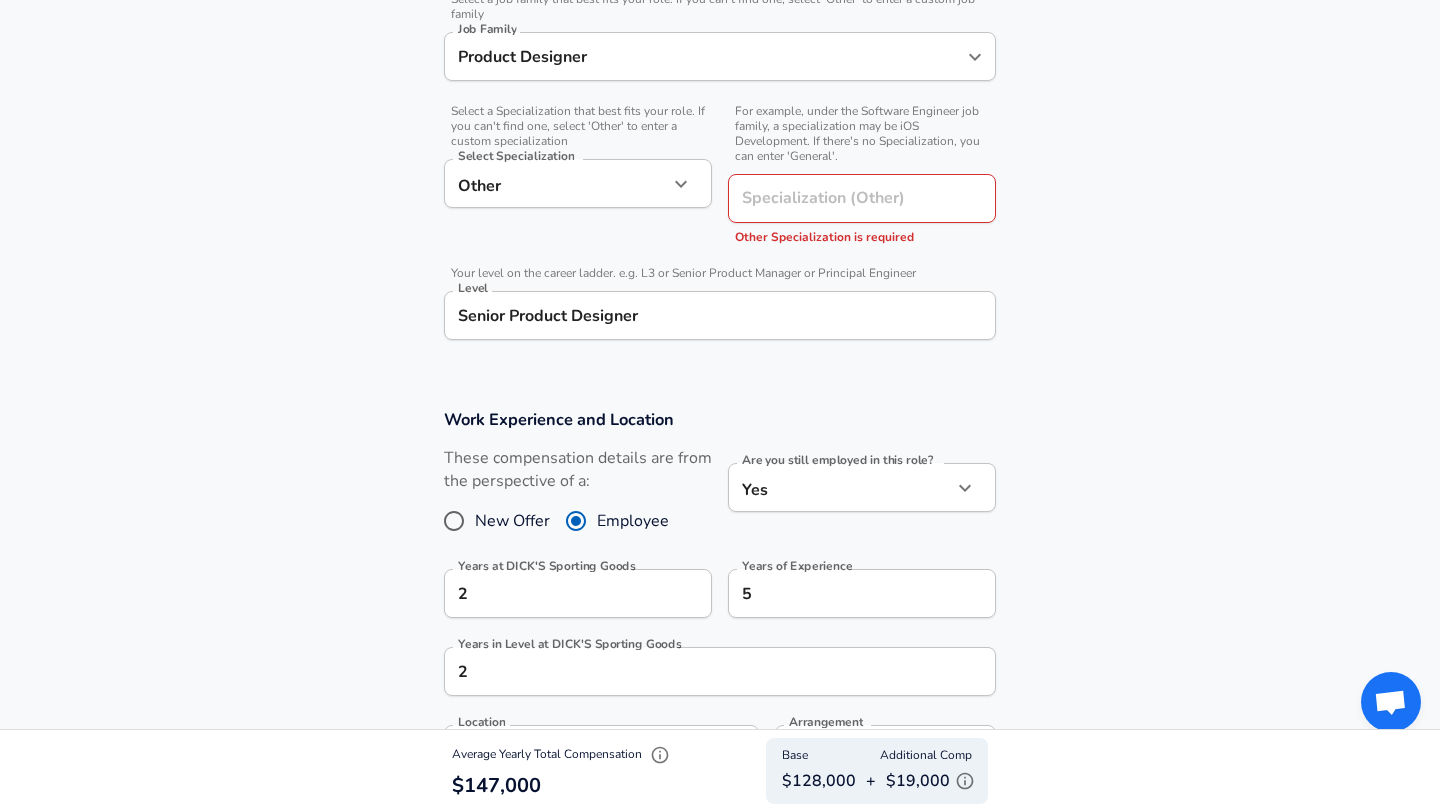 scroll, scrollTop: 612, scrollLeft: 0, axis: vertical 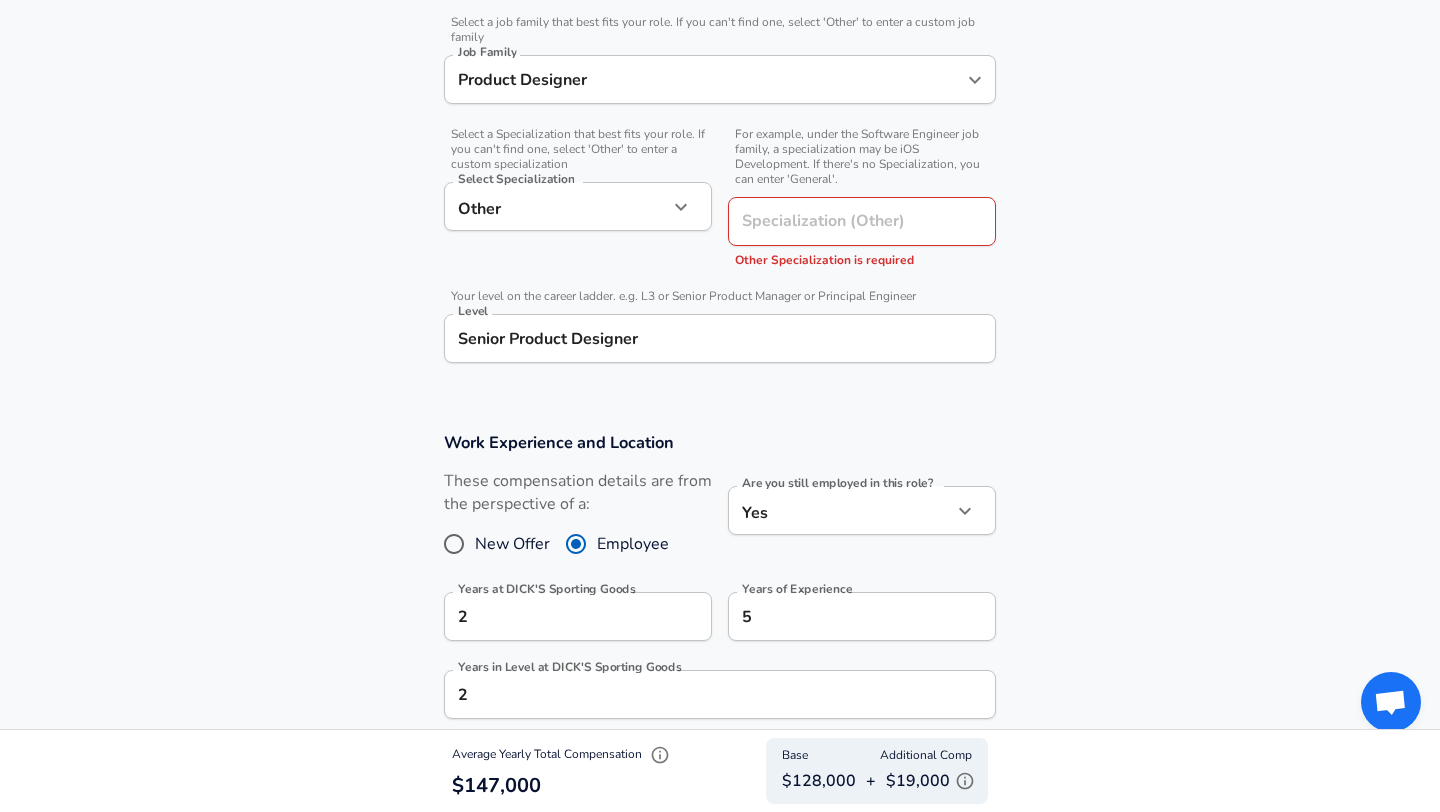 click 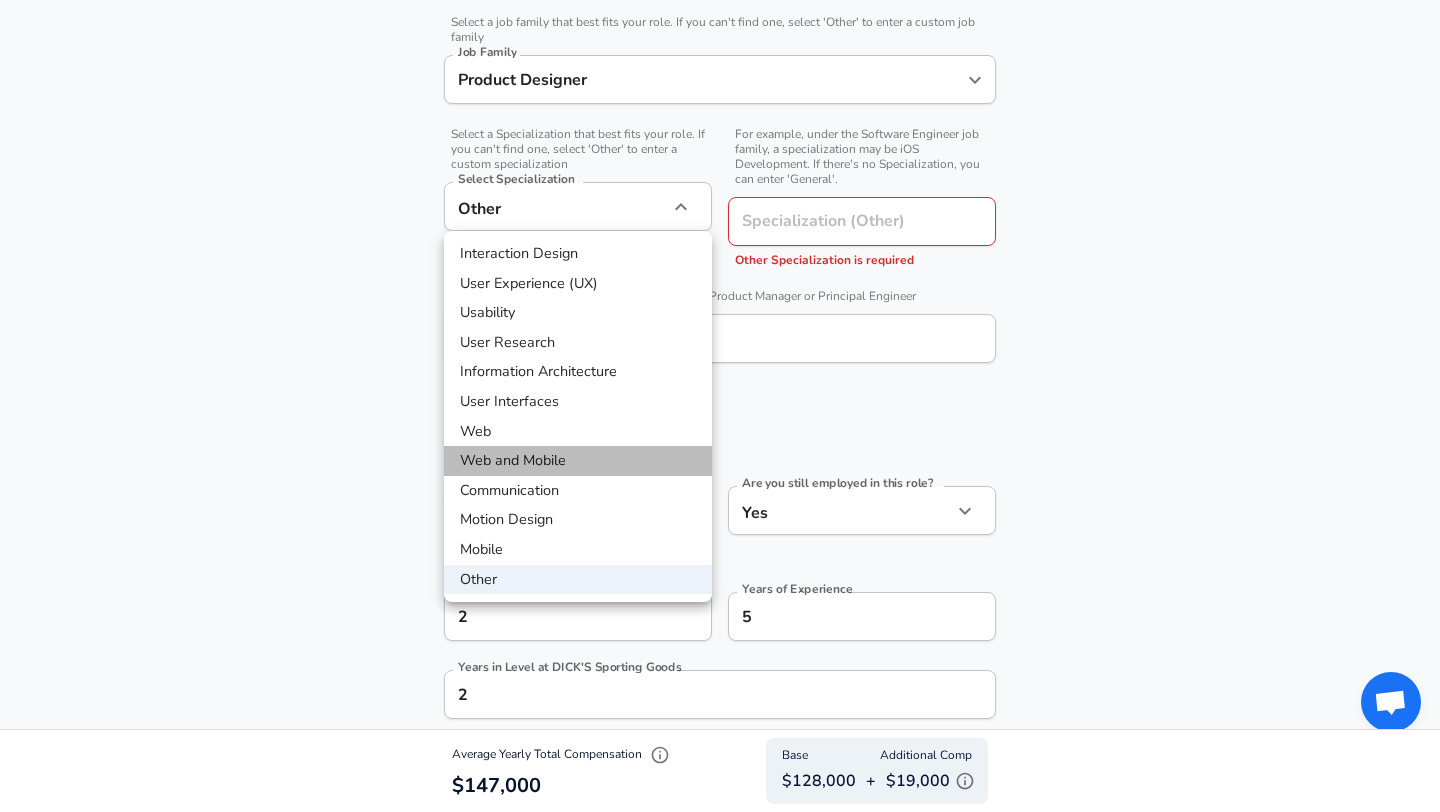 click on "Web and Mobile" at bounding box center (578, 461) 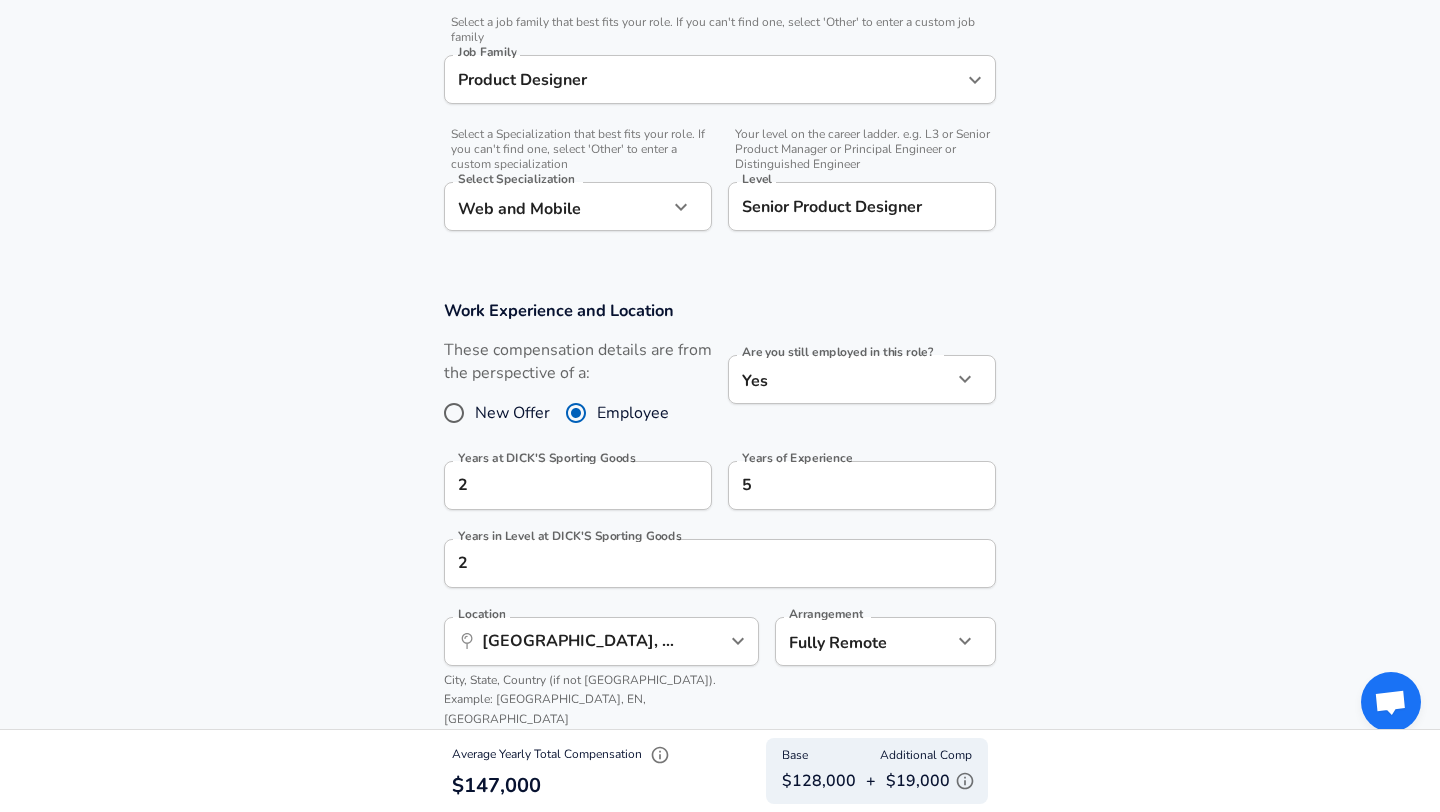 click on "Work Experience and Location These compensation details are from the perspective of a: New Offer Employee Are you still employed in this role? Yes yes Are you still employed in this role? Years at [PERSON_NAME]'S Sporting Goods 2 Years at DICK'S Sporting Goods Years of Experience 5 Years of Experience Years in Level at DICK'S Sporting Goods 2 Years in Level at DICK'S Sporting Goods Location ​ [GEOGRAPHIC_DATA], [GEOGRAPHIC_DATA] Location   City, State, Country (if not [GEOGRAPHIC_DATA]). Example: [GEOGRAPHIC_DATA], EN, [GEOGRAPHIC_DATA] Arrangement Fully Remote remote Arrangement" at bounding box center [720, 523] 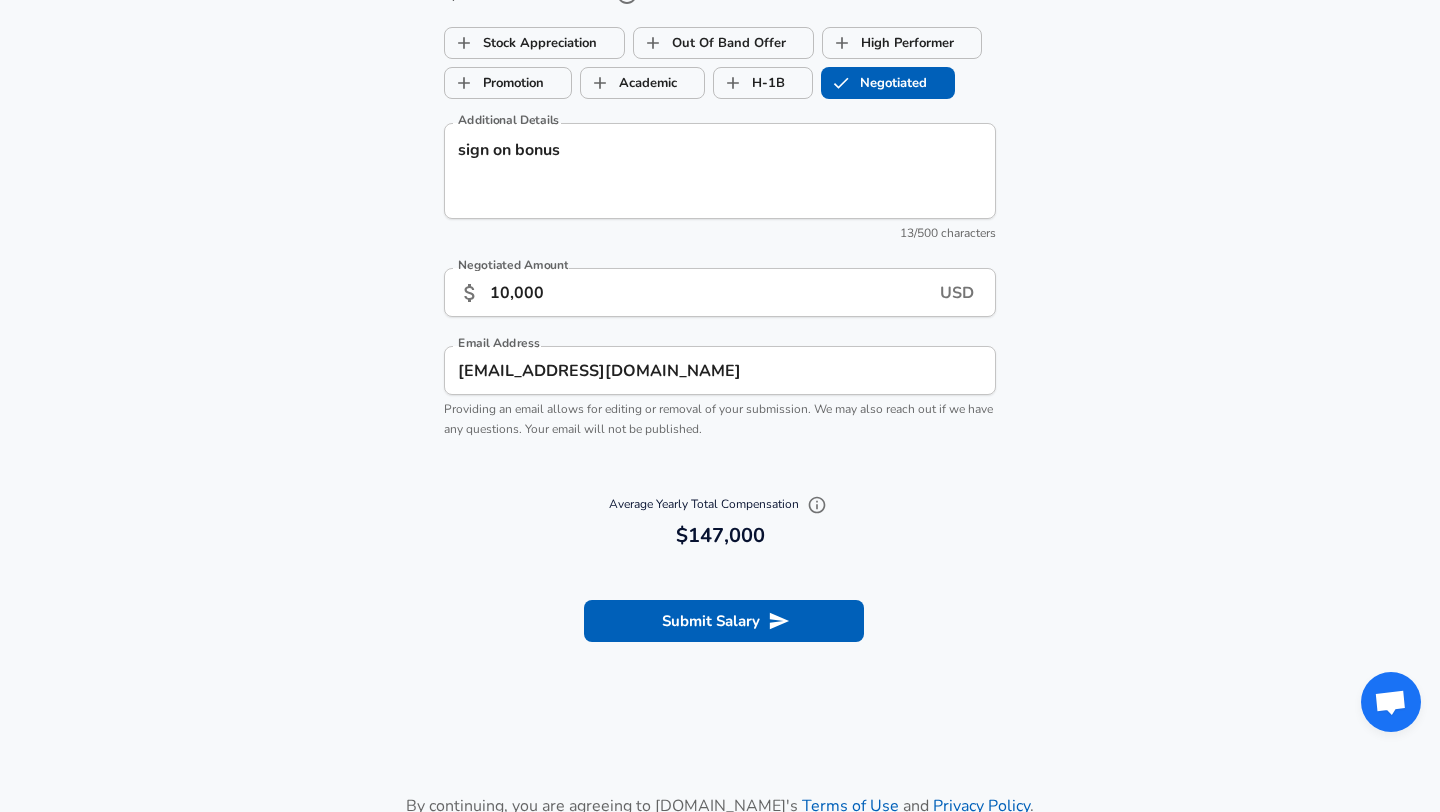 scroll, scrollTop: 2403, scrollLeft: 0, axis: vertical 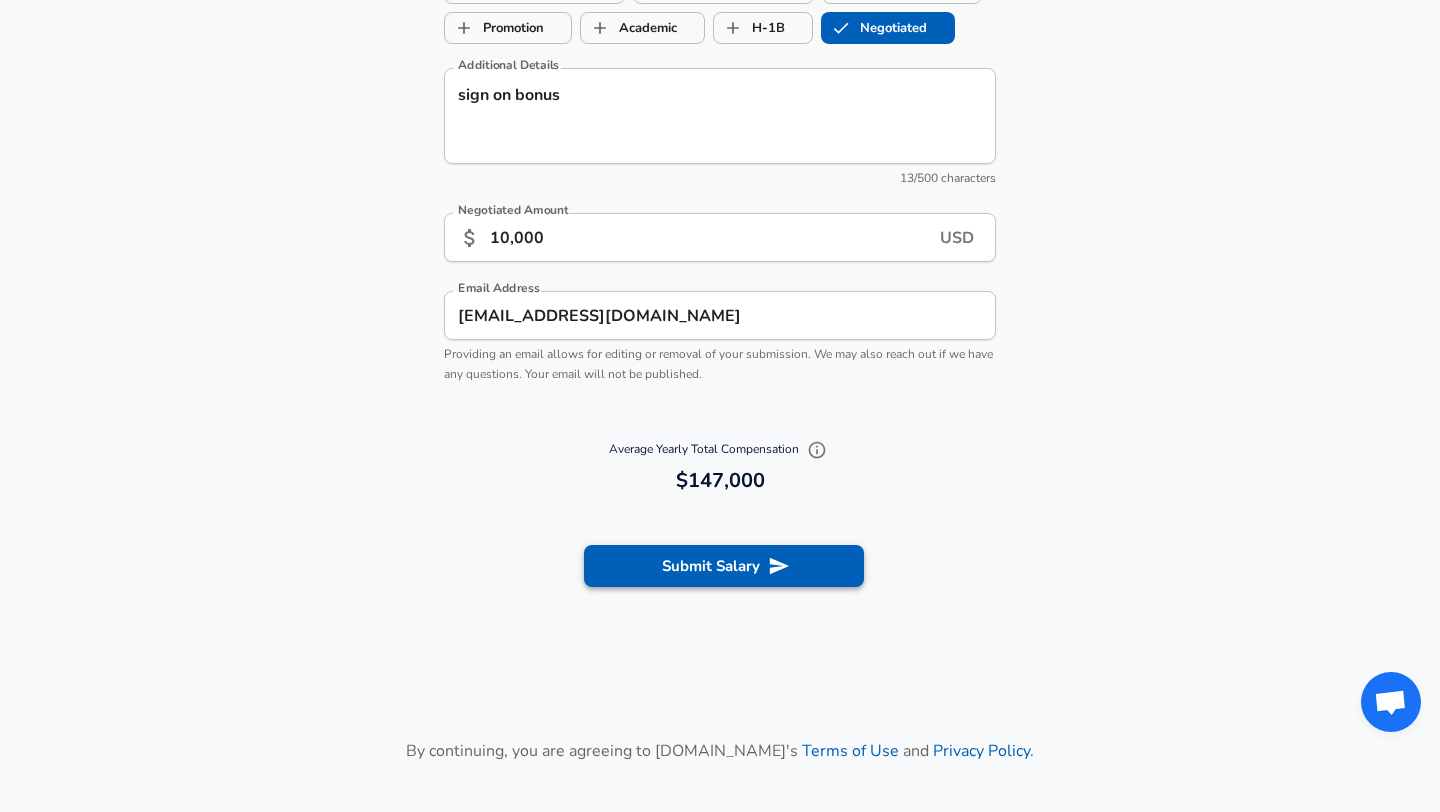 click on "Submit Salary" at bounding box center [724, 566] 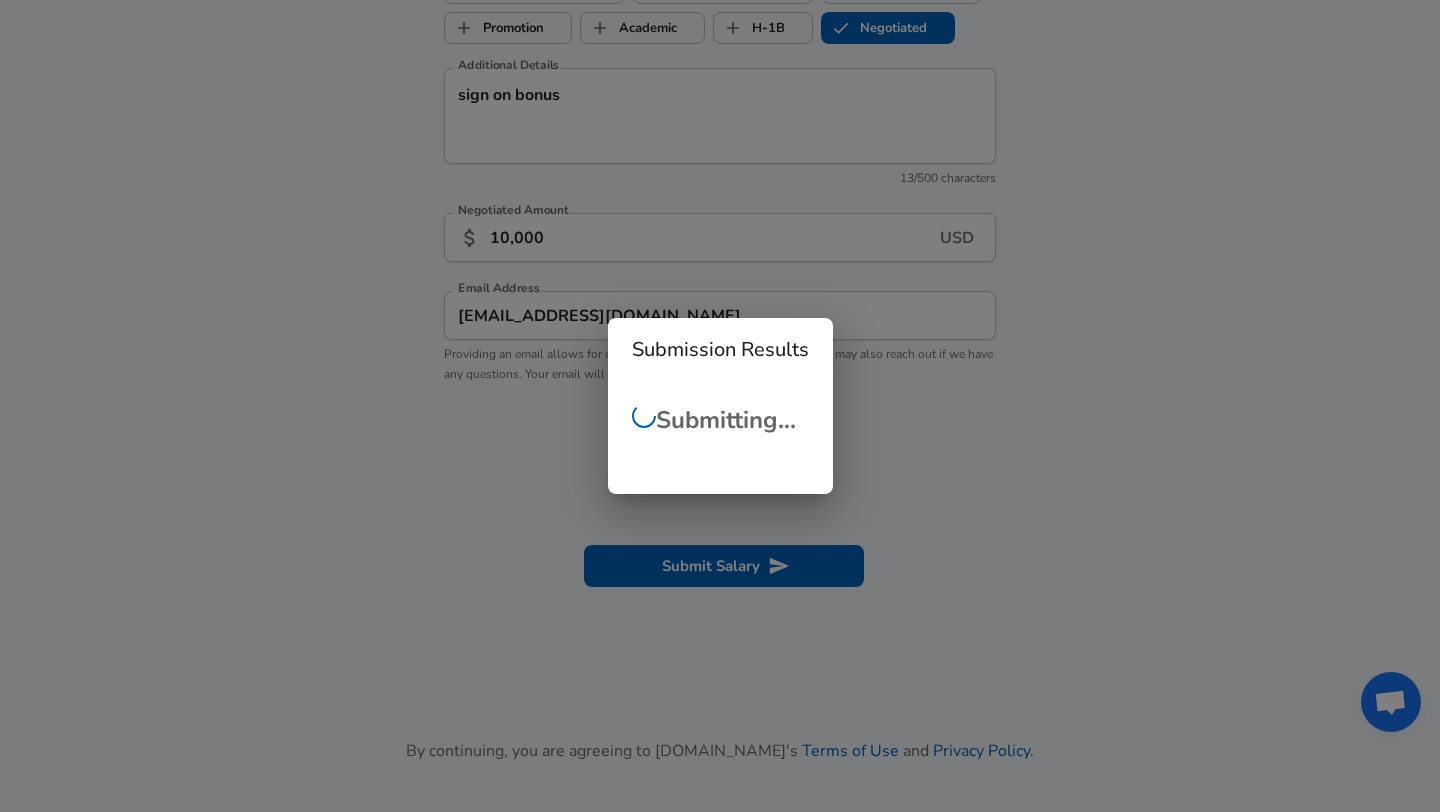 scroll, scrollTop: 513, scrollLeft: 0, axis: vertical 